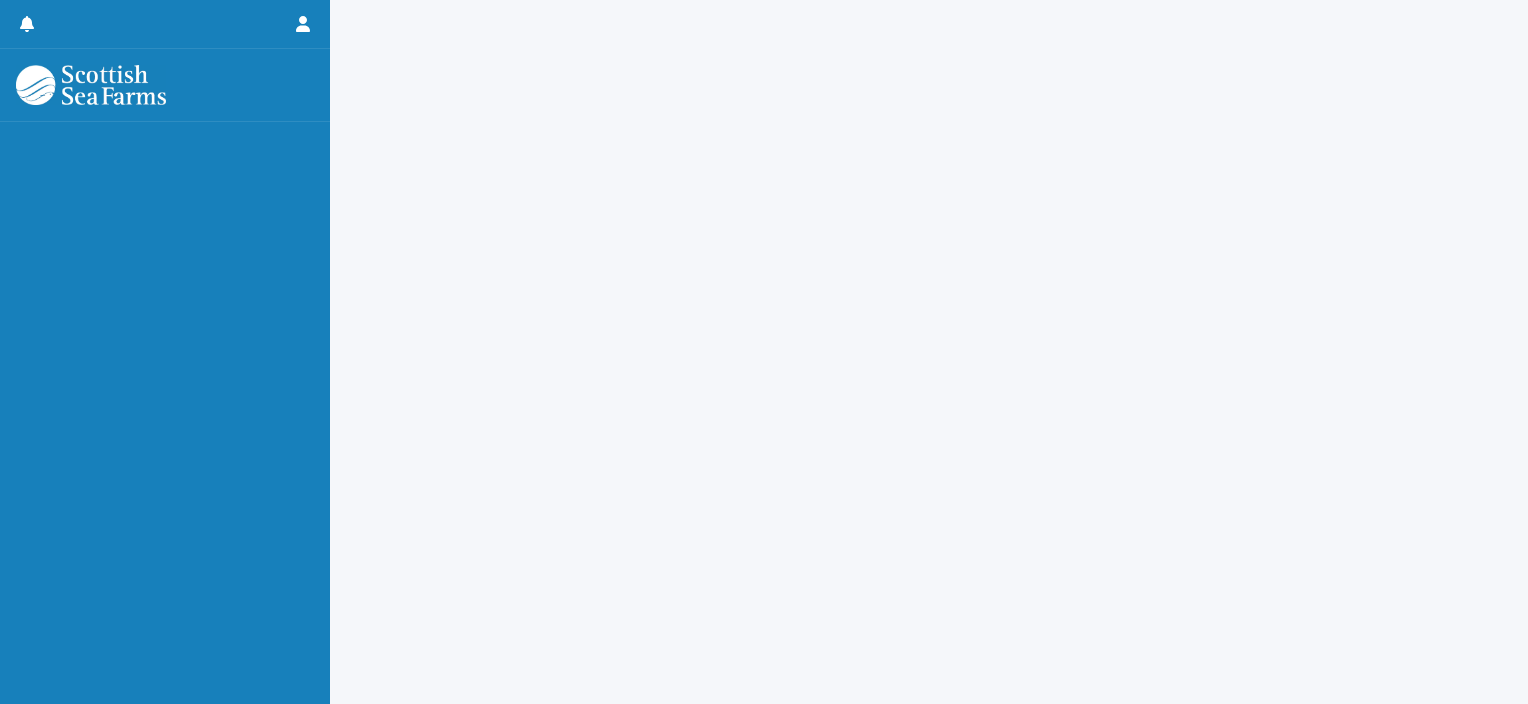 scroll, scrollTop: 0, scrollLeft: 0, axis: both 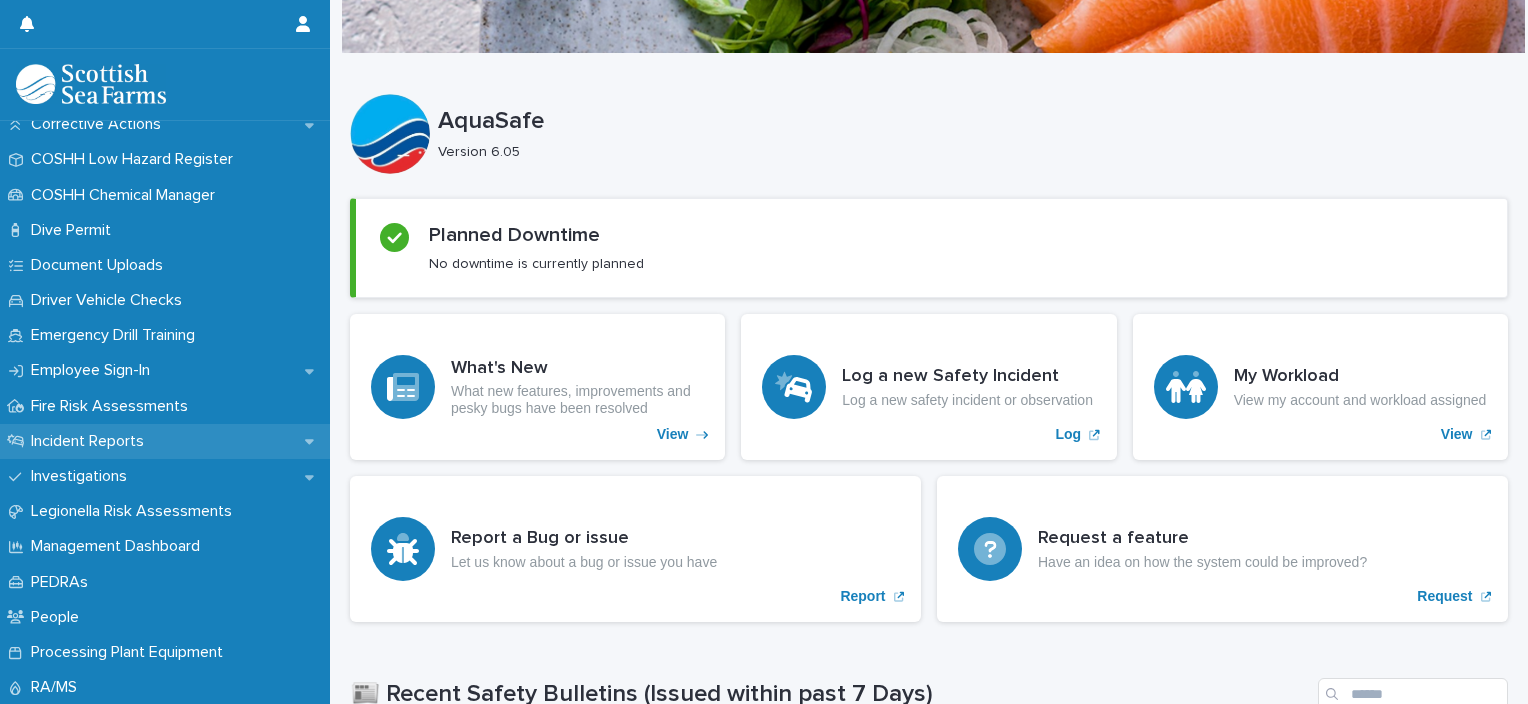 click on "Incident Reports" at bounding box center [91, 441] 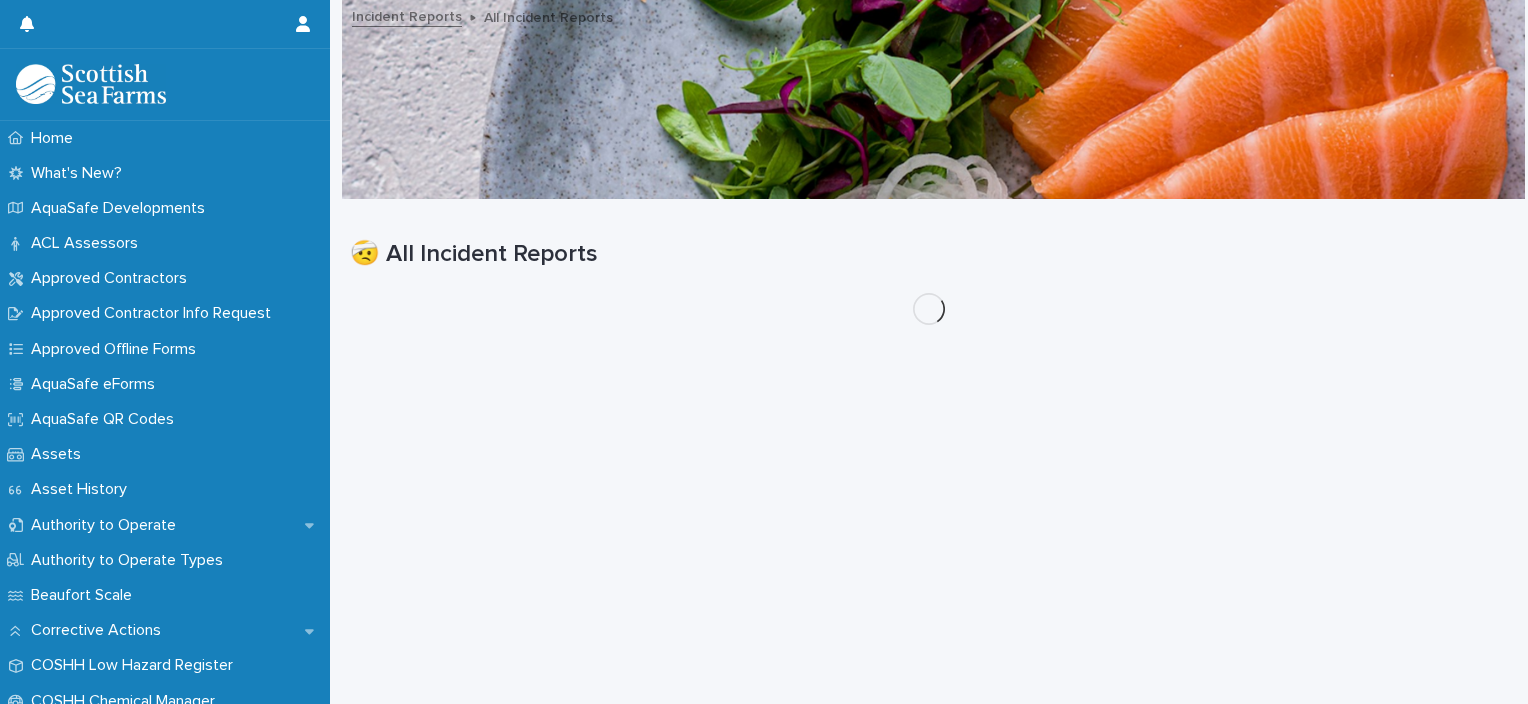 scroll, scrollTop: 0, scrollLeft: 0, axis: both 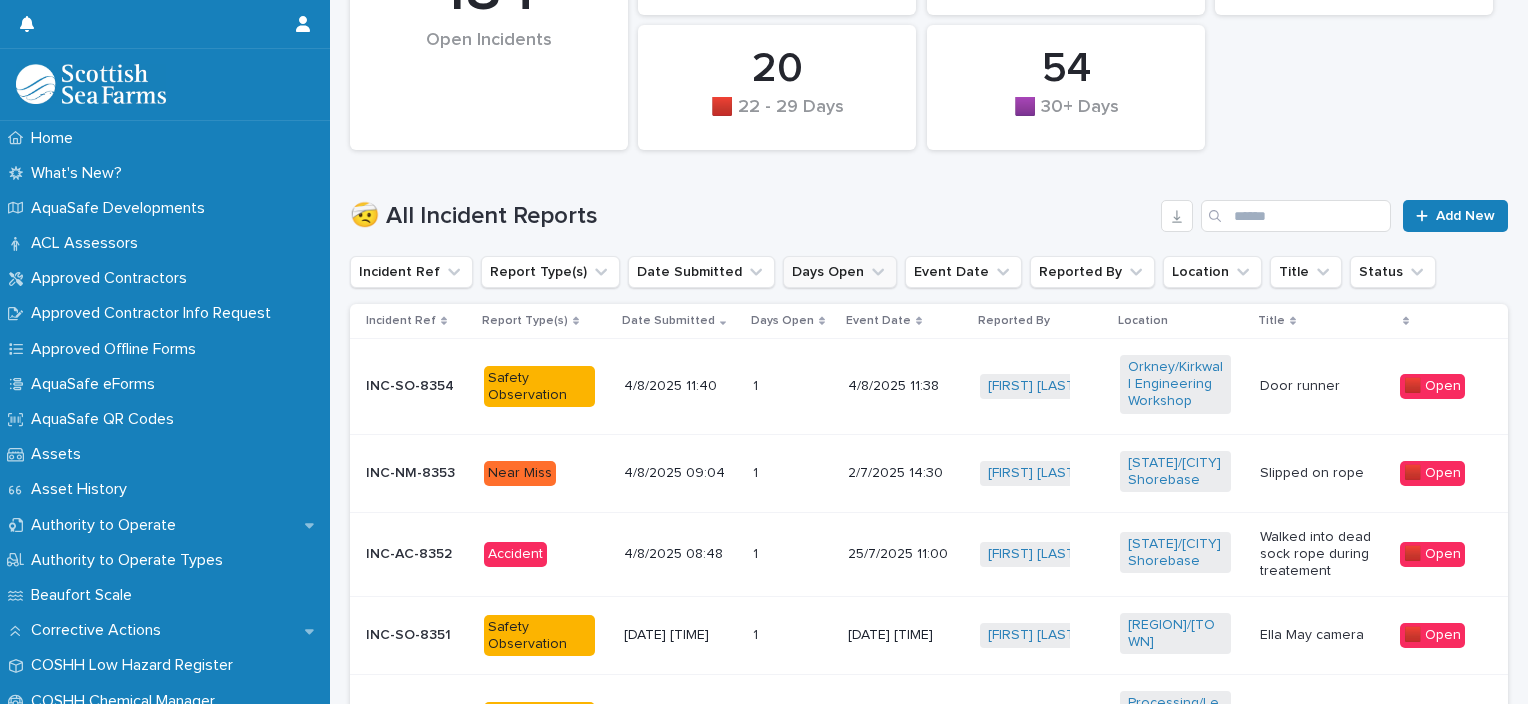 click 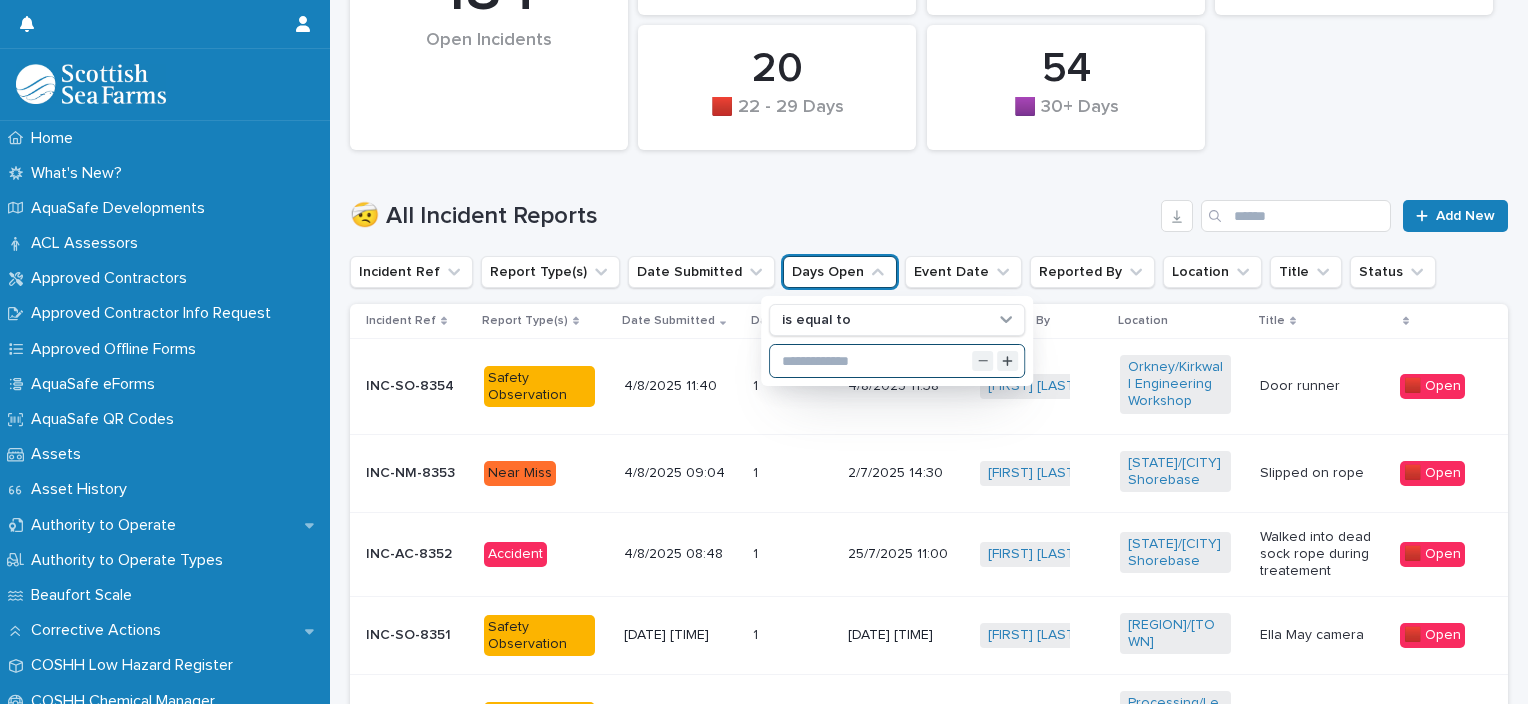 click at bounding box center [897, 361] 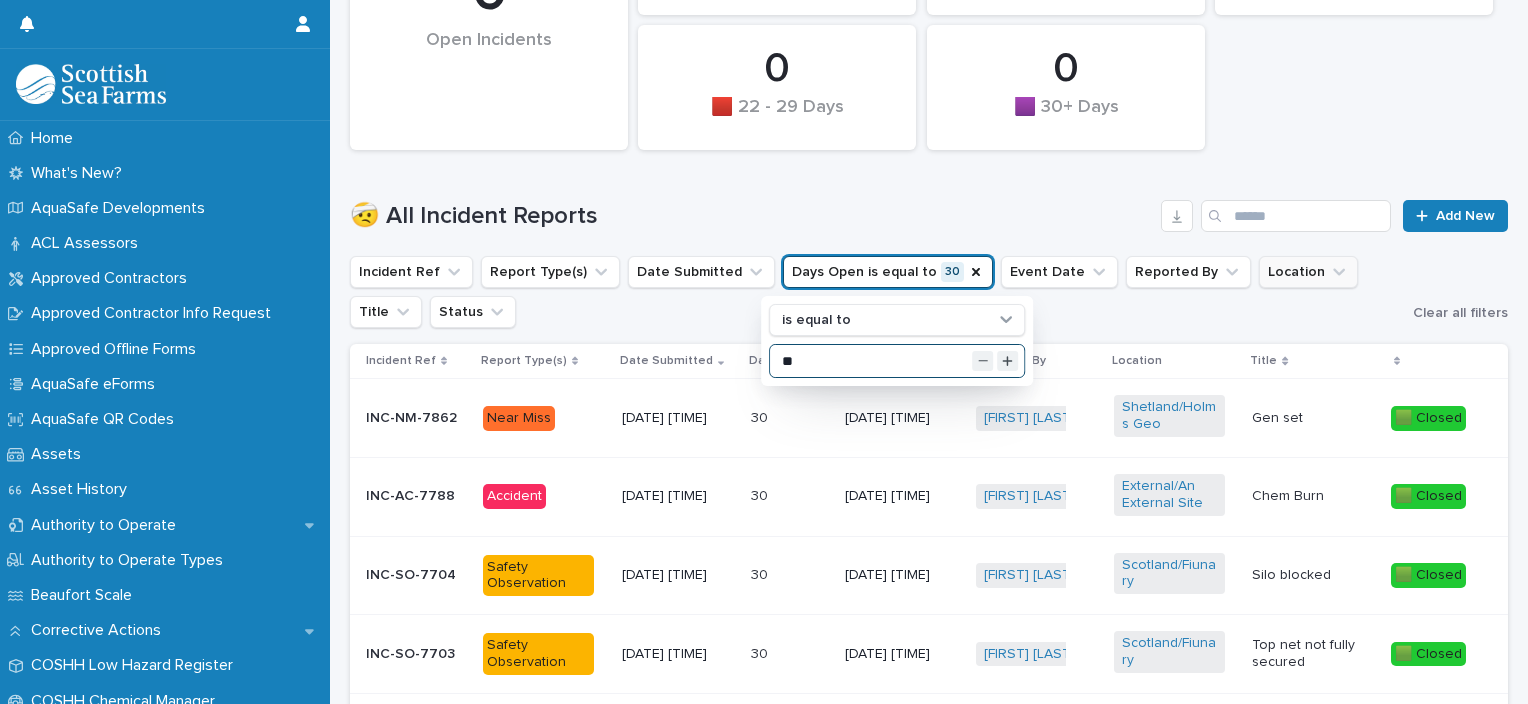 type on "**" 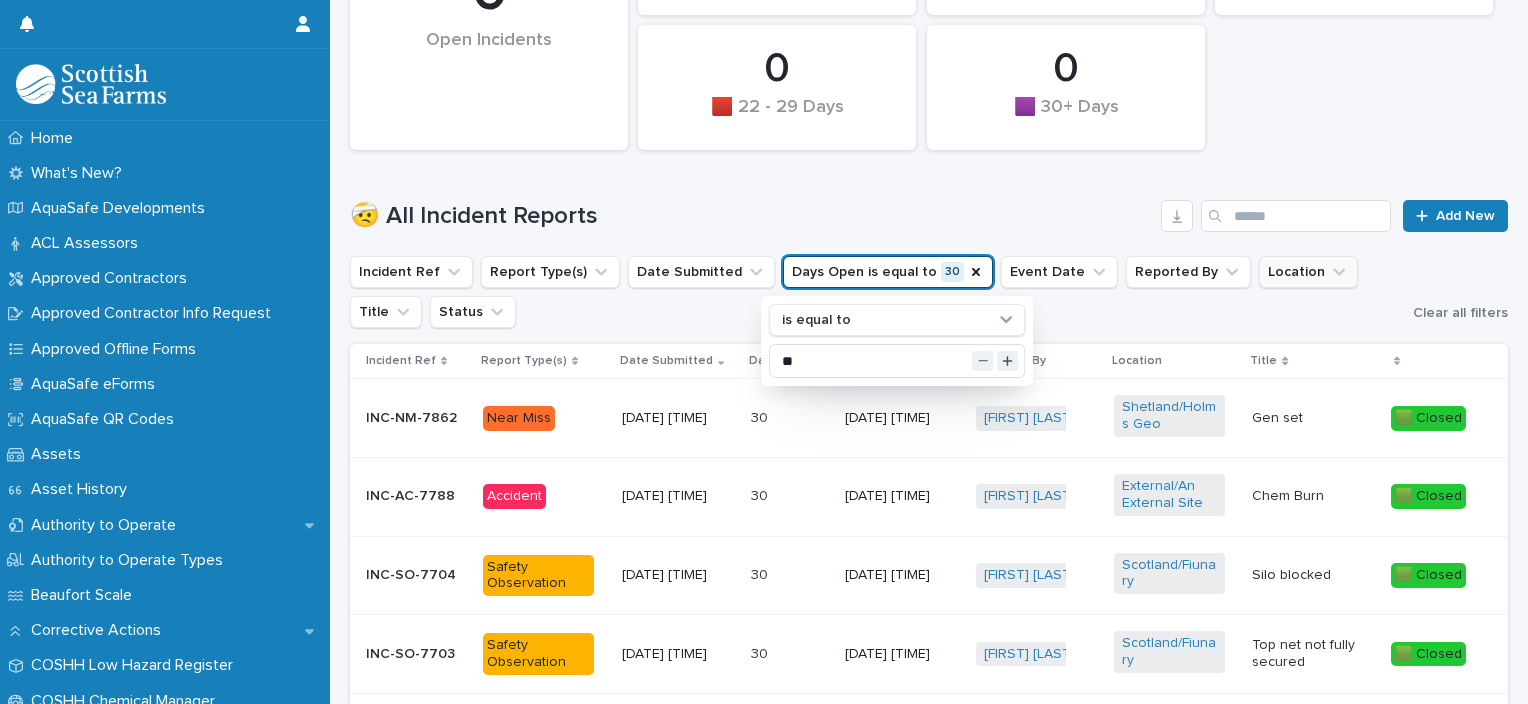 click 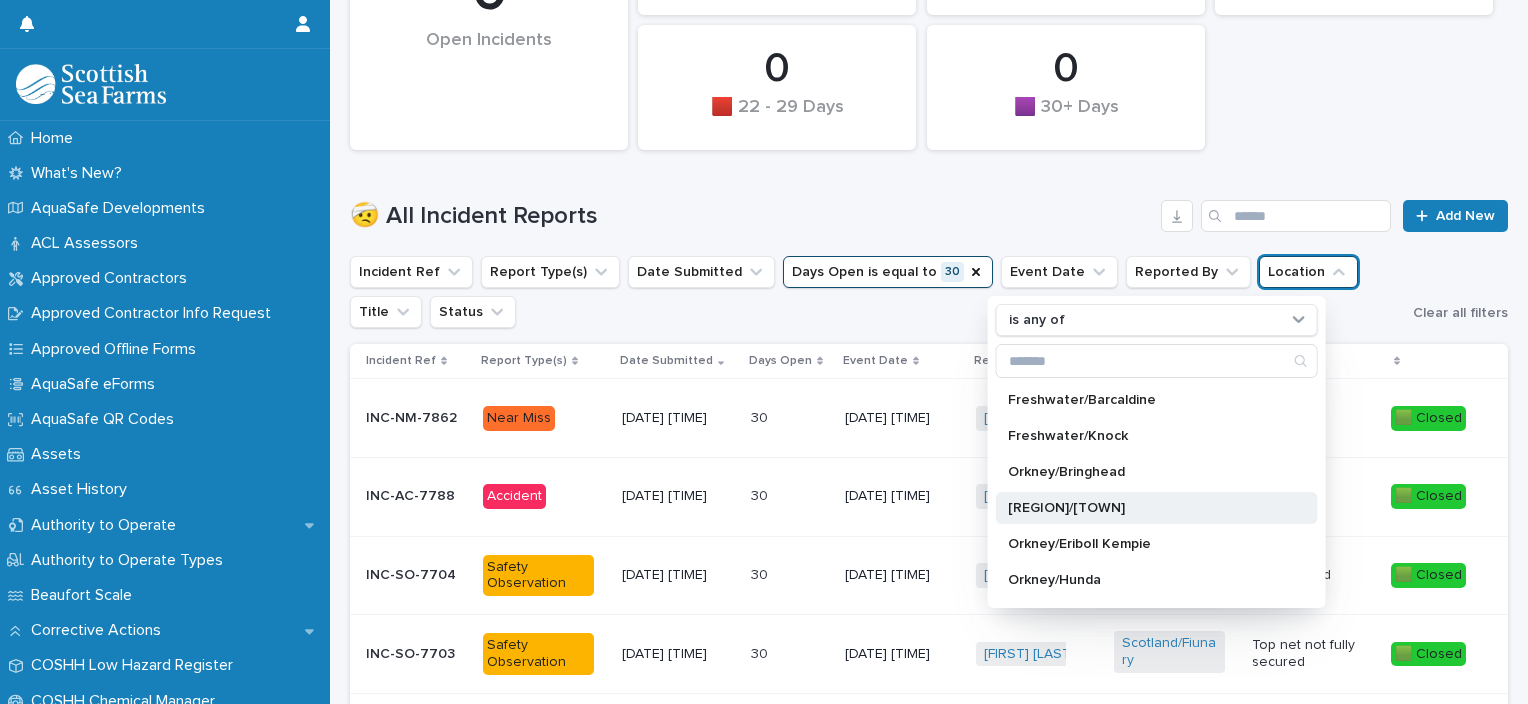 click on "[REGION]/[TOWN]" at bounding box center (1147, 508) 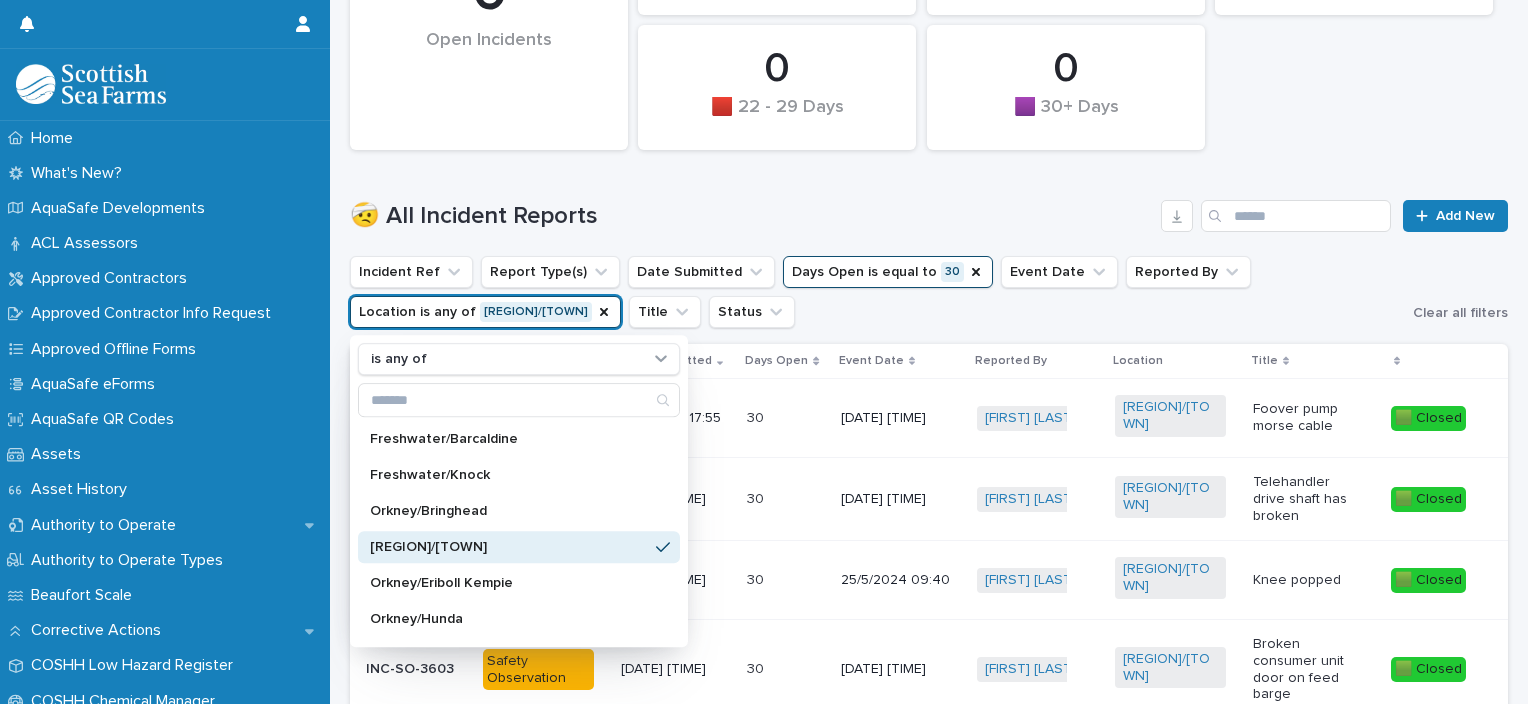 click on "🤕 All Incident Reports Add New" at bounding box center (929, 208) 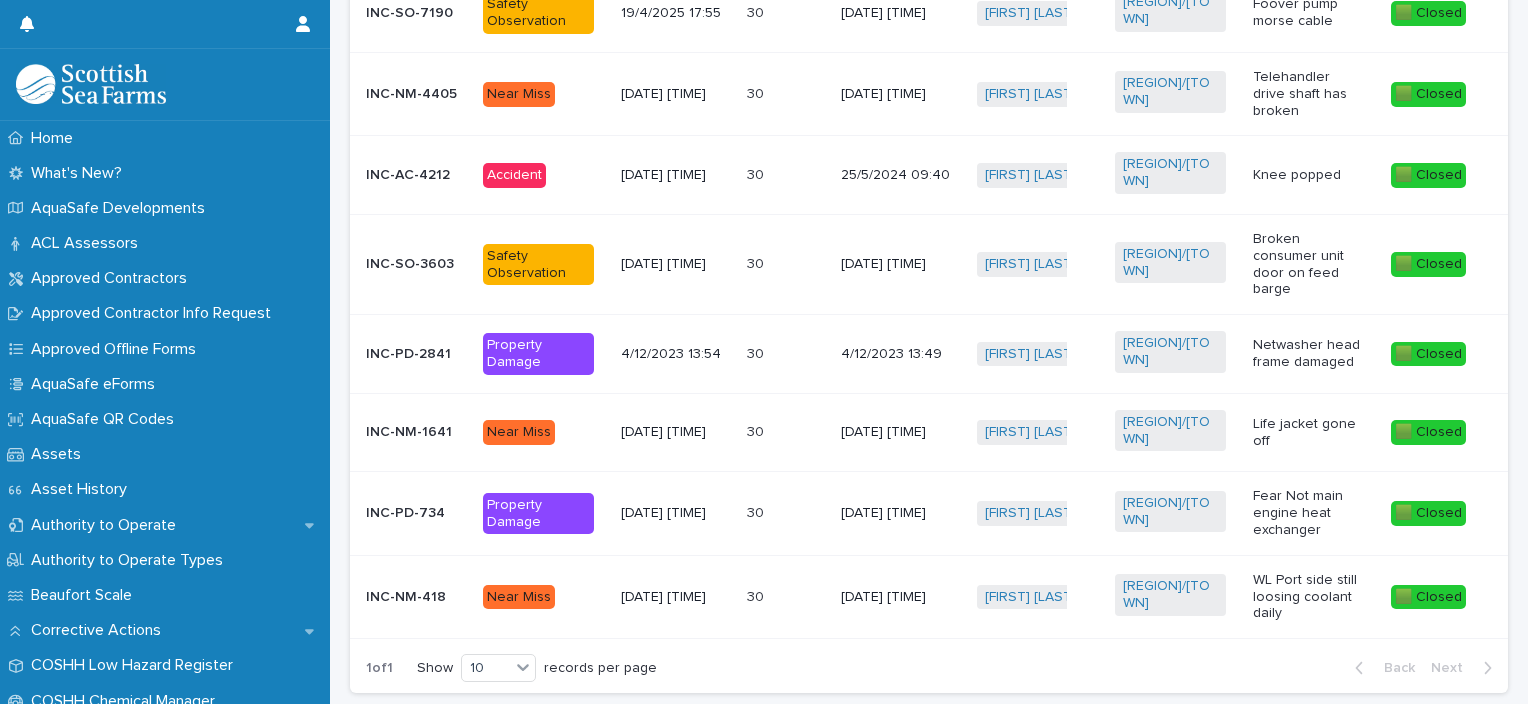 scroll, scrollTop: 893, scrollLeft: 0, axis: vertical 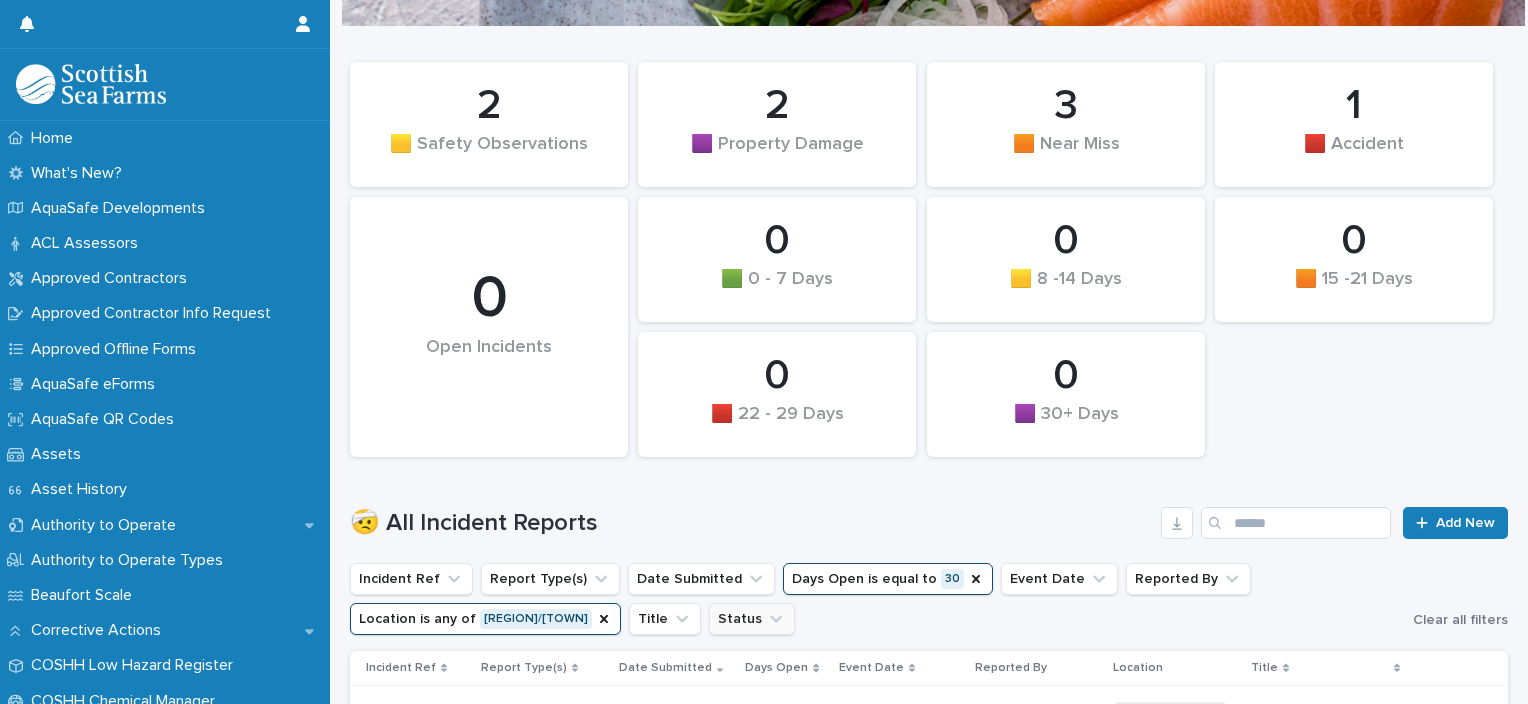click 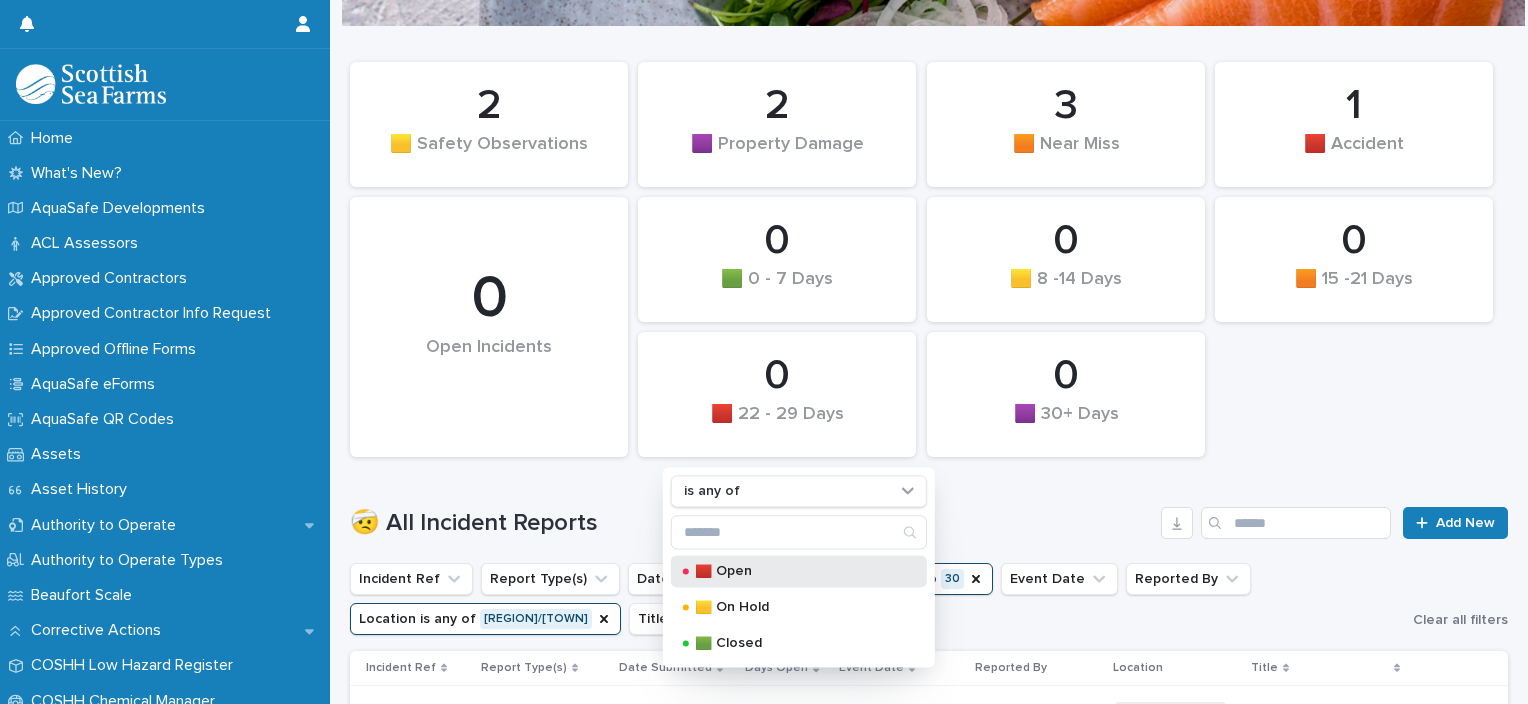 click at bounding box center (686, 572) 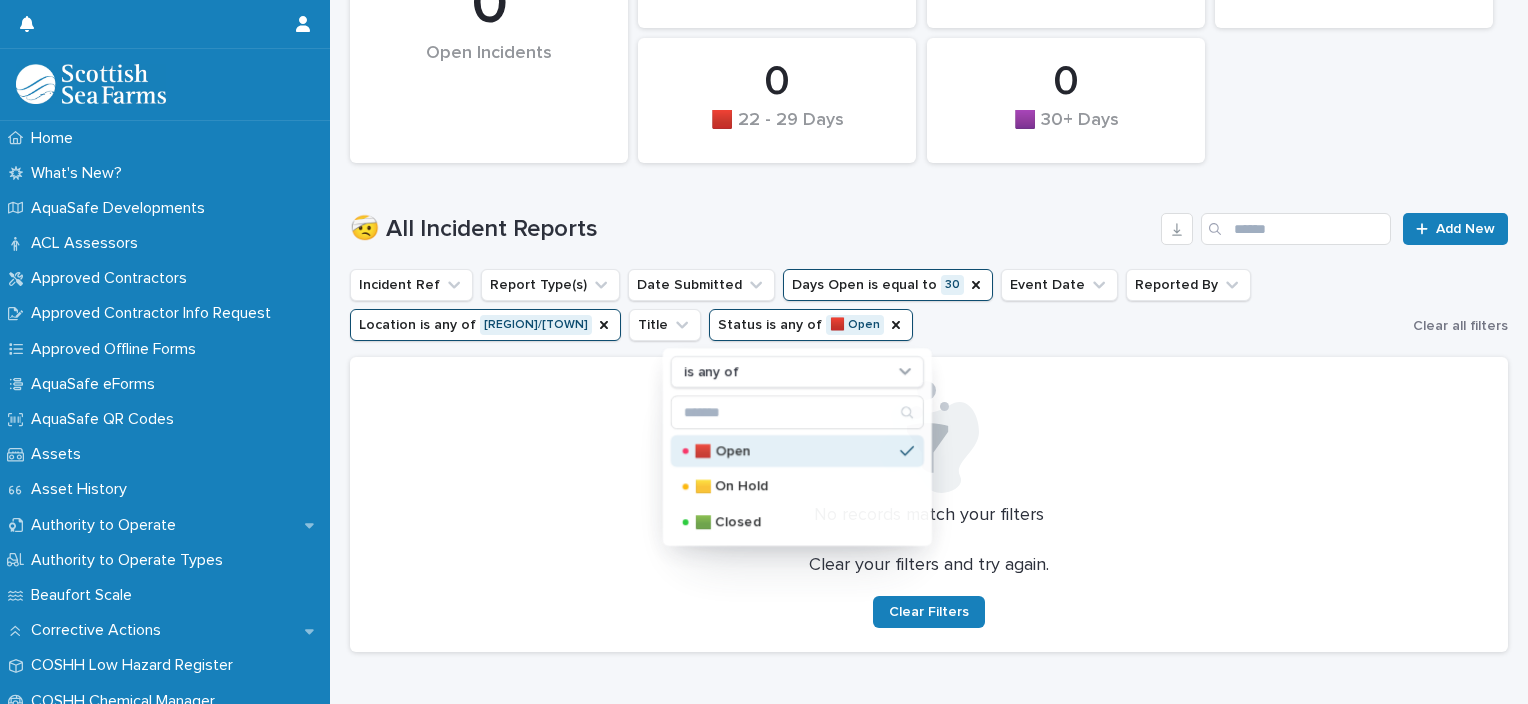 scroll, scrollTop: 533, scrollLeft: 0, axis: vertical 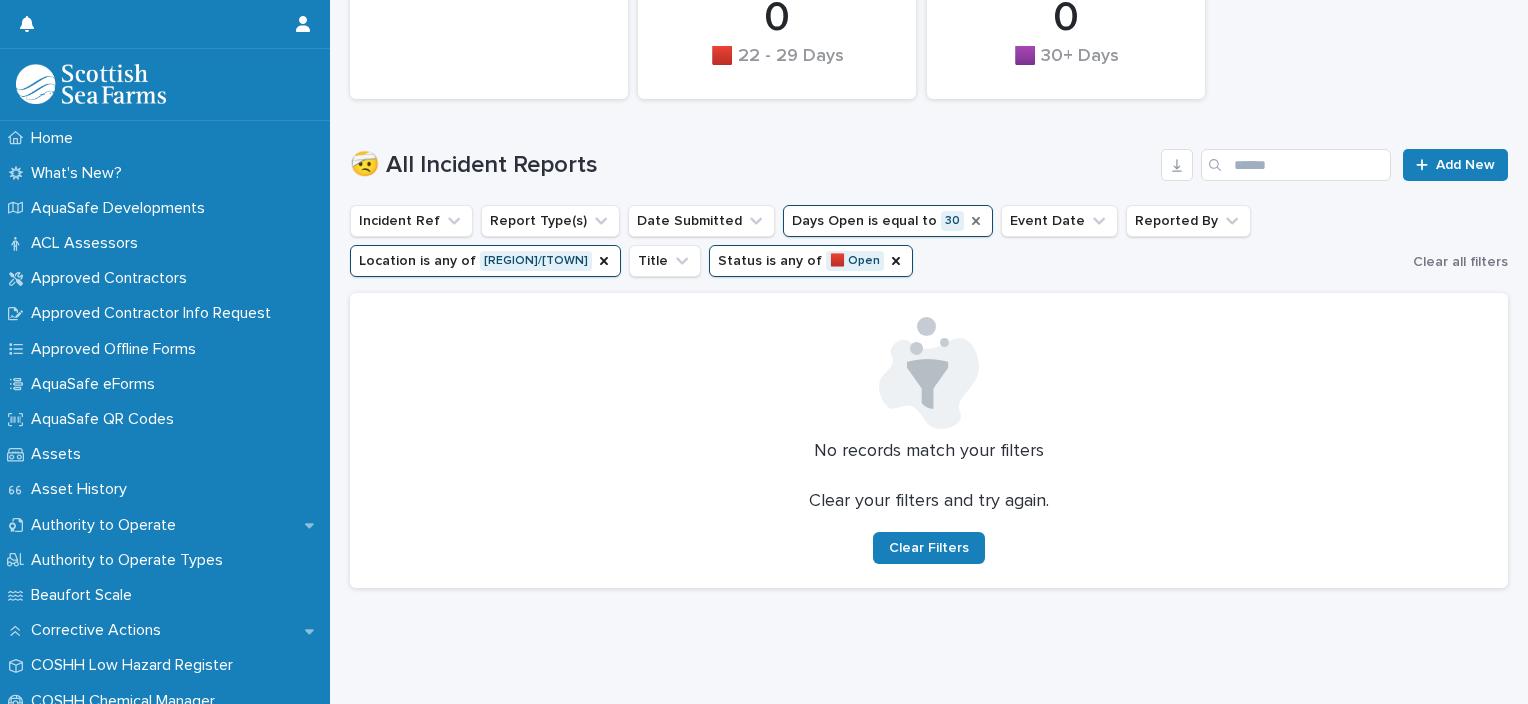 click 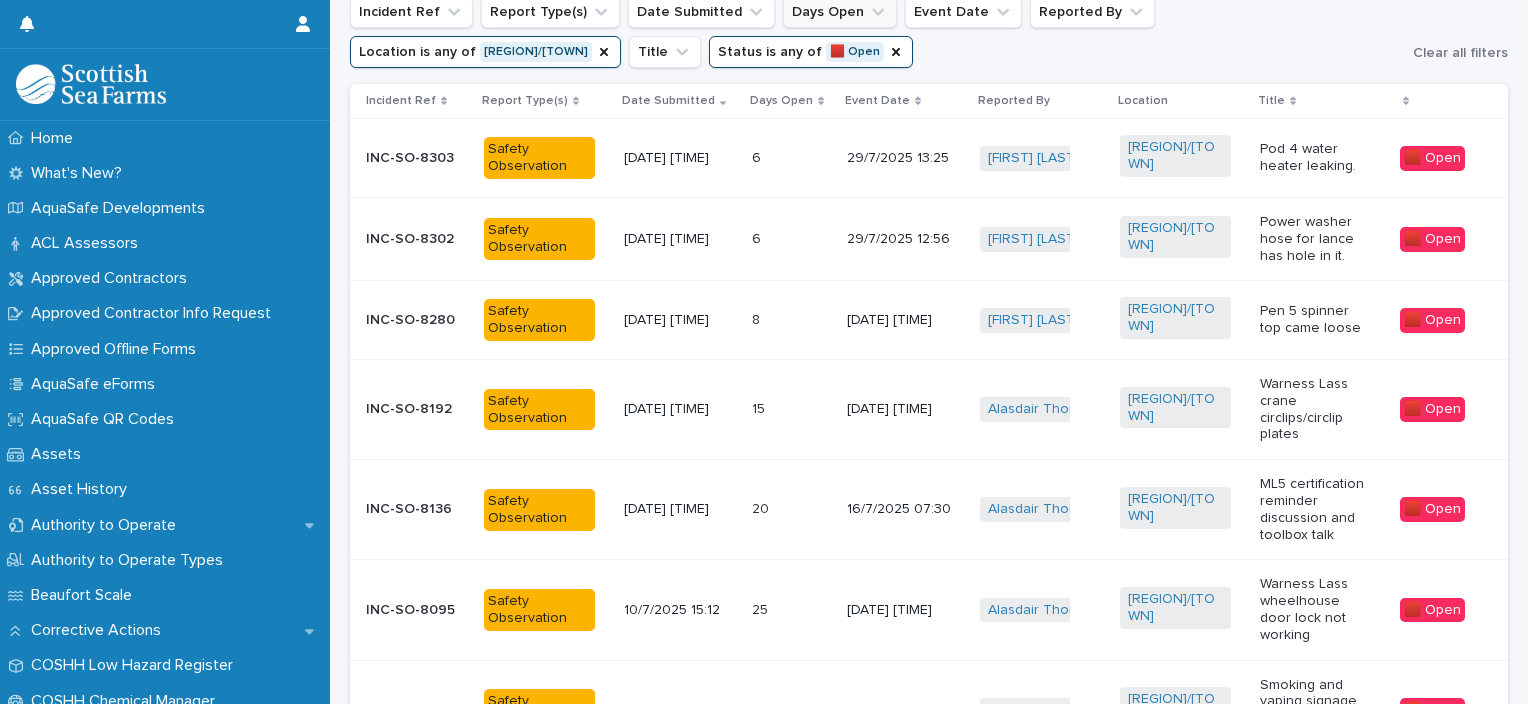 scroll, scrollTop: 674, scrollLeft: 0, axis: vertical 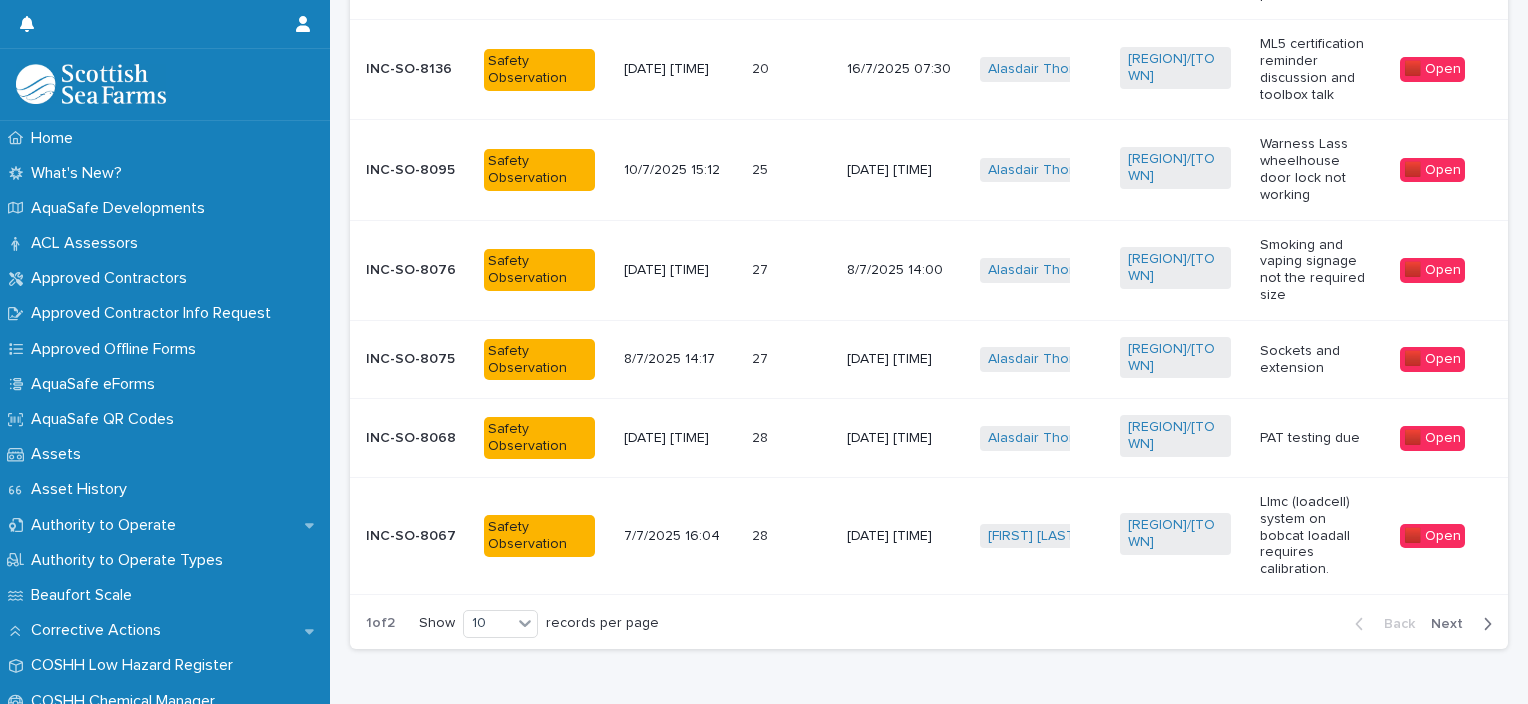 click on "Next" at bounding box center [1453, 624] 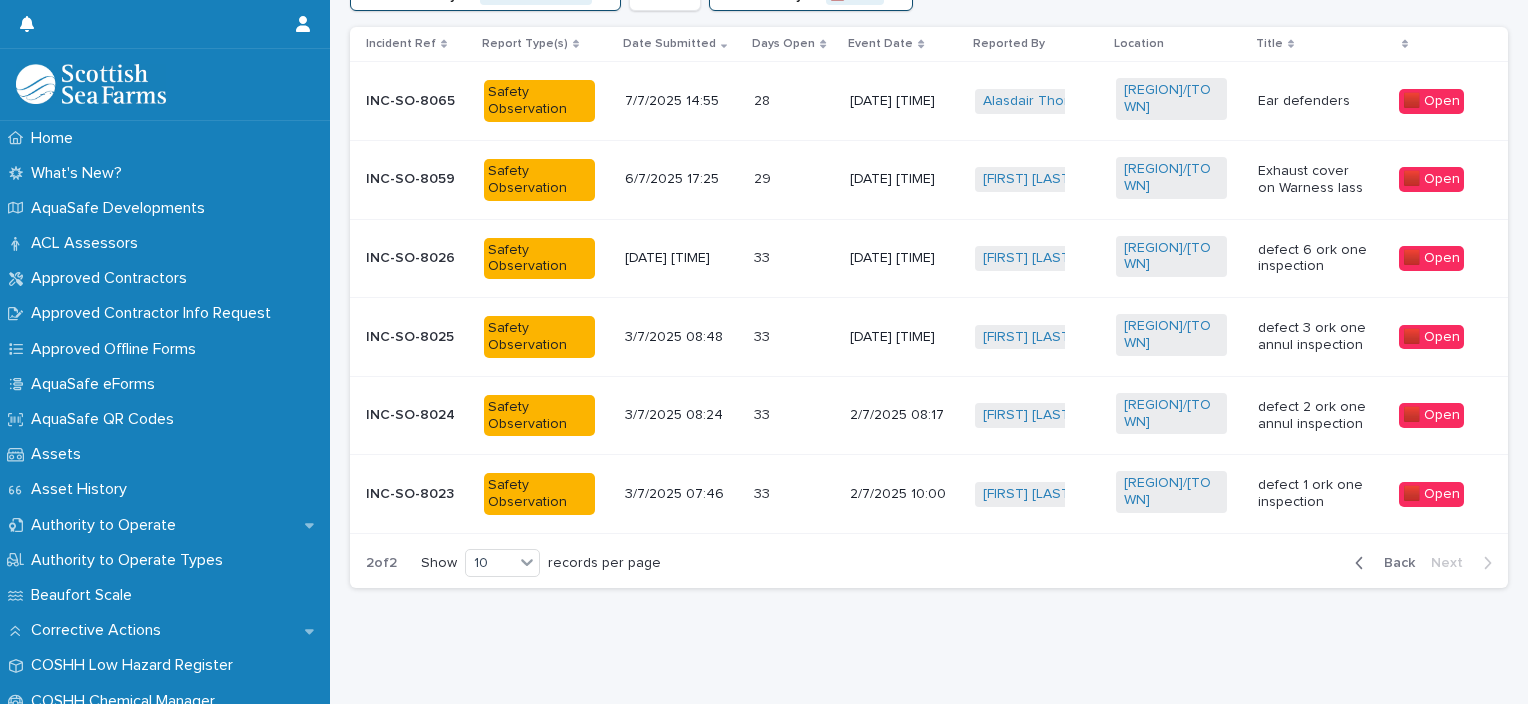 scroll, scrollTop: 786, scrollLeft: 0, axis: vertical 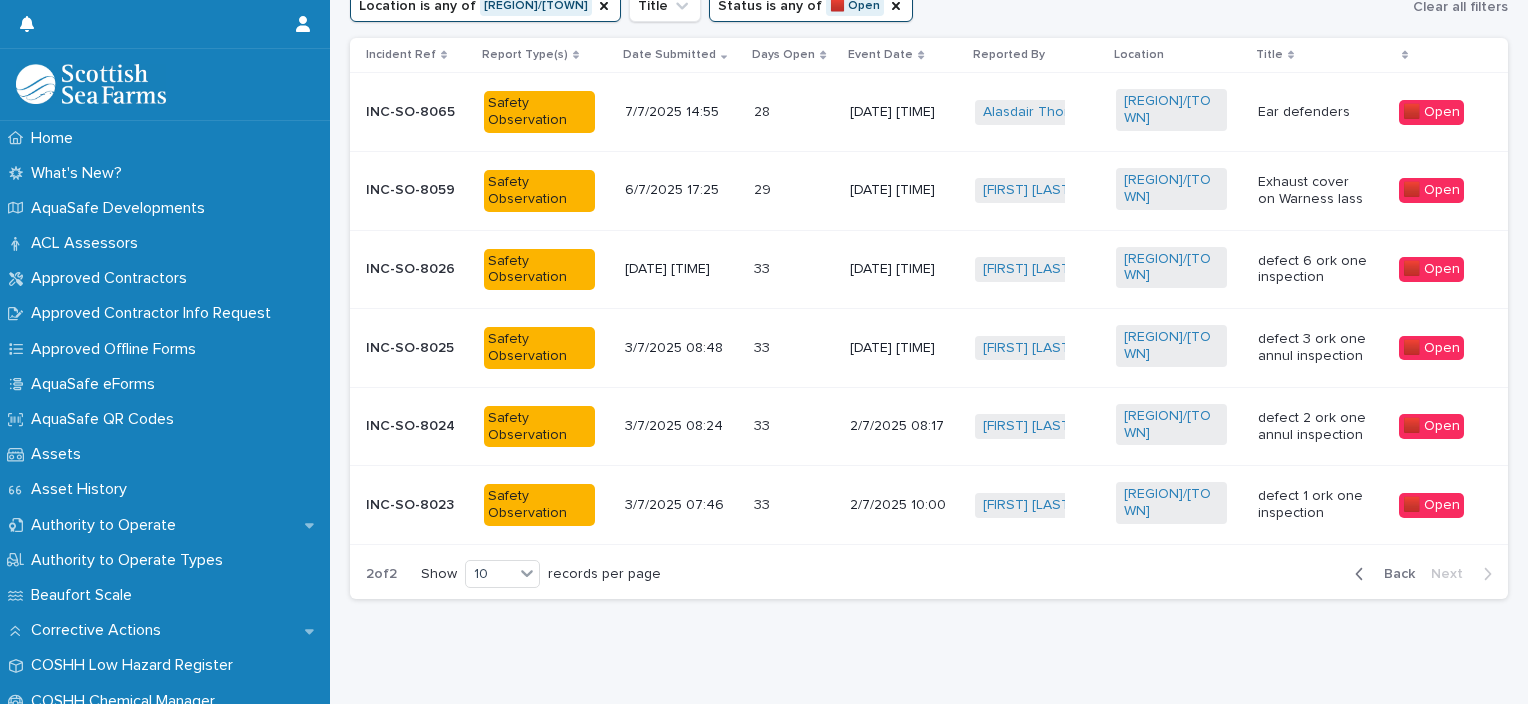 click on "INC-SO-8023" at bounding box center [417, 505] 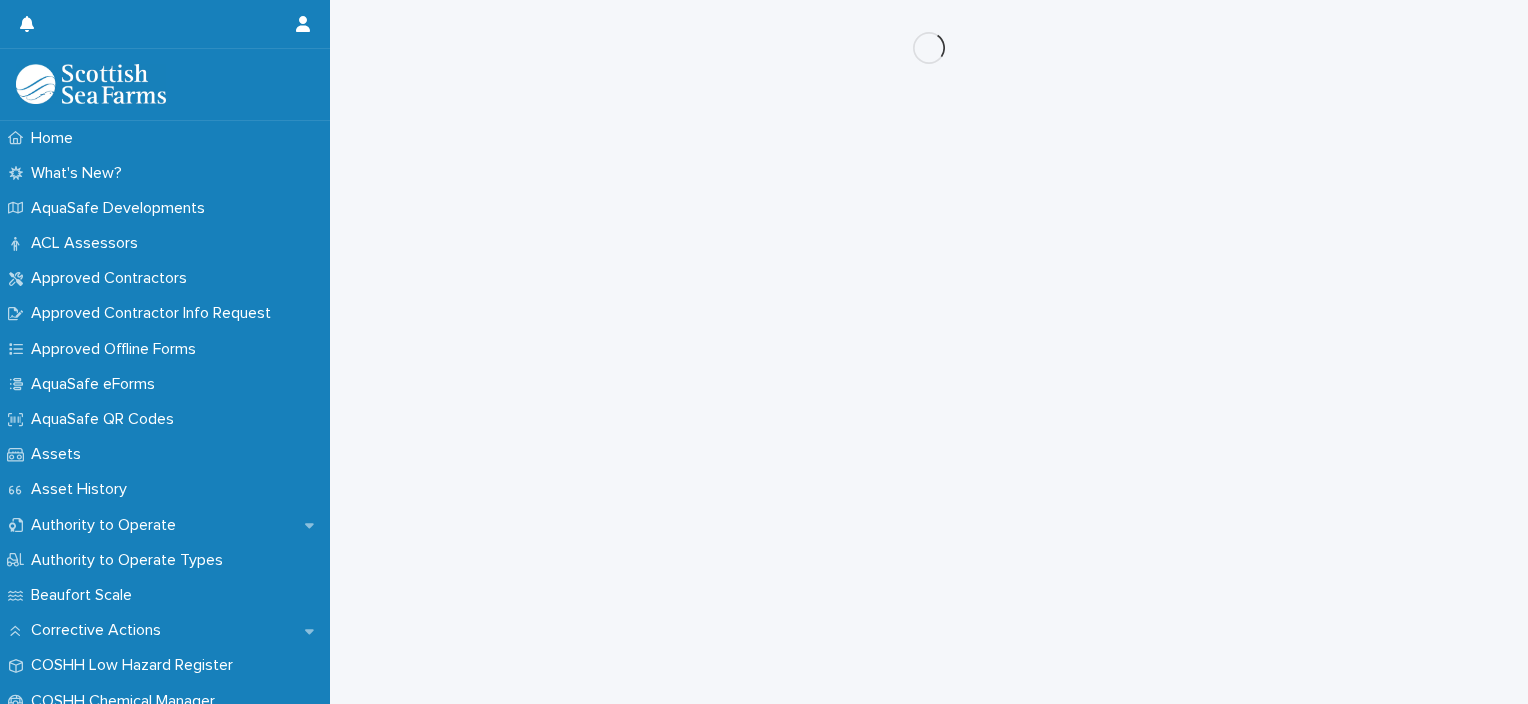 scroll, scrollTop: 0, scrollLeft: 0, axis: both 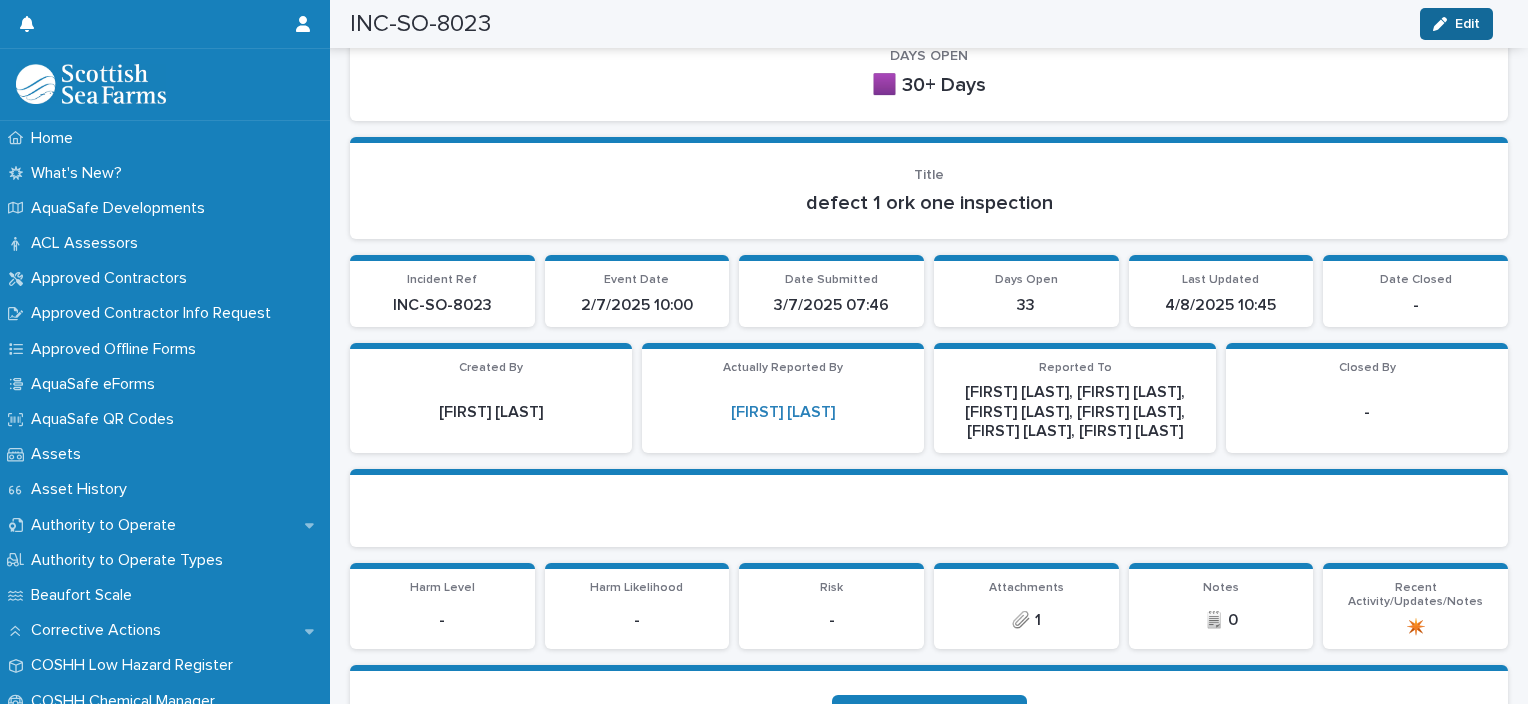 click on "Edit" at bounding box center [1467, 24] 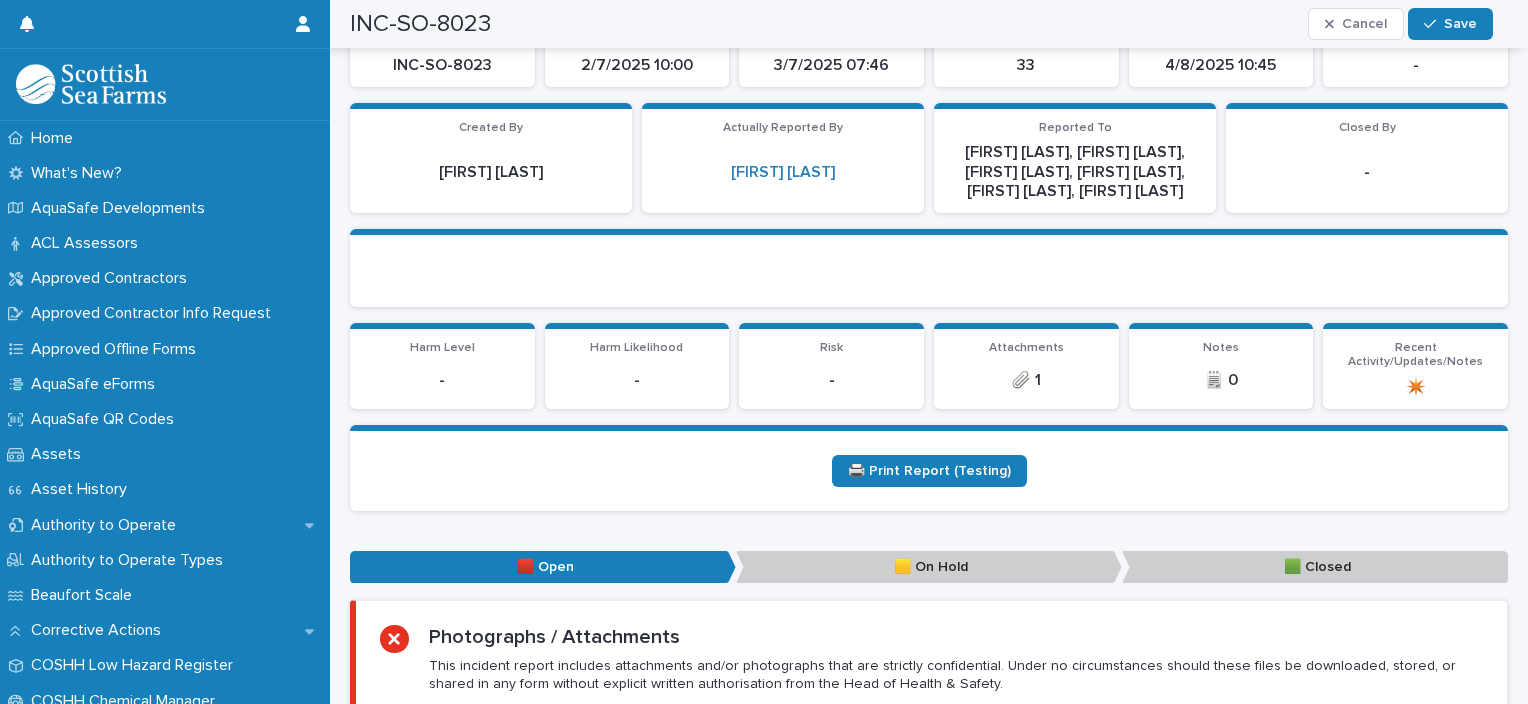scroll, scrollTop: 461, scrollLeft: 0, axis: vertical 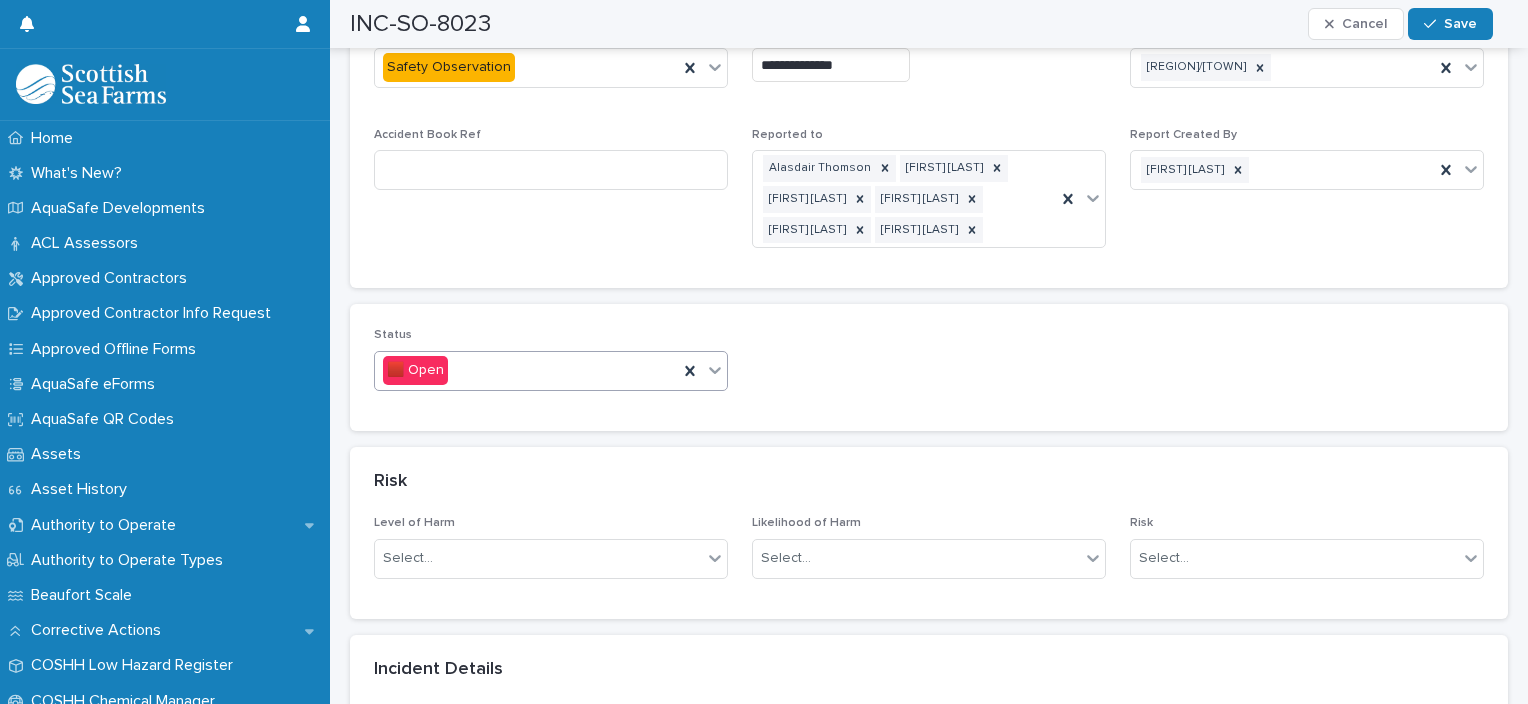 click 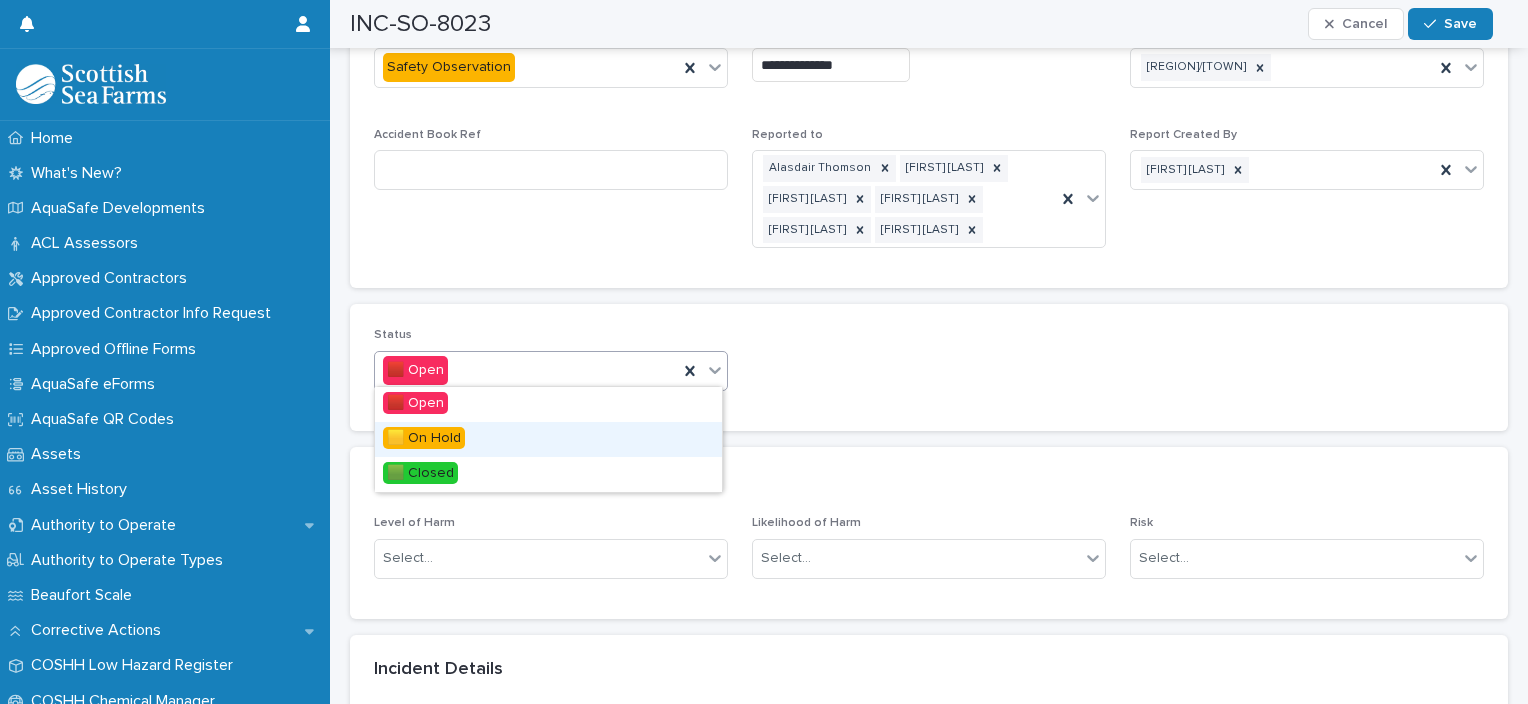 click on "🟨 On Hold" at bounding box center (424, 438) 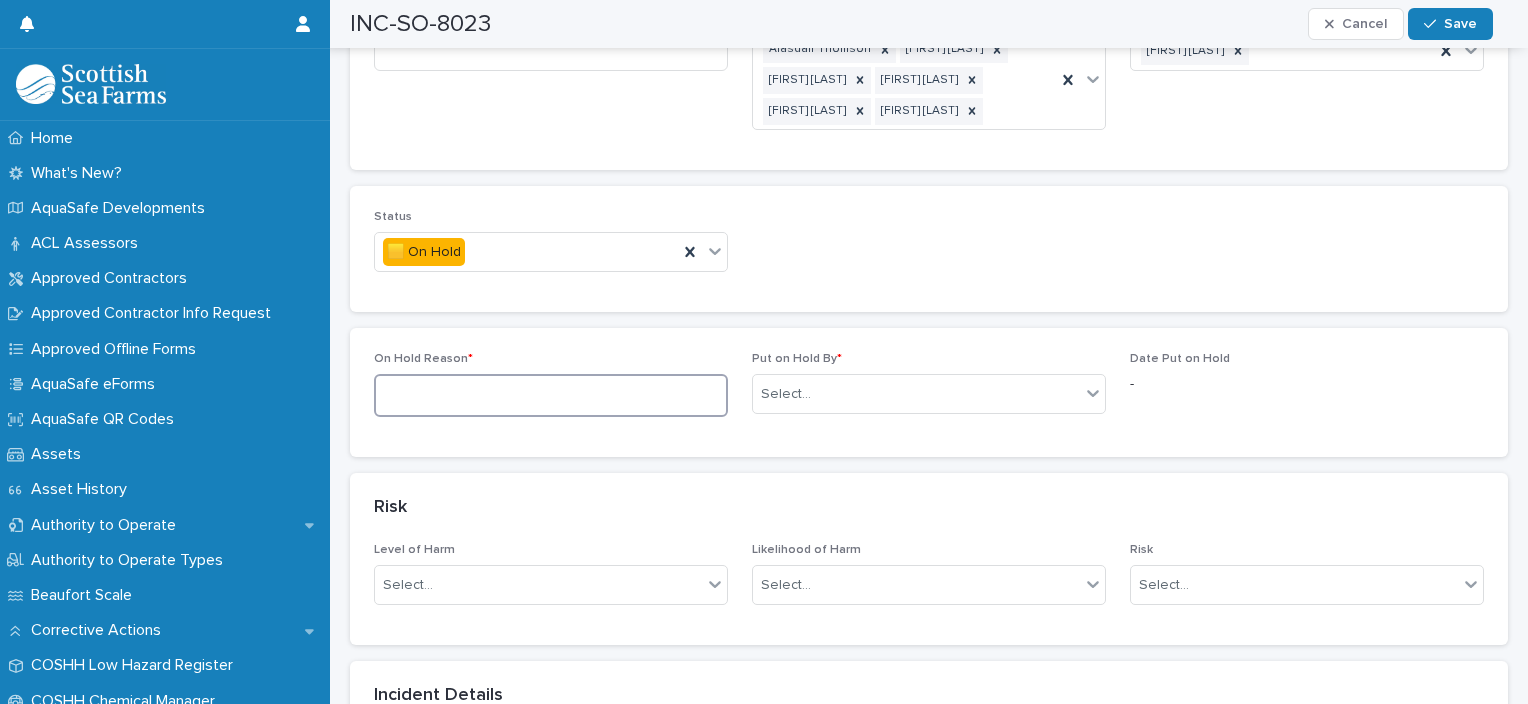 click at bounding box center (551, 395) 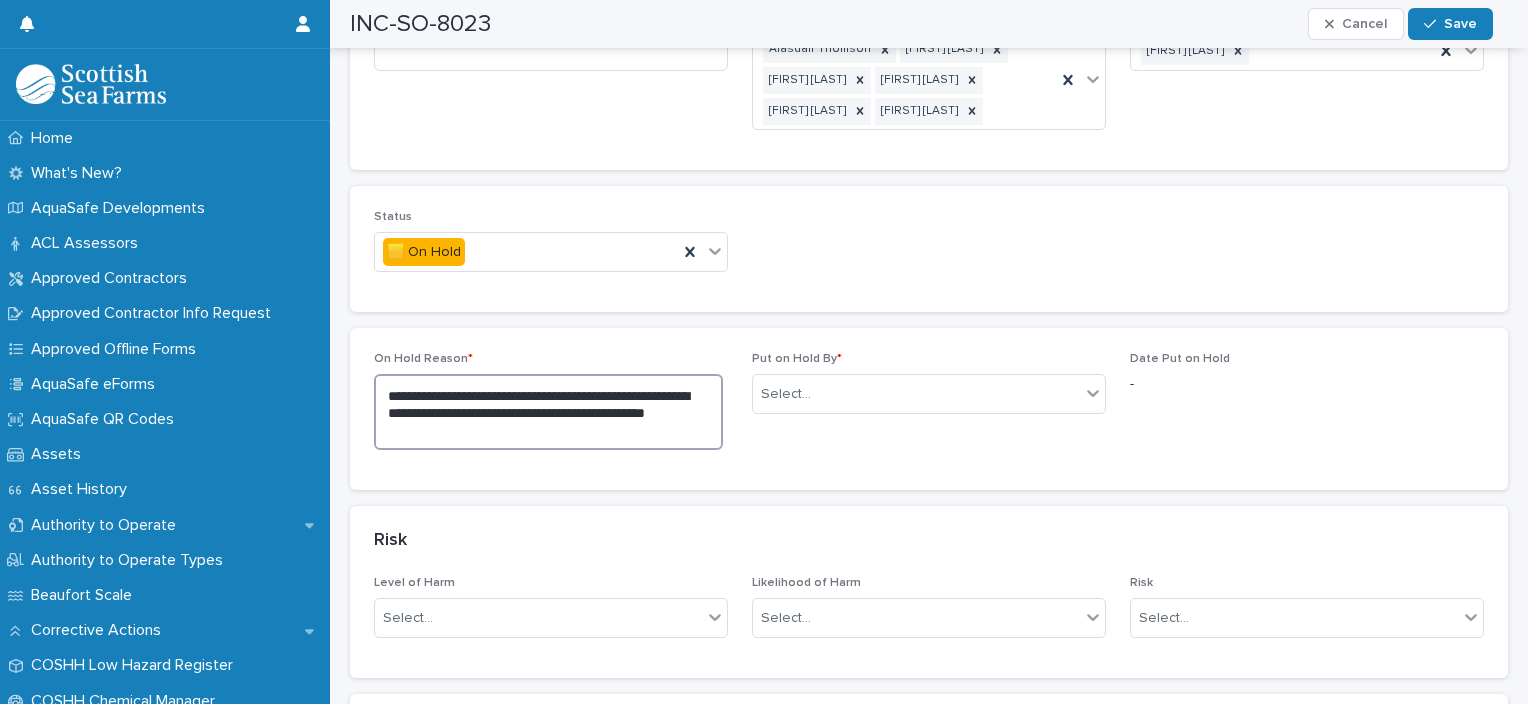 click on "**********" at bounding box center [548, 412] 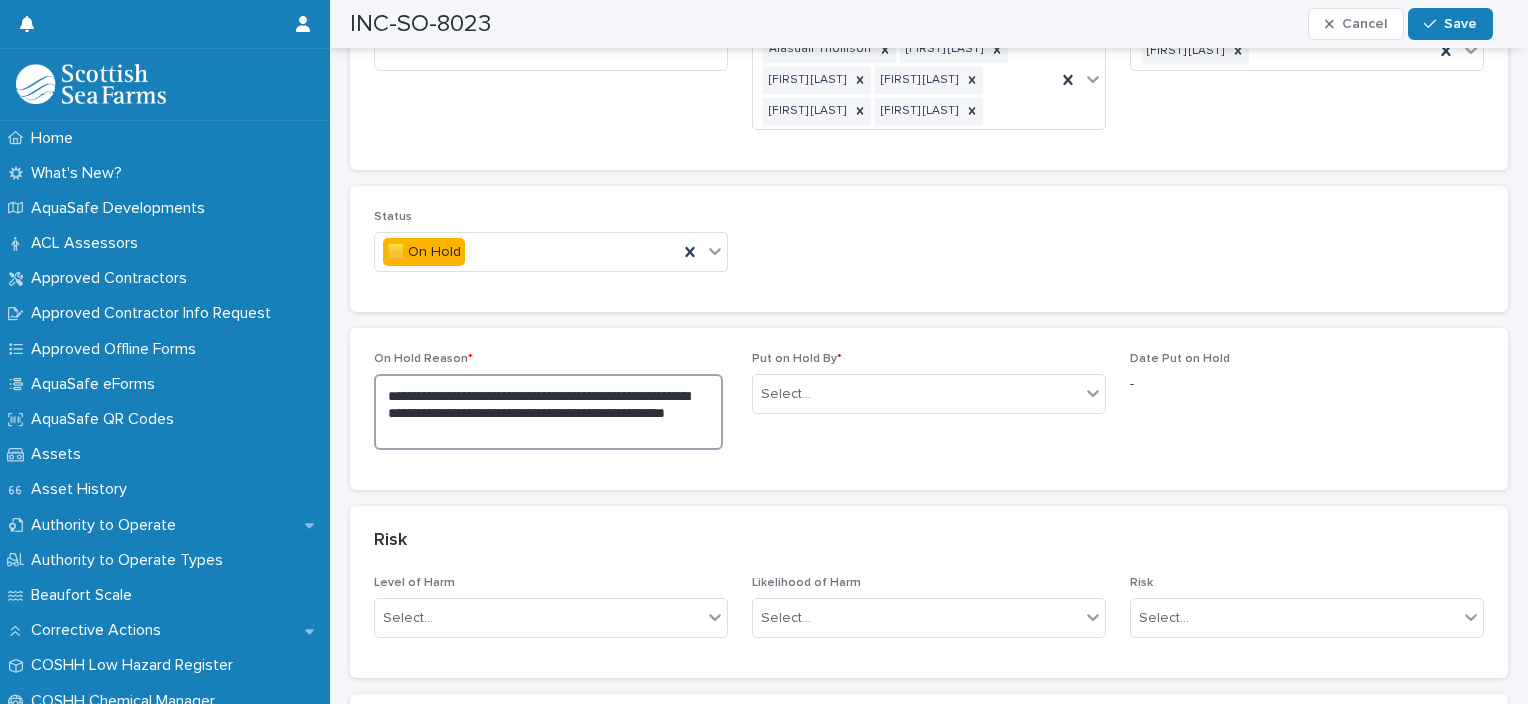 click on "**********" at bounding box center (548, 412) 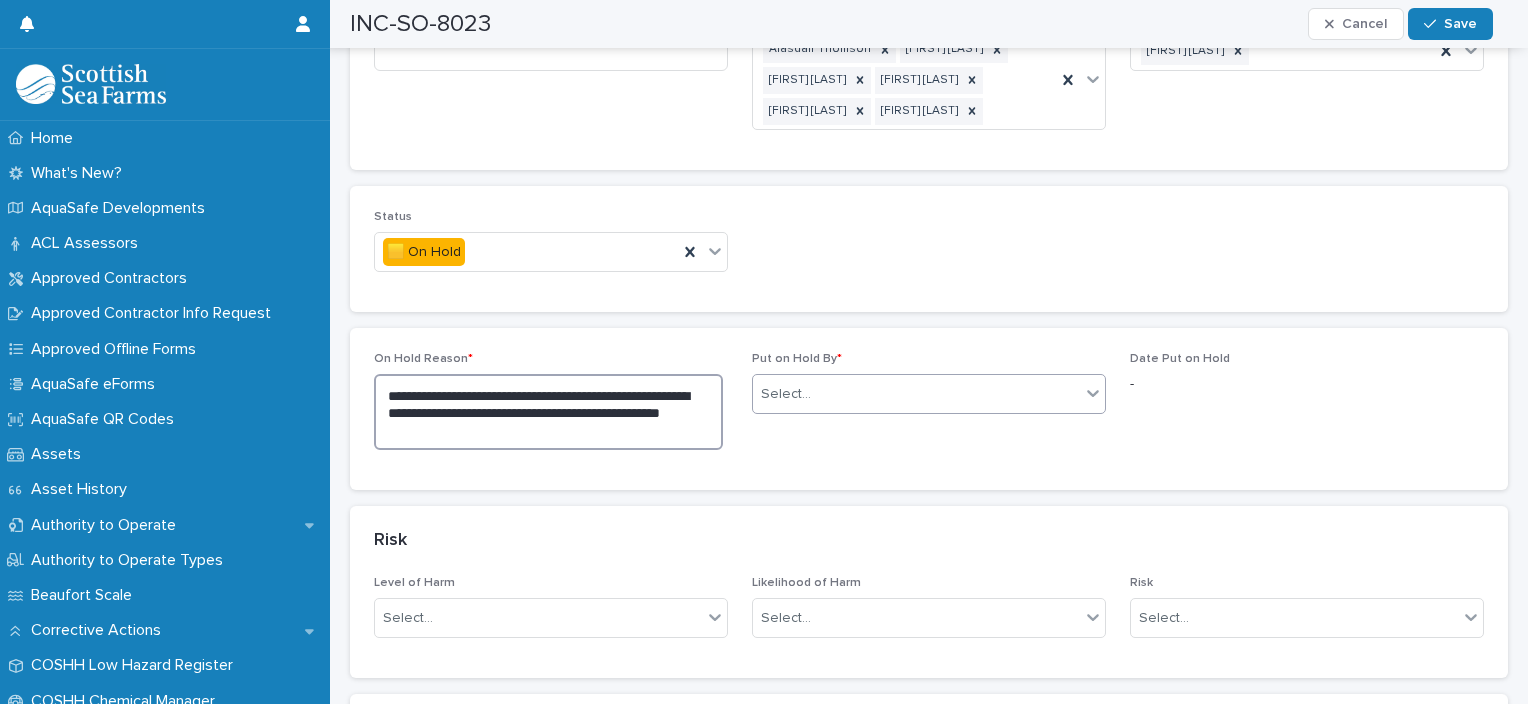 type on "**********" 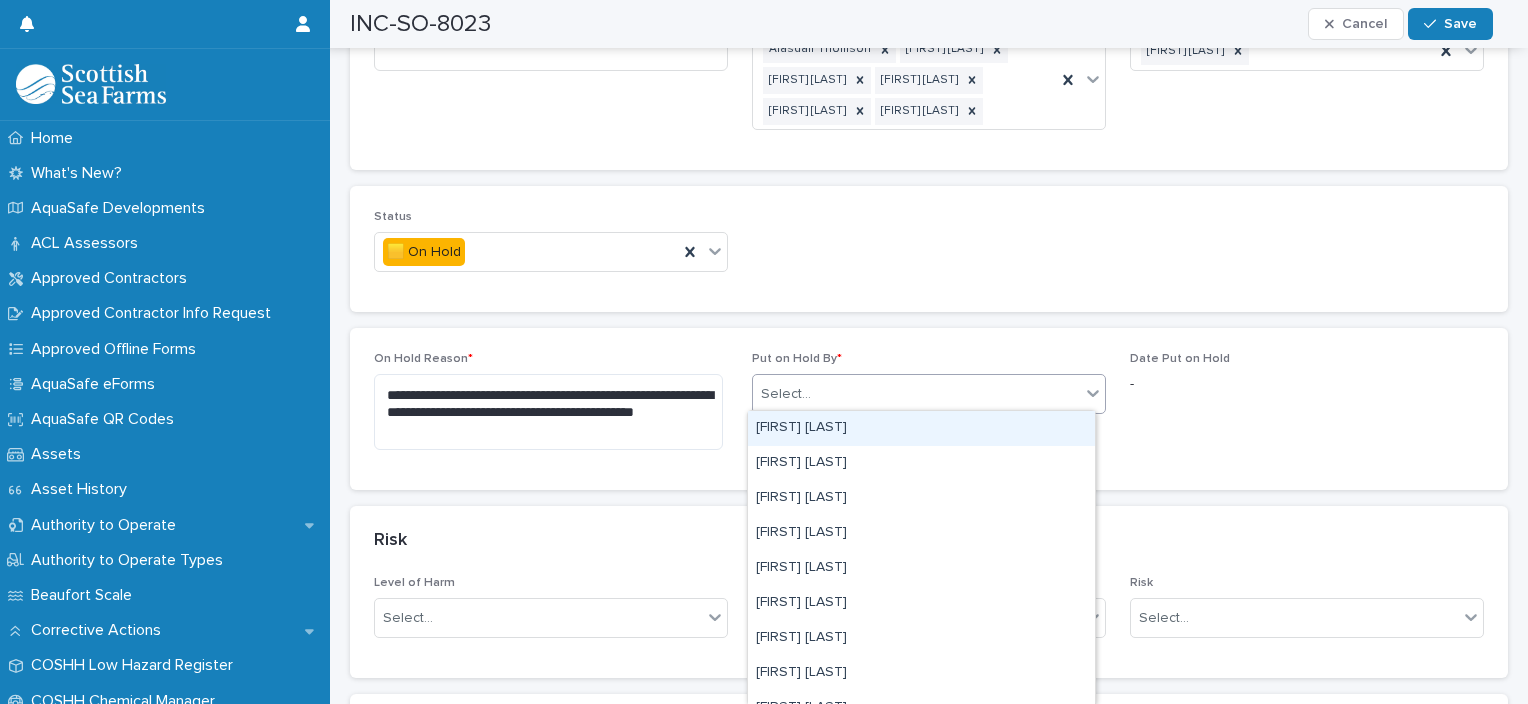 click 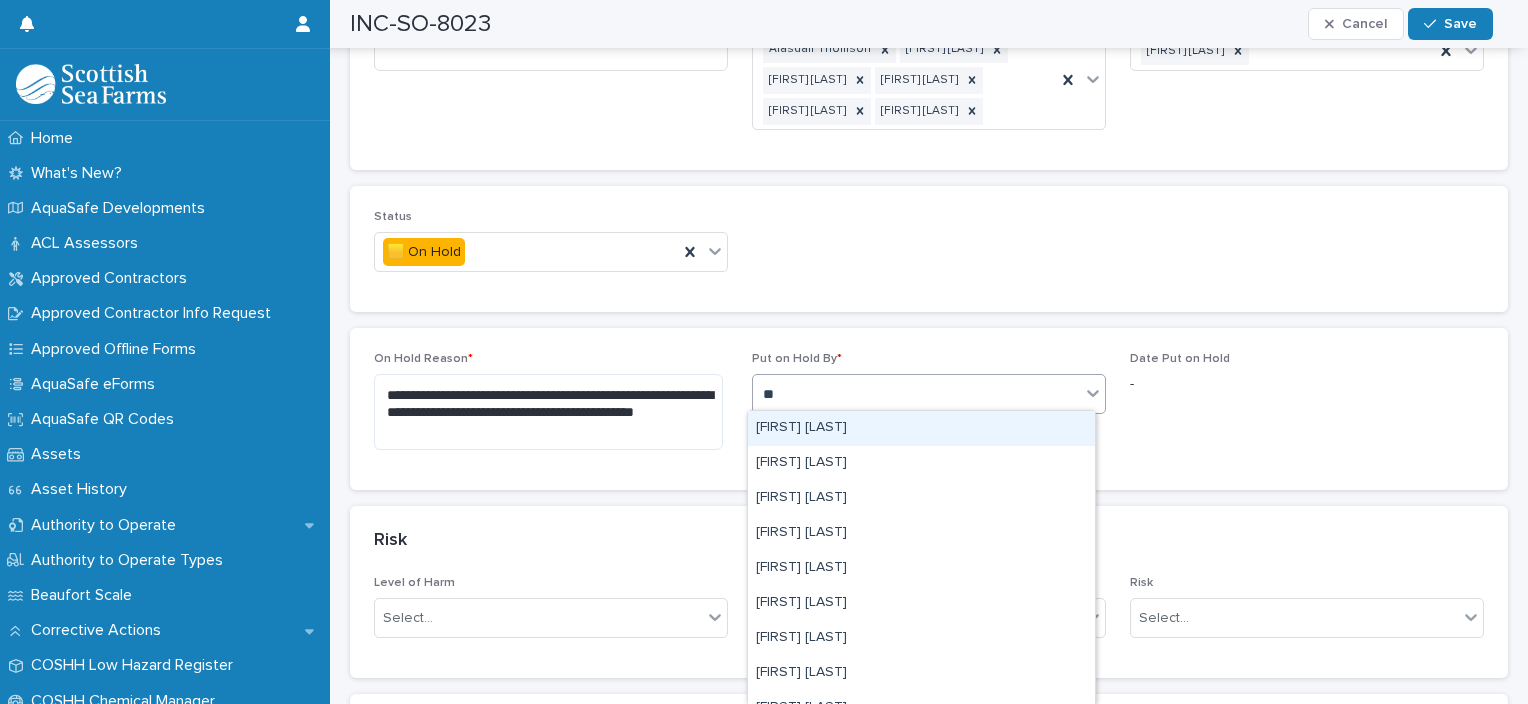 type on "*" 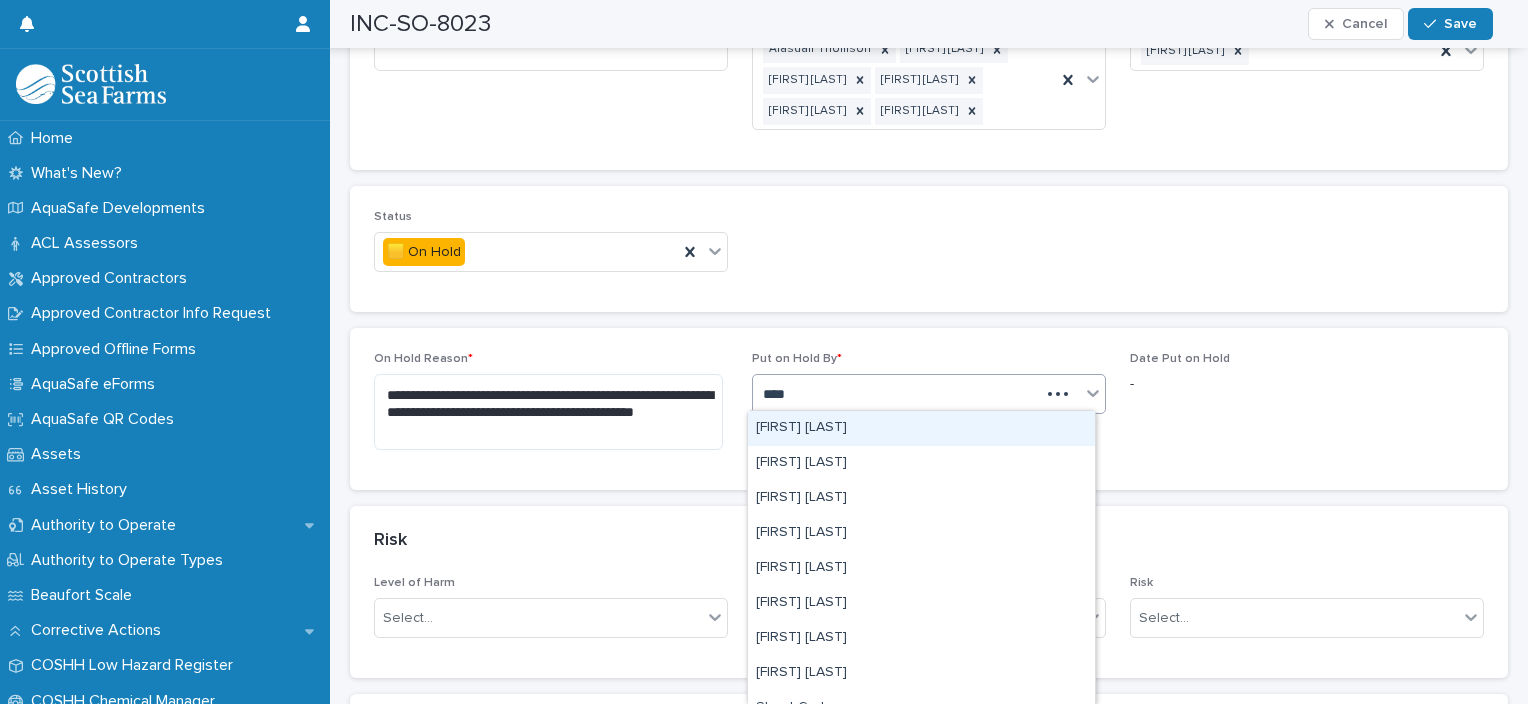 type on "*****" 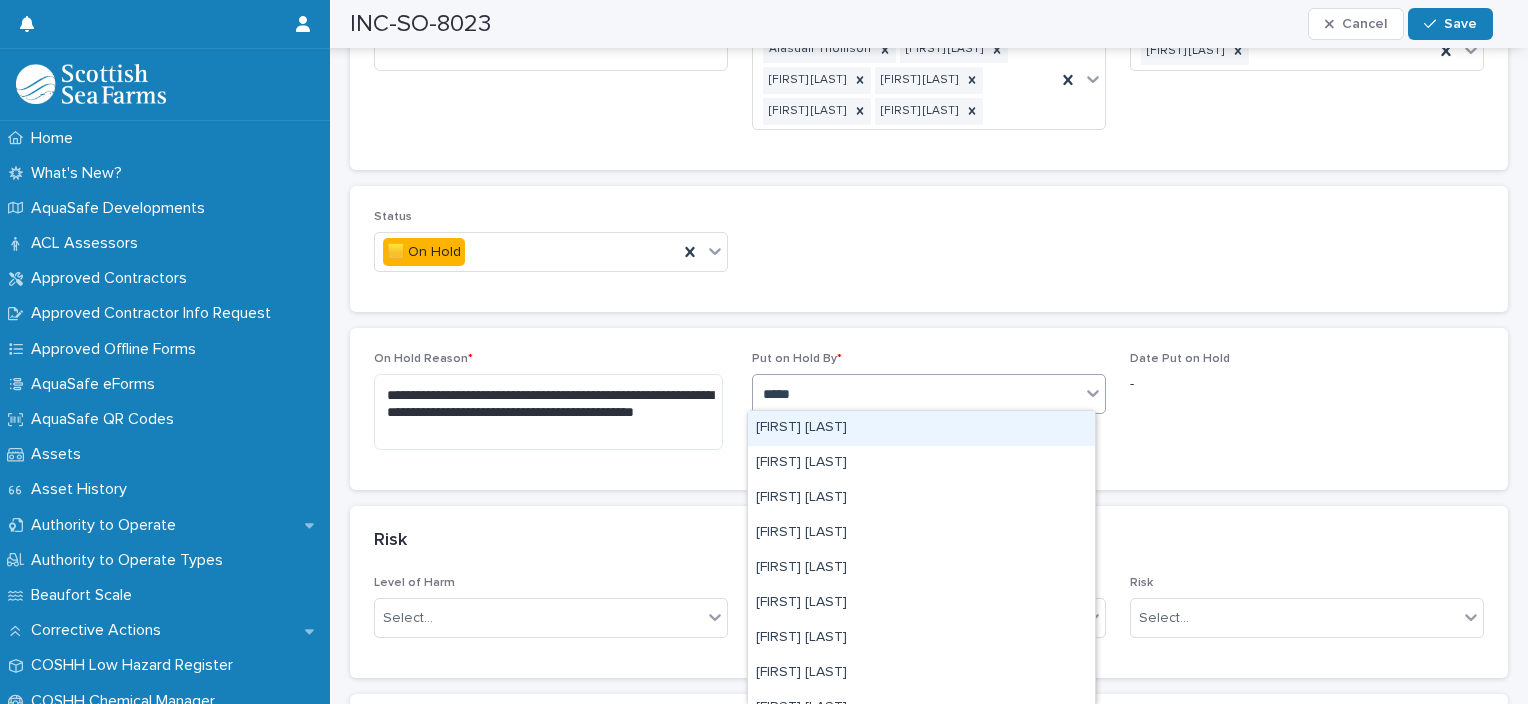 click on "[FIRST] [LAST]" at bounding box center (921, 428) 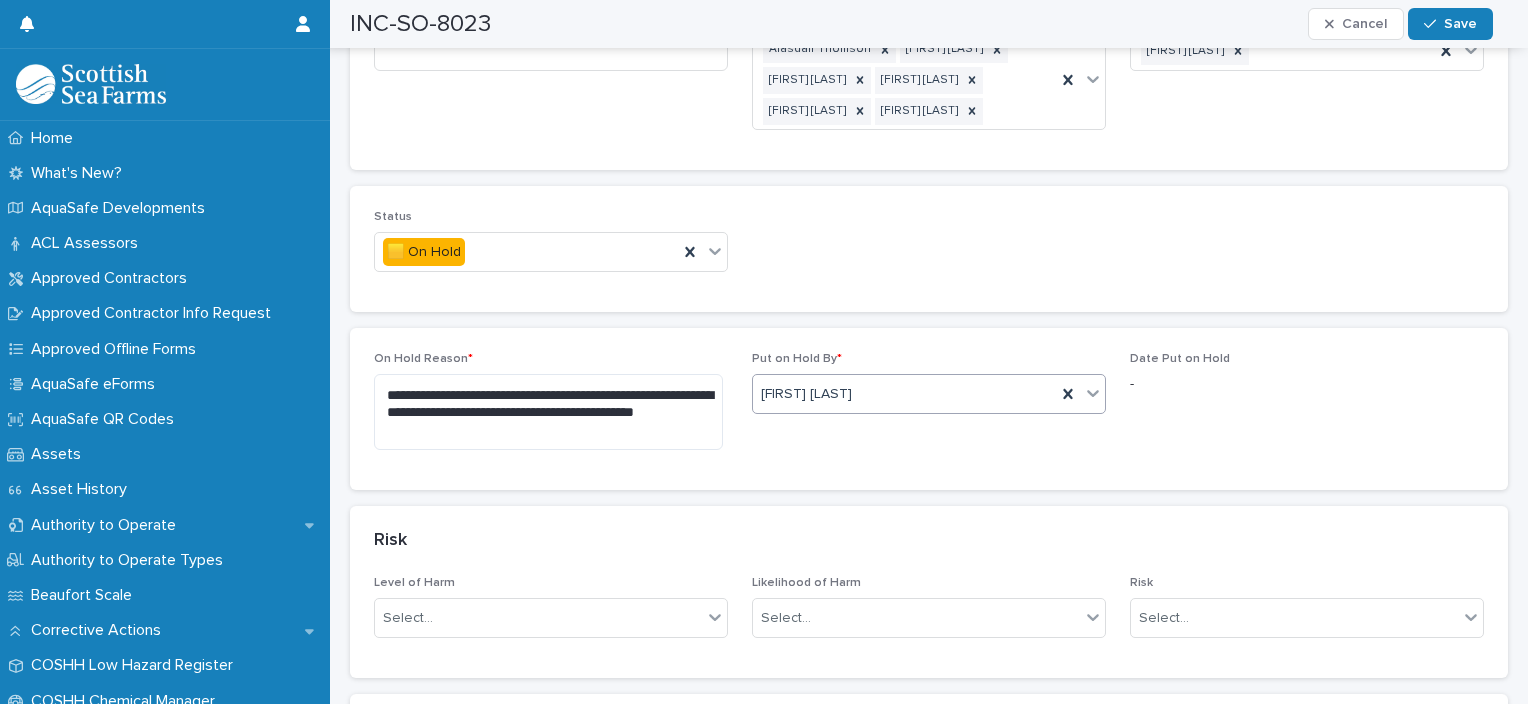 scroll, scrollTop: 690, scrollLeft: 0, axis: vertical 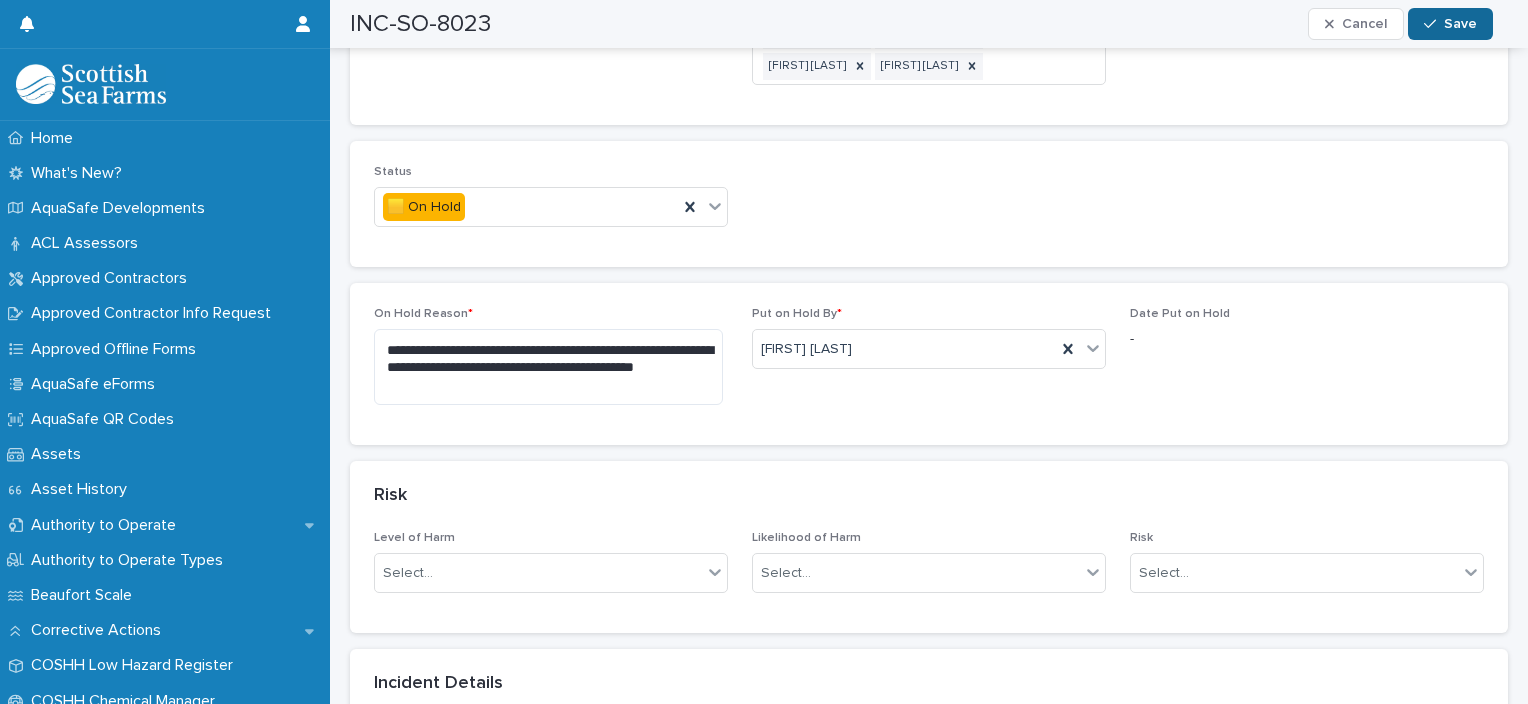click on "Save" at bounding box center (1460, 24) 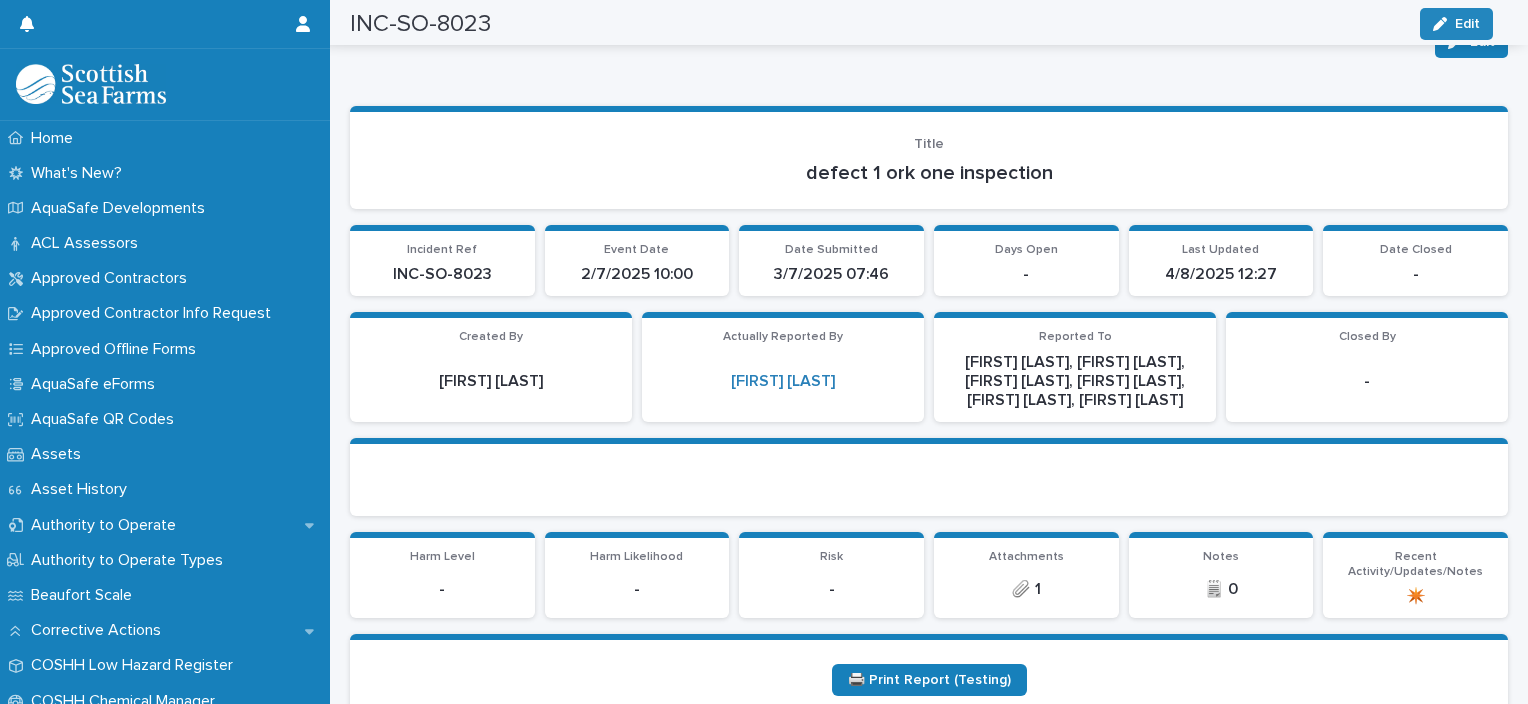 scroll, scrollTop: 0, scrollLeft: 0, axis: both 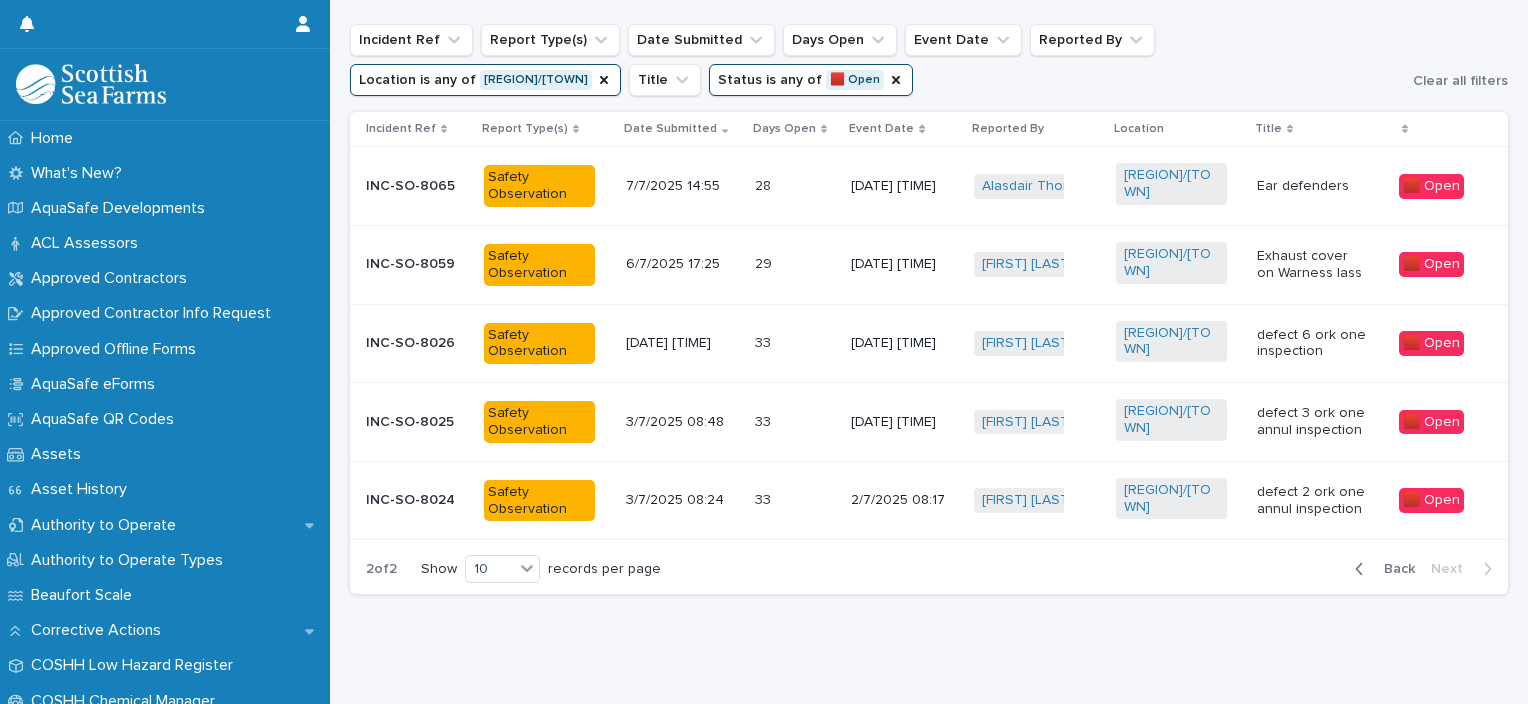 click on "INC-SO-8024" at bounding box center (417, 500) 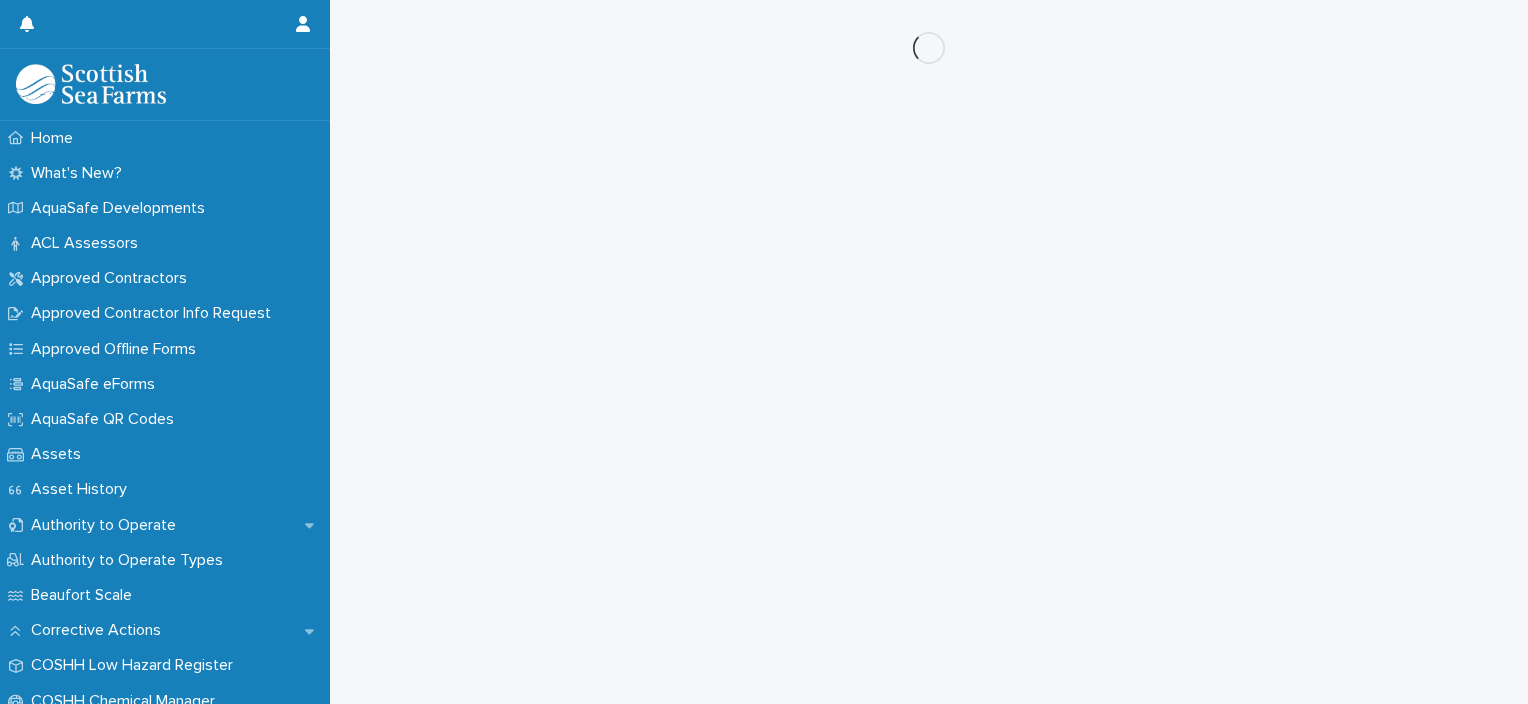scroll, scrollTop: 0, scrollLeft: 0, axis: both 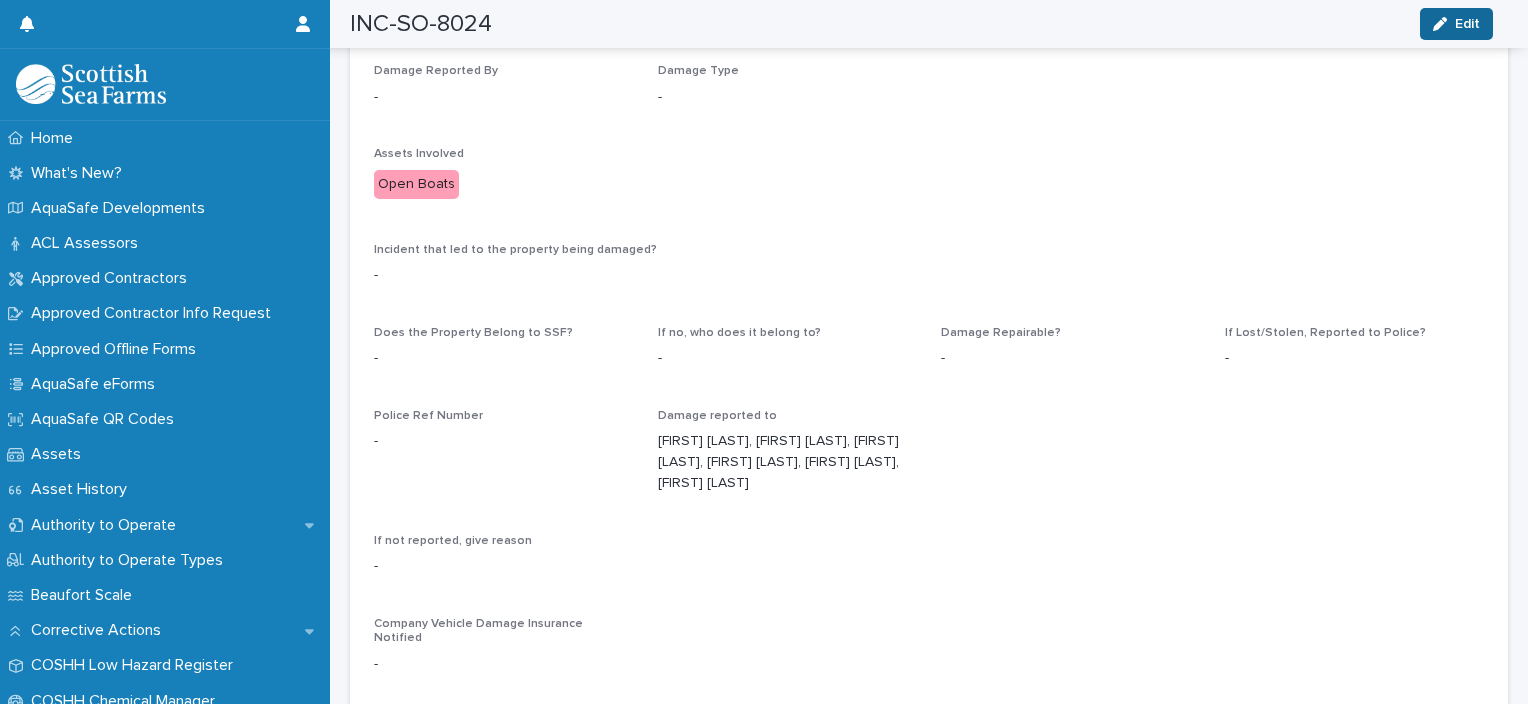 click at bounding box center (1444, 24) 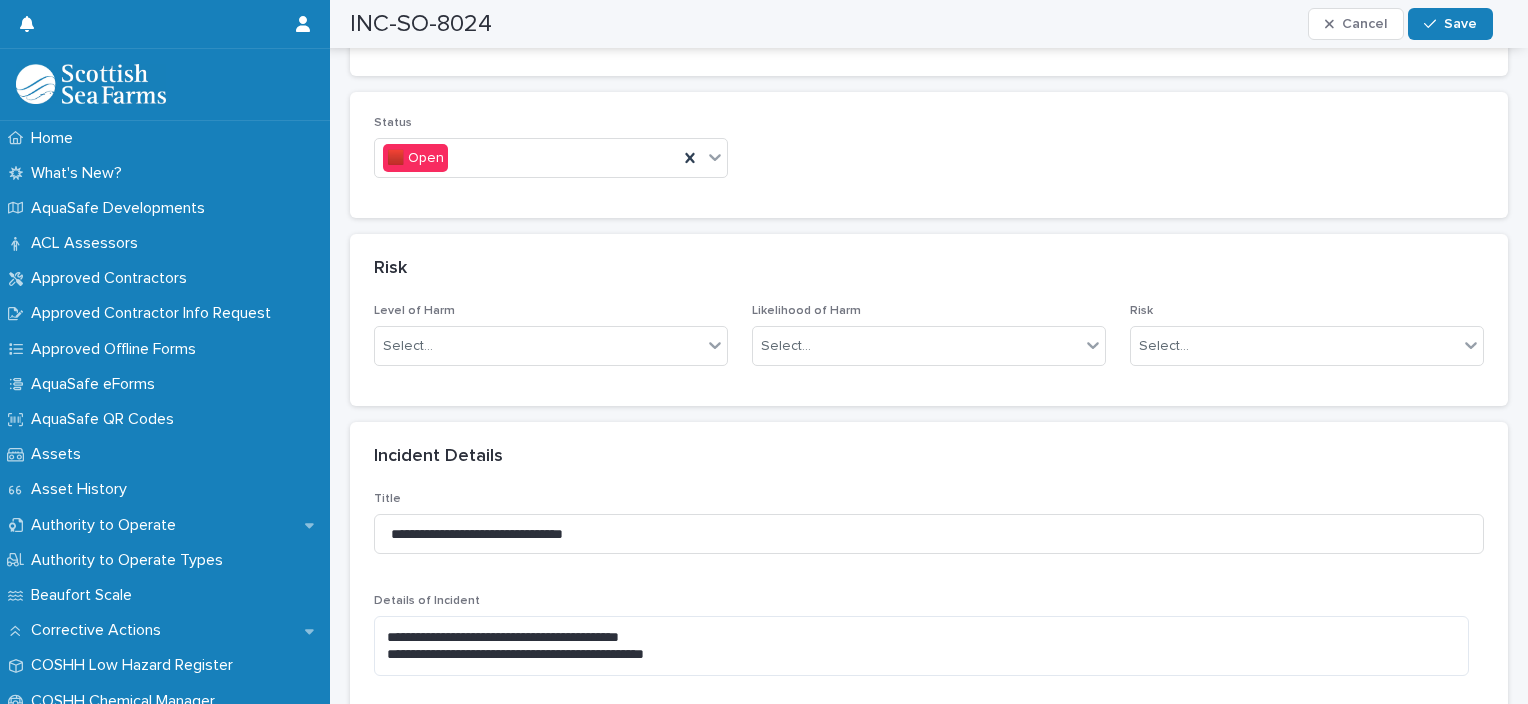 scroll, scrollTop: 1319, scrollLeft: 0, axis: vertical 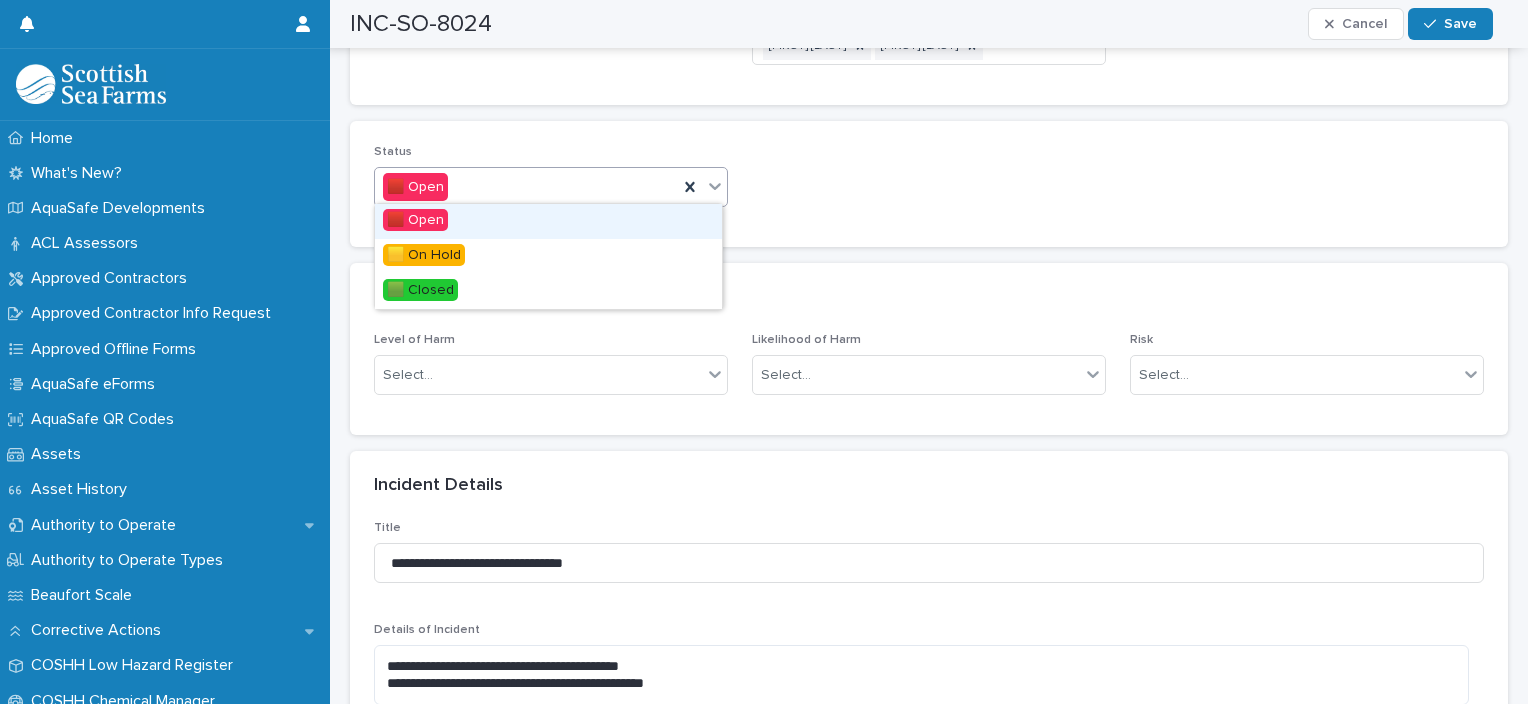 click 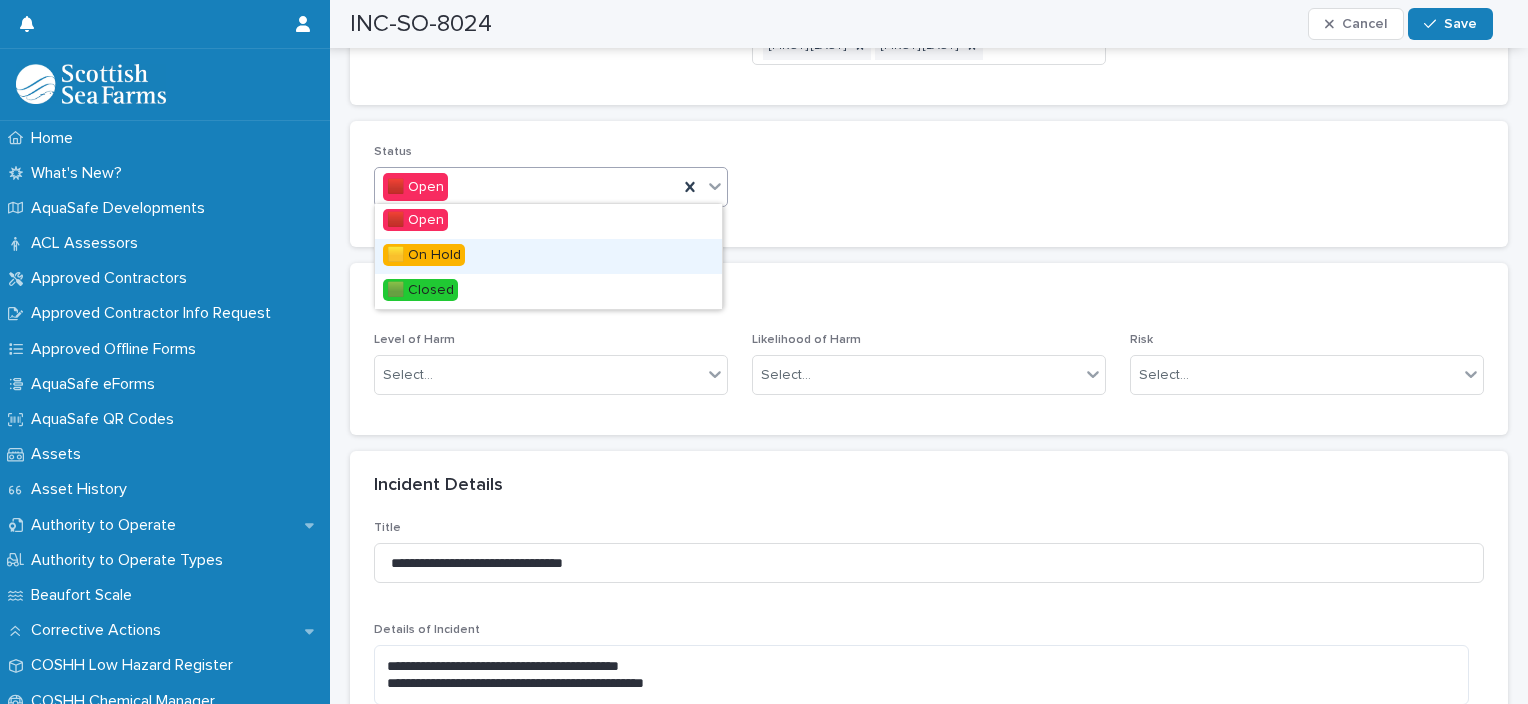 click on "🟨 On Hold" at bounding box center (424, 255) 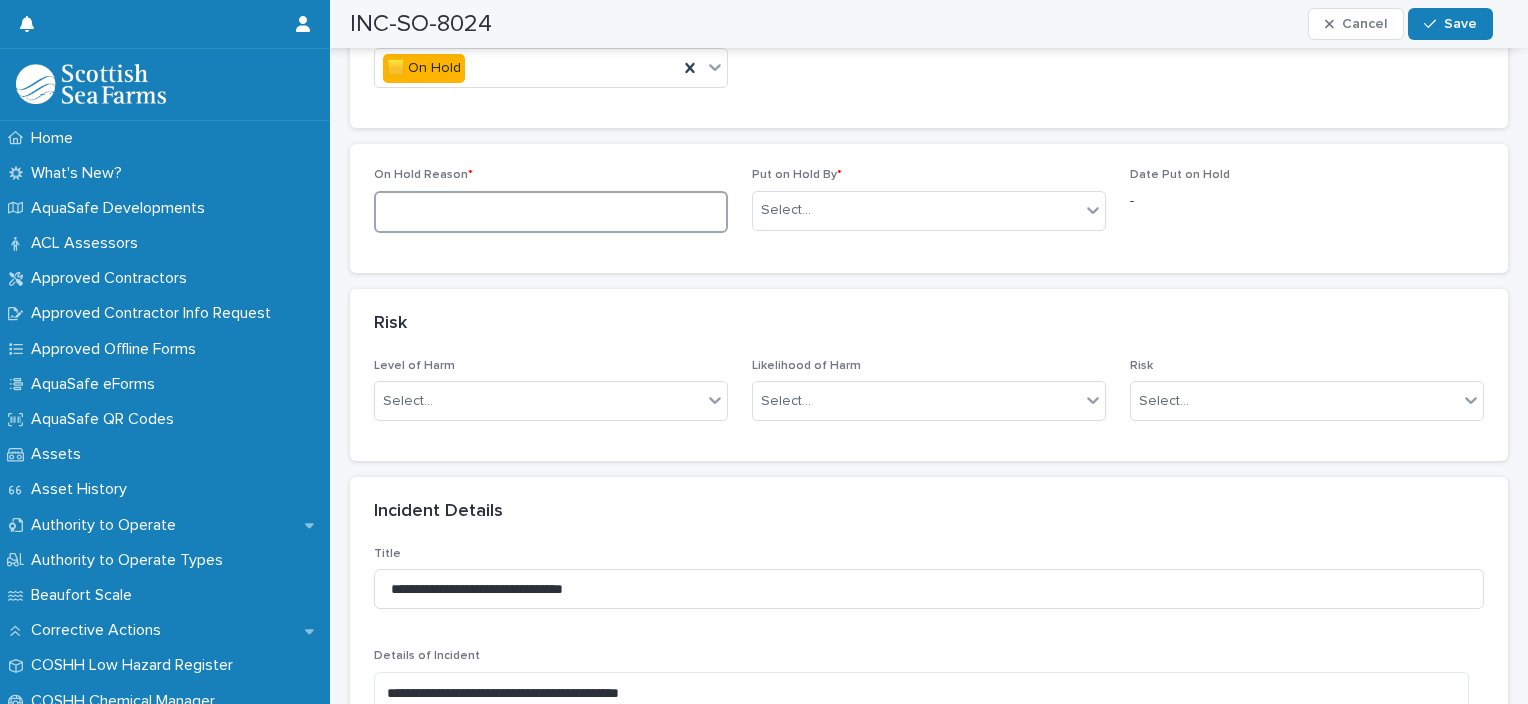 click at bounding box center (551, 212) 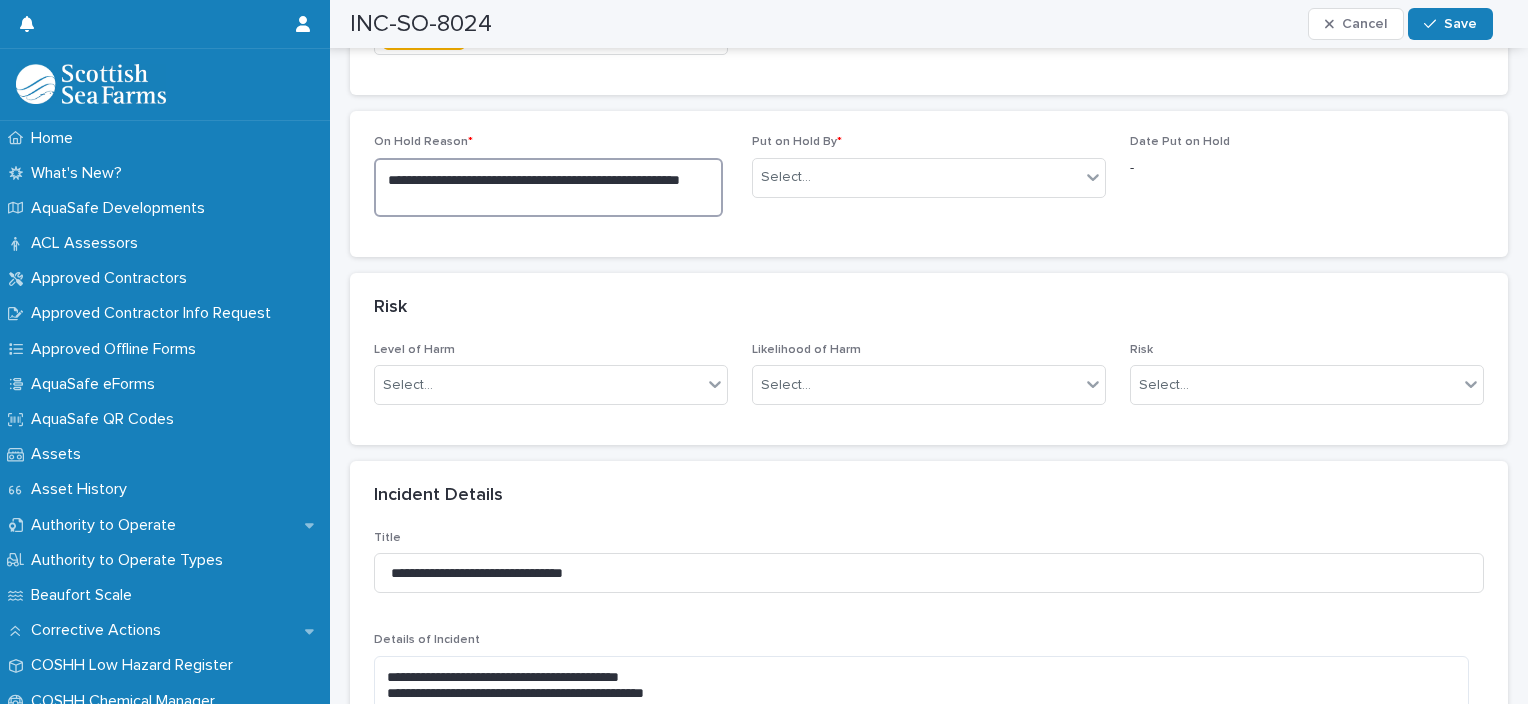 scroll, scrollTop: 1359, scrollLeft: 0, axis: vertical 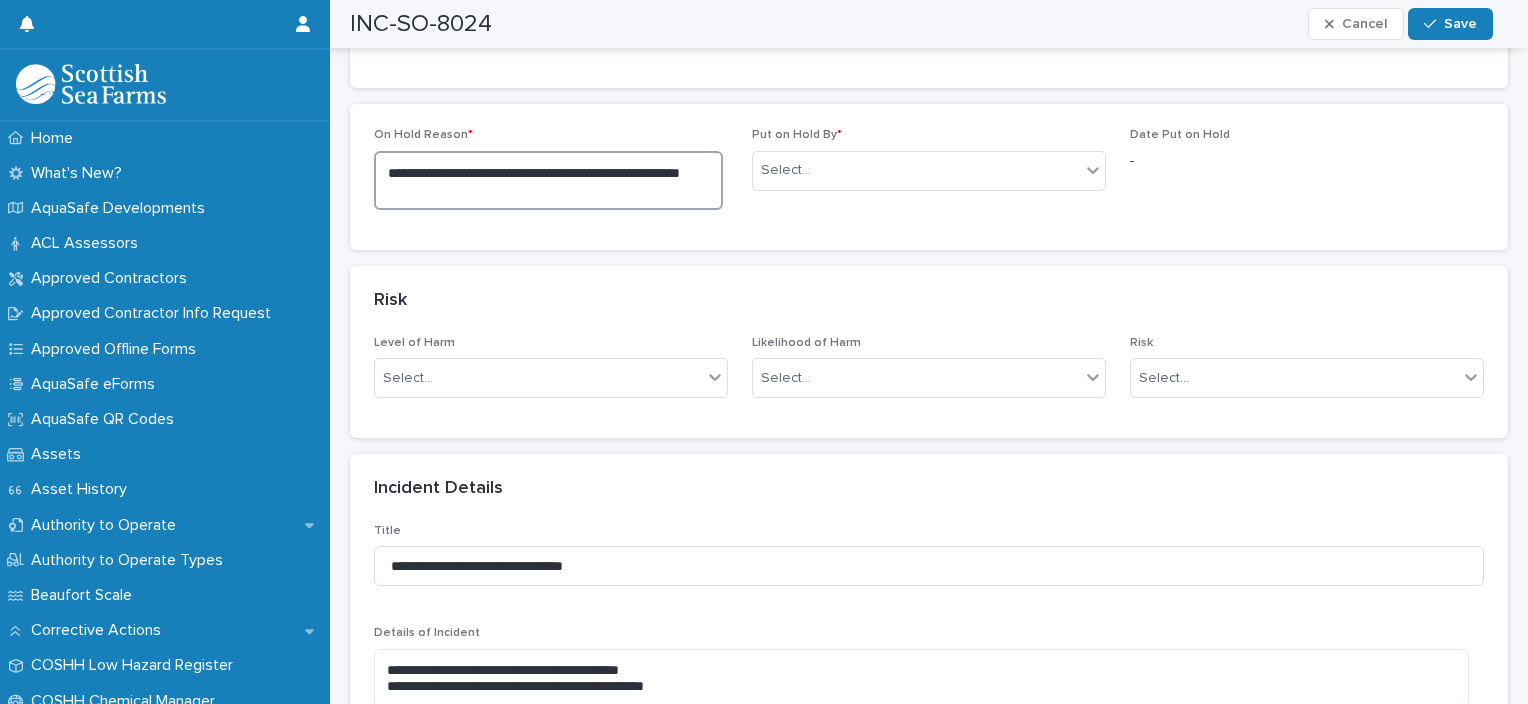 click on "**********" at bounding box center (548, 181) 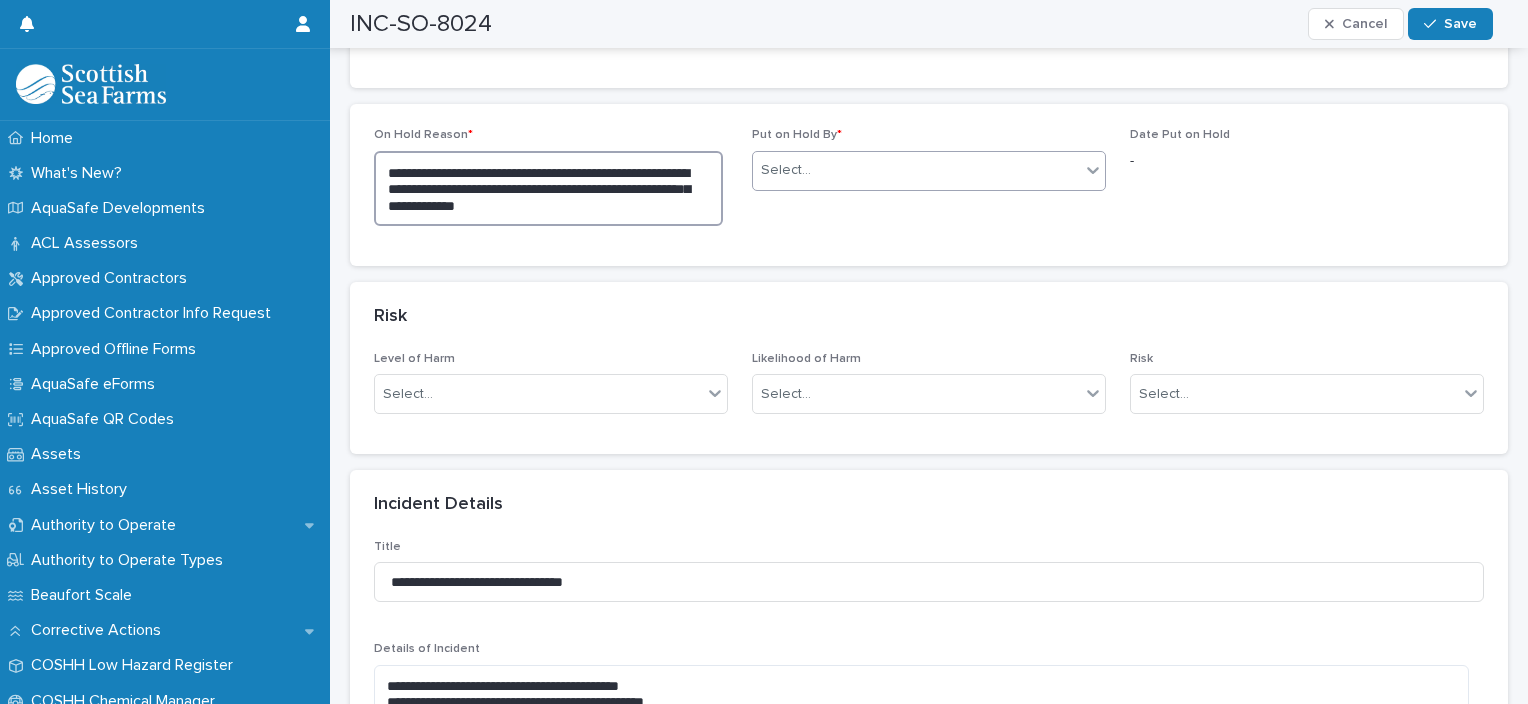 type on "**********" 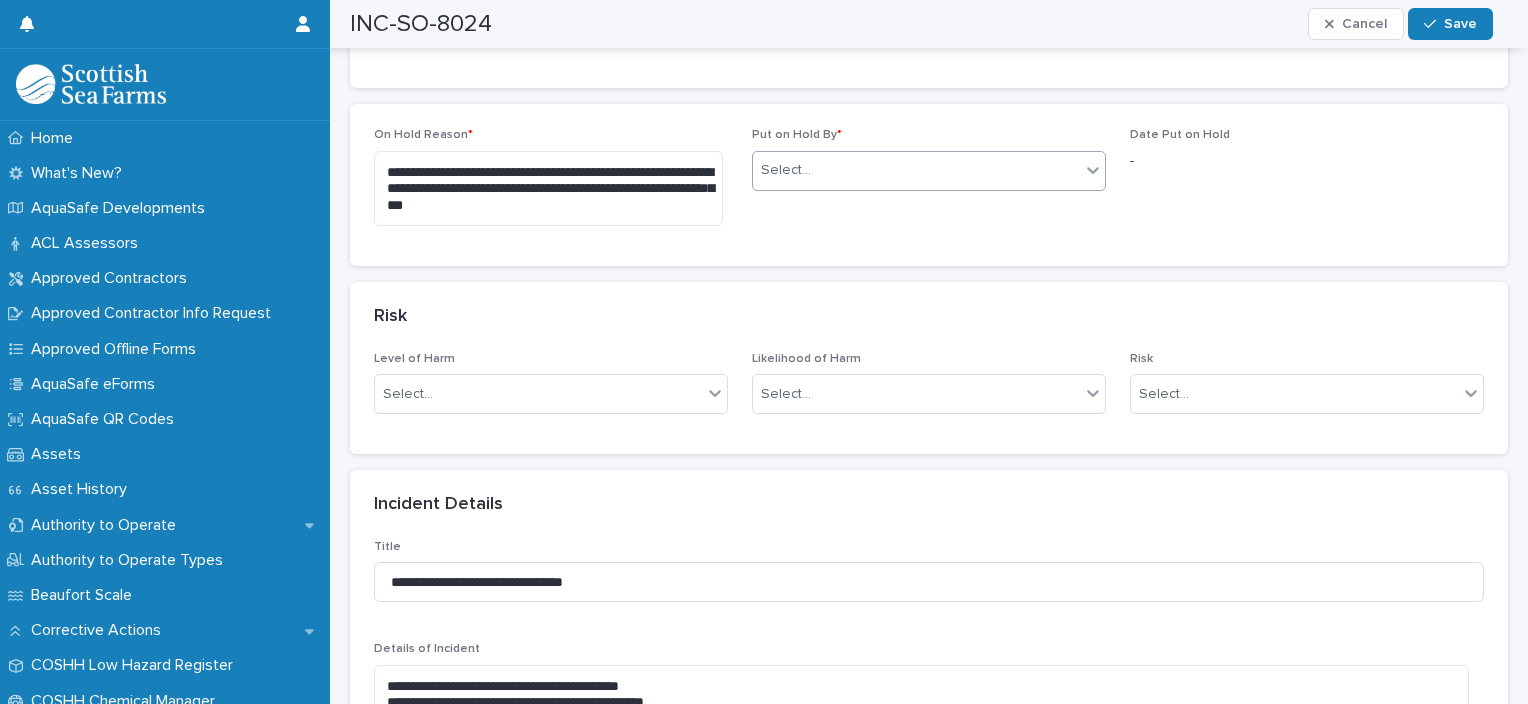 click 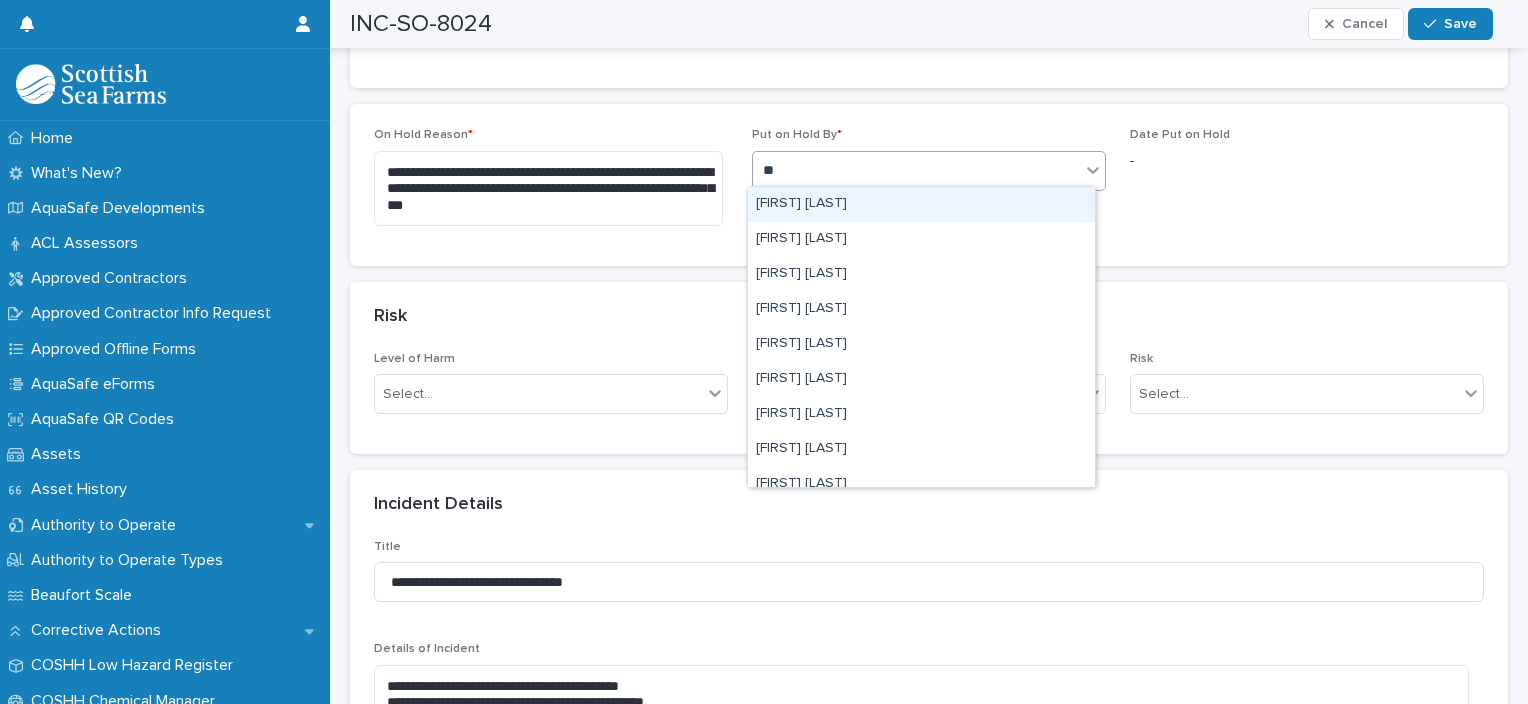 type on "***" 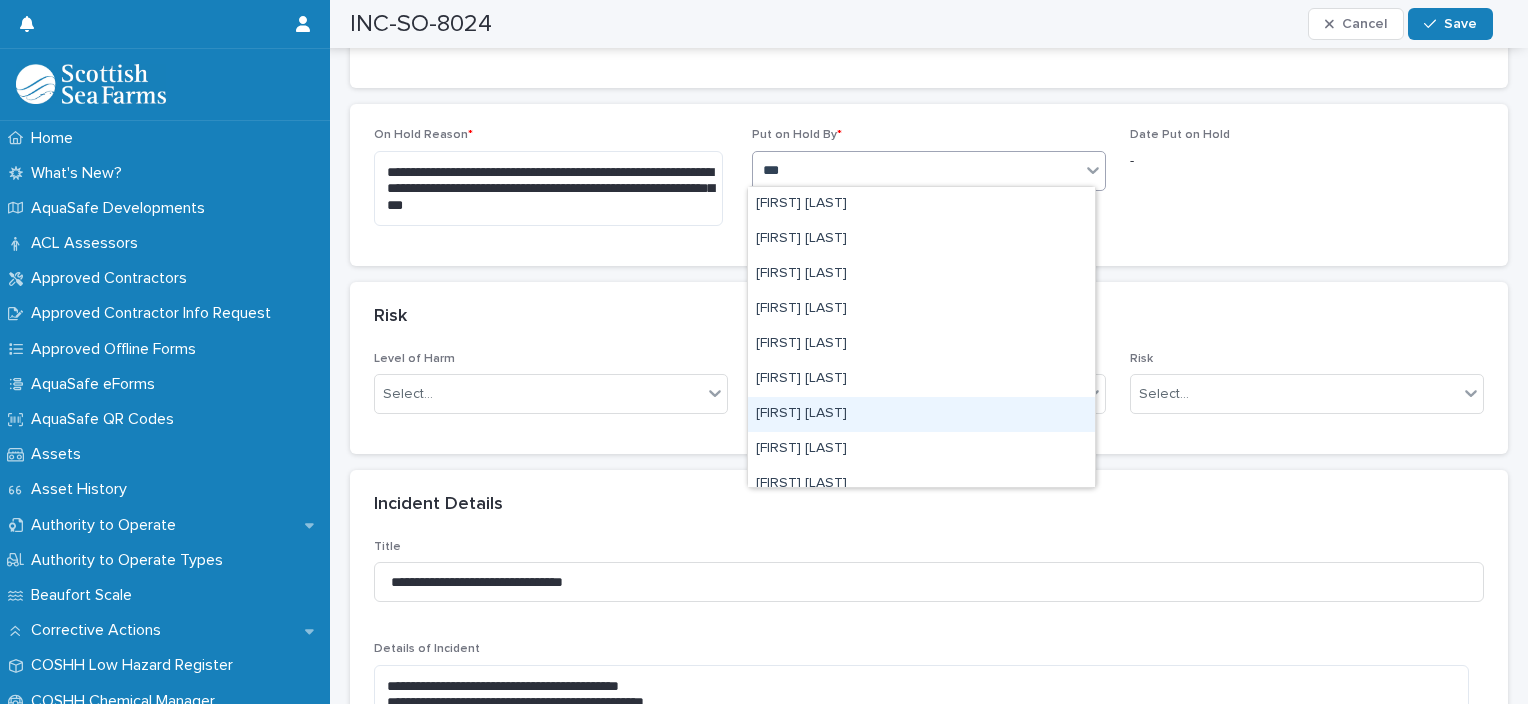 click on "[FIRST] [LAST]" at bounding box center (921, 414) 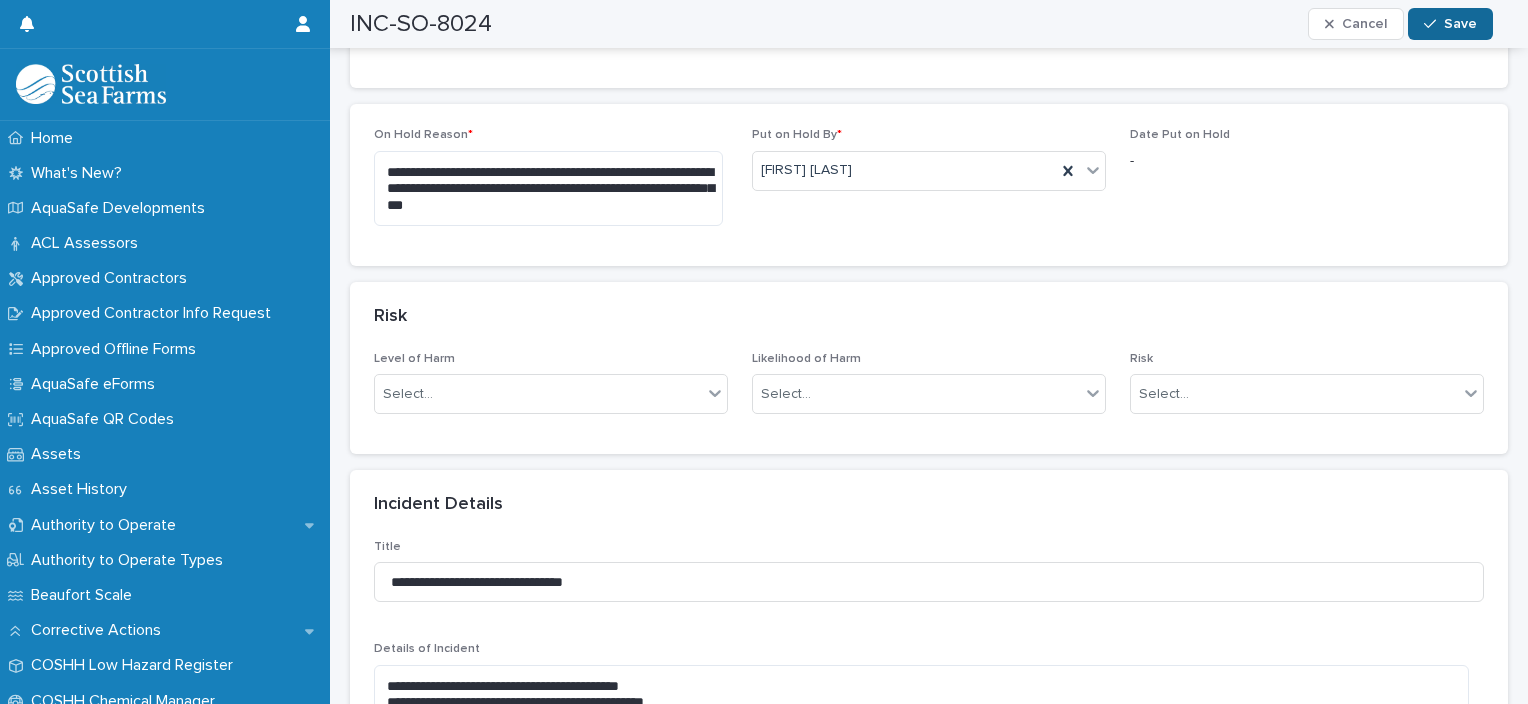 click on "Save" at bounding box center (1460, 24) 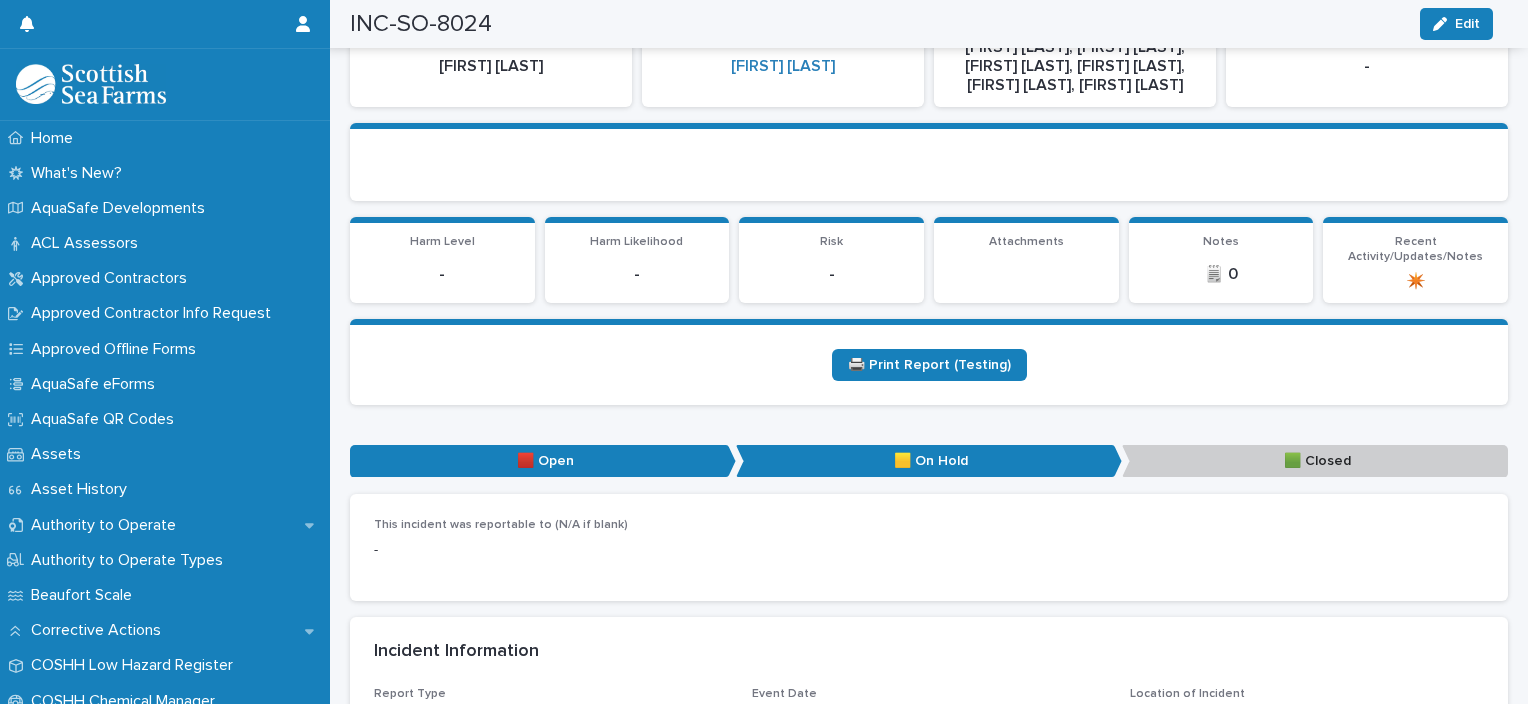 scroll, scrollTop: 320, scrollLeft: 0, axis: vertical 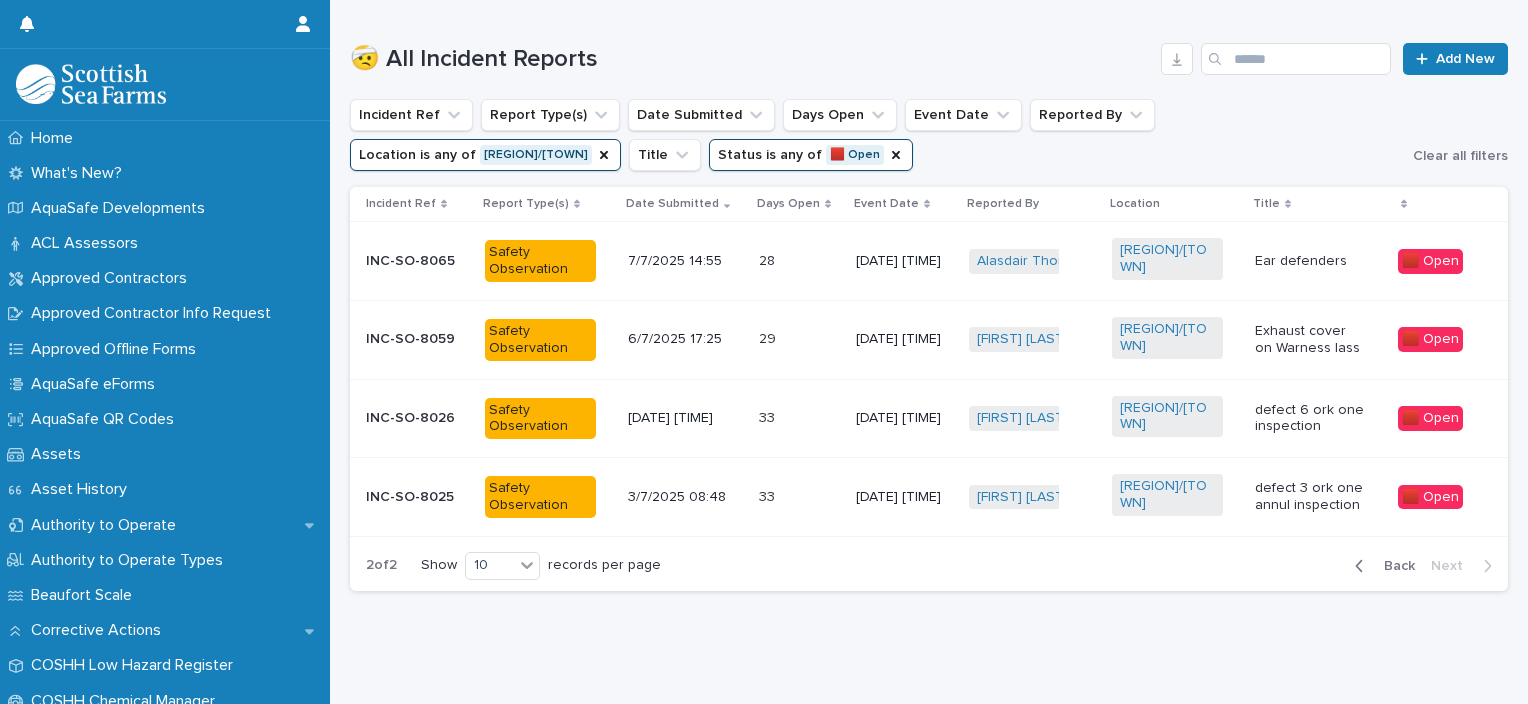 click on "INC-SO-8025" at bounding box center (417, 497) 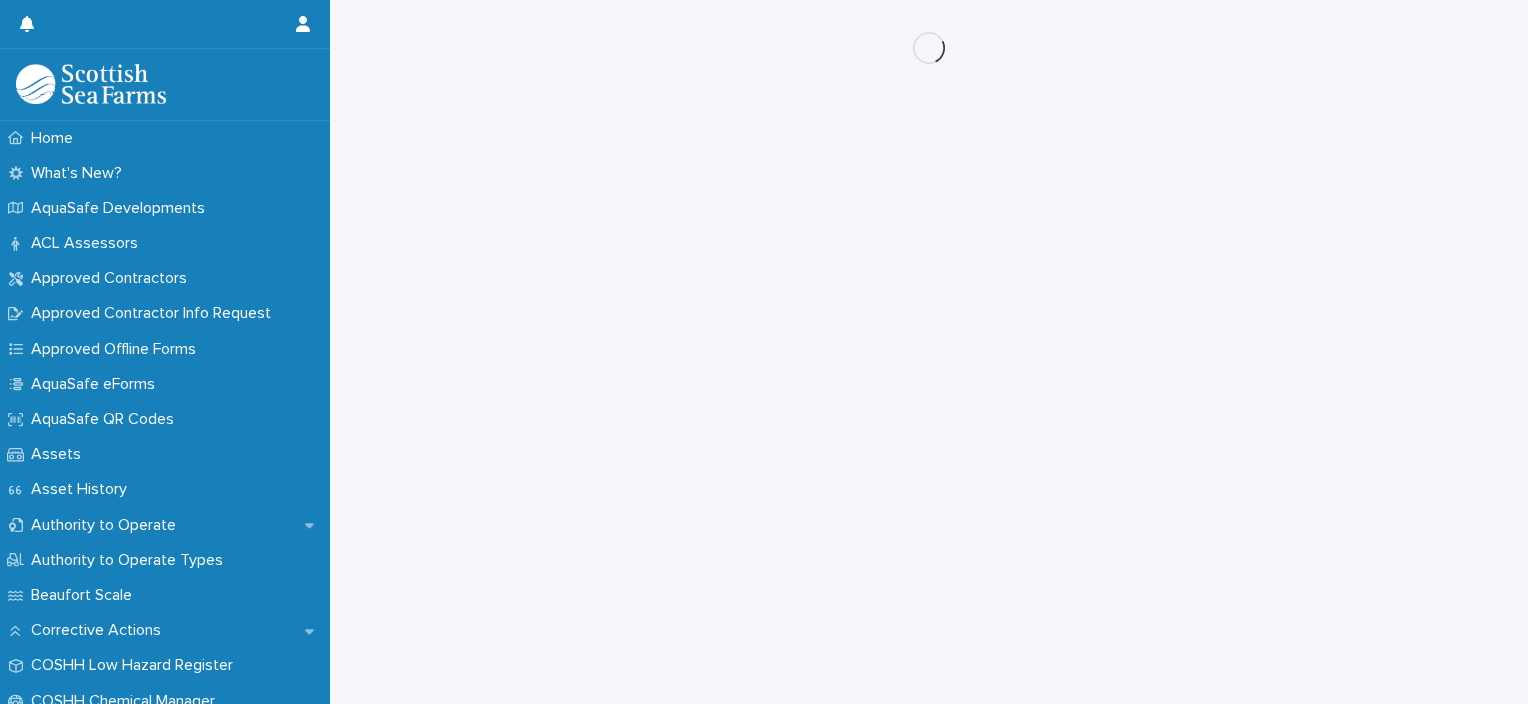 scroll, scrollTop: 0, scrollLeft: 0, axis: both 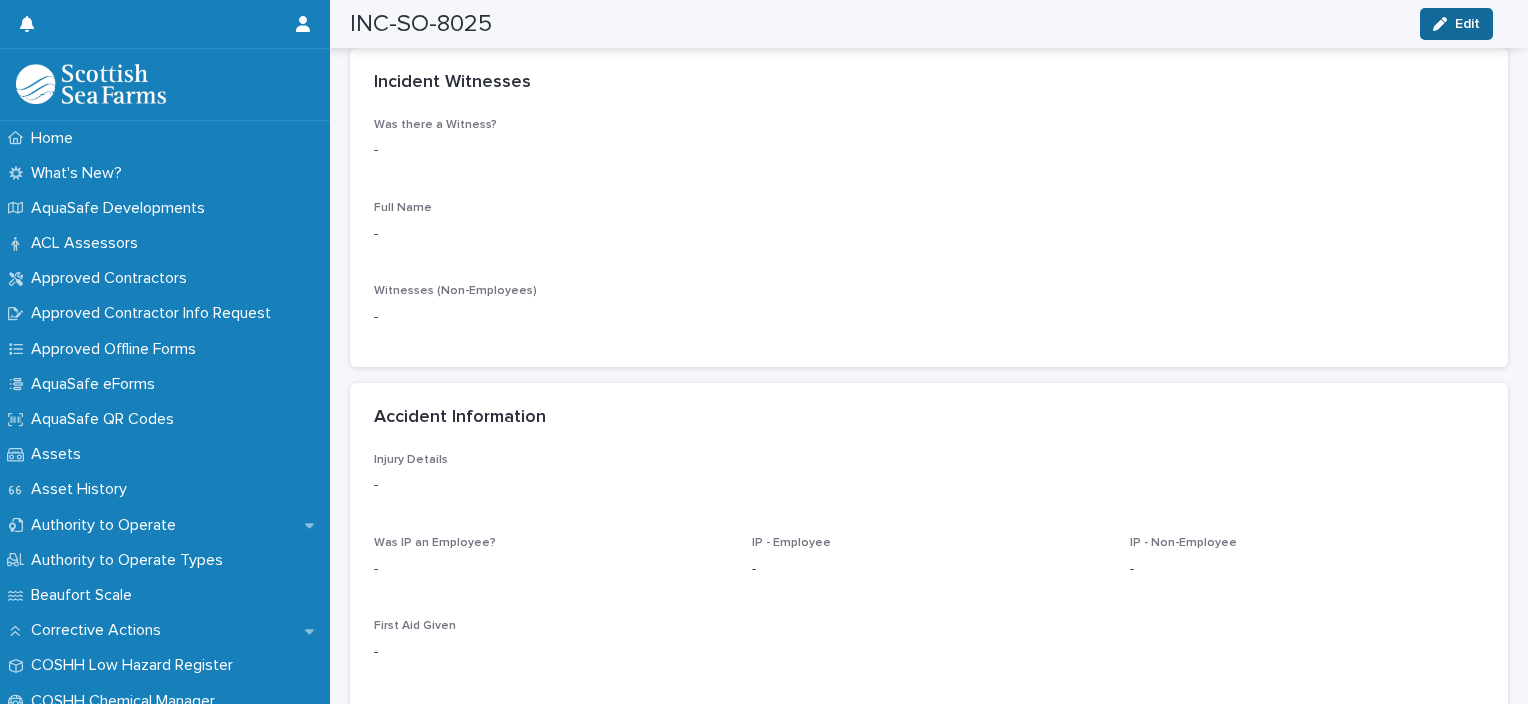 click at bounding box center [1444, 24] 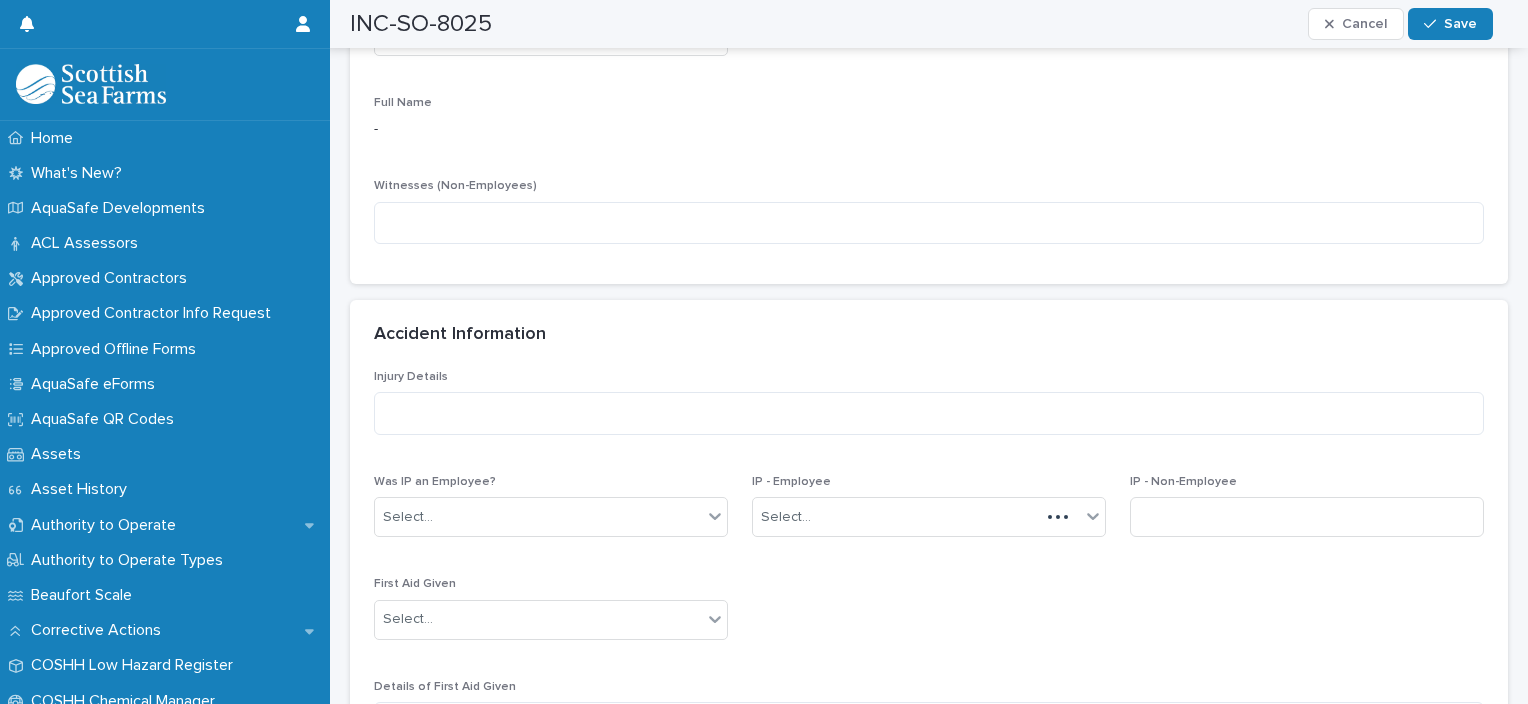 scroll, scrollTop: 2417, scrollLeft: 0, axis: vertical 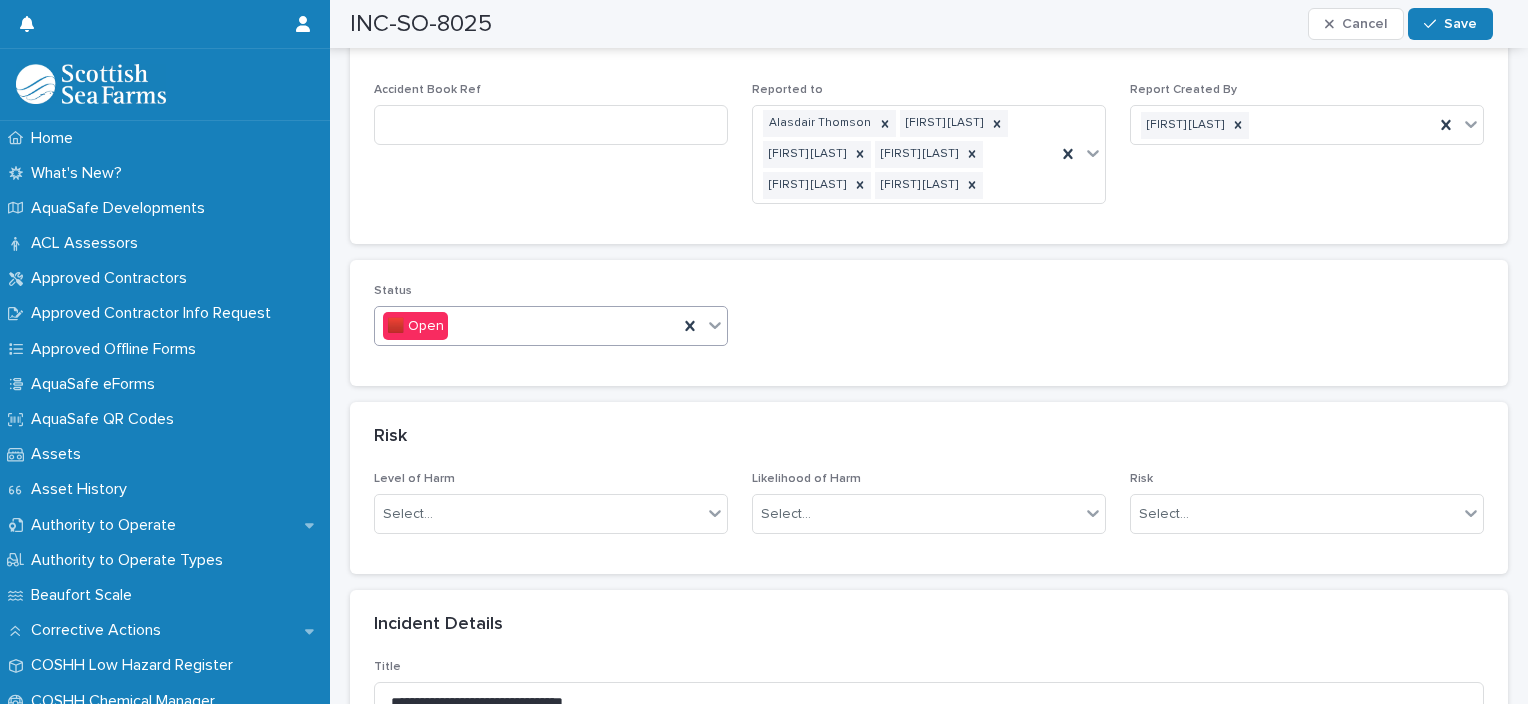click 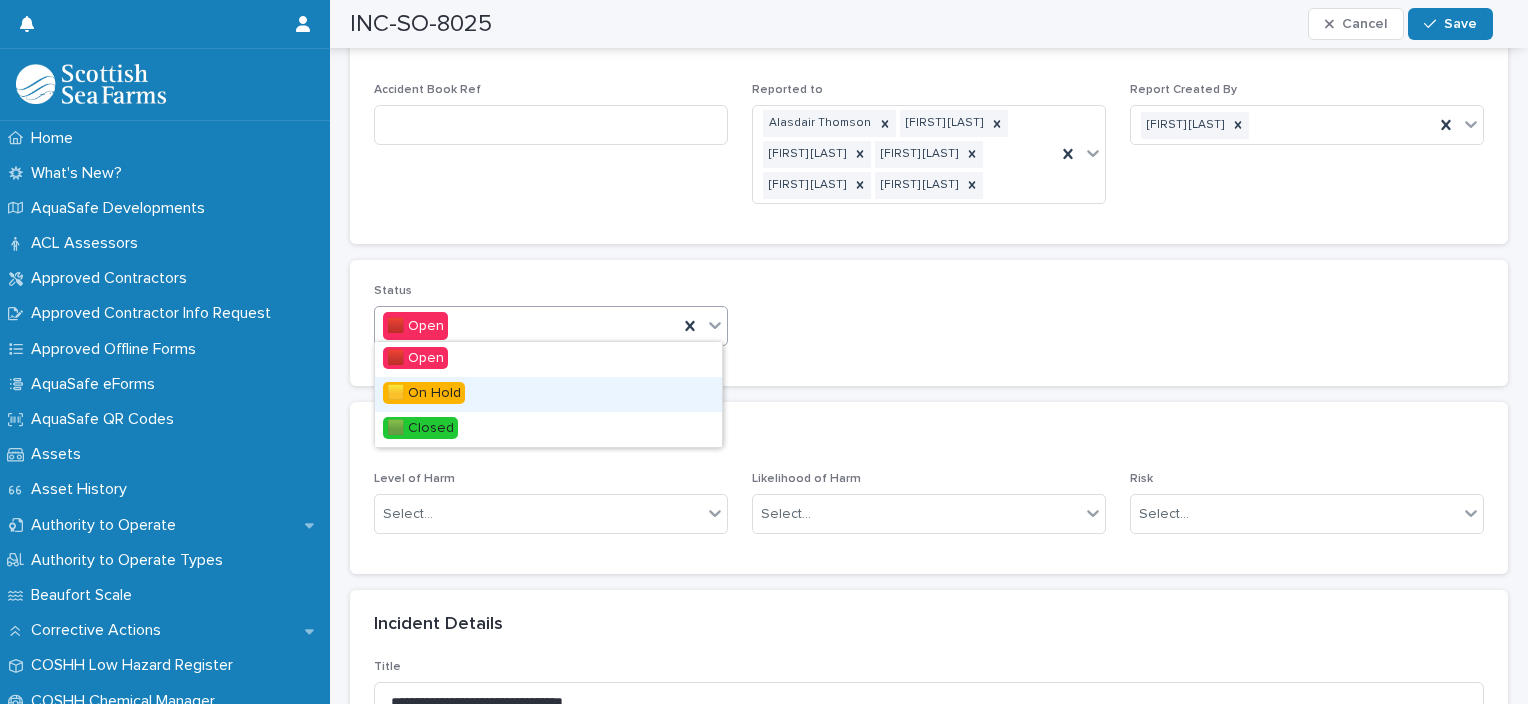click on "🟨 On Hold" at bounding box center (424, 393) 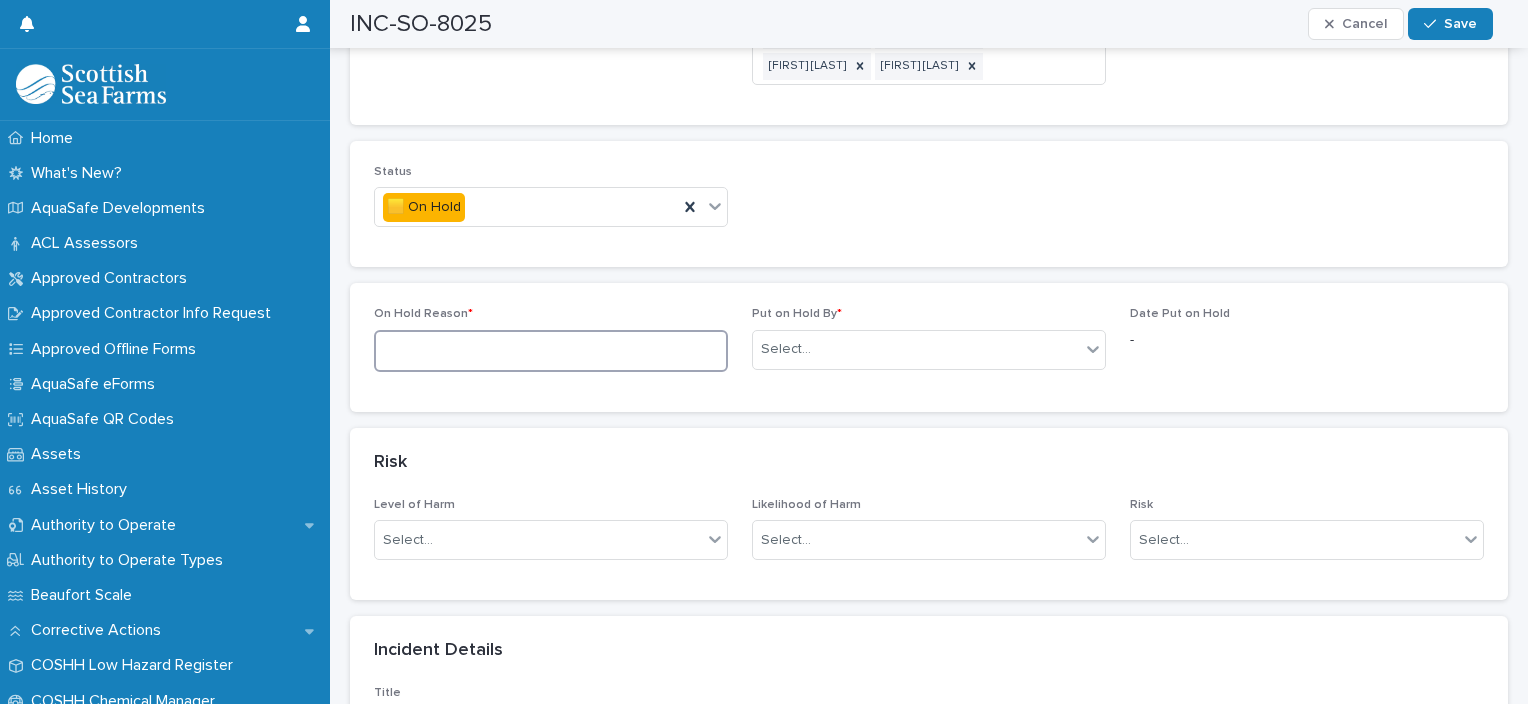 click at bounding box center [551, 351] 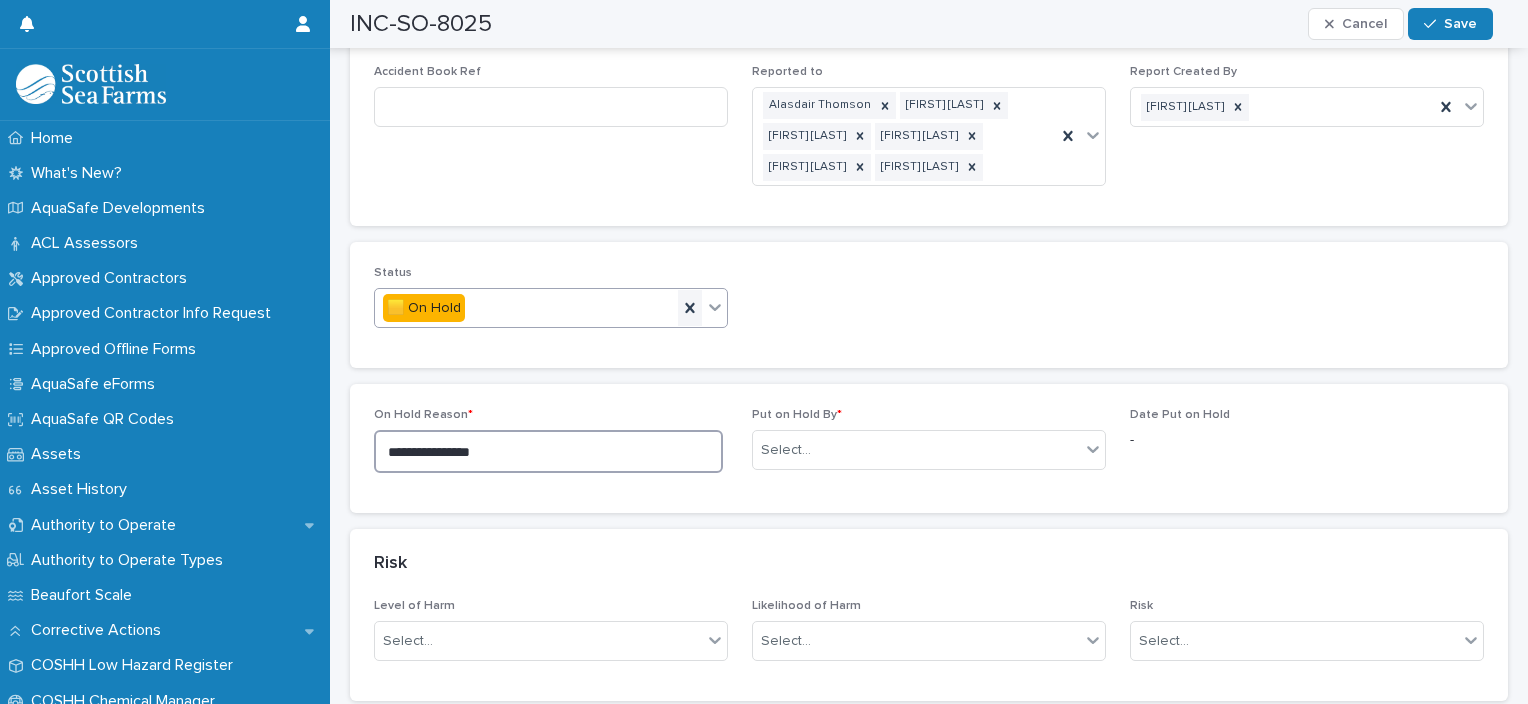 type on "**********" 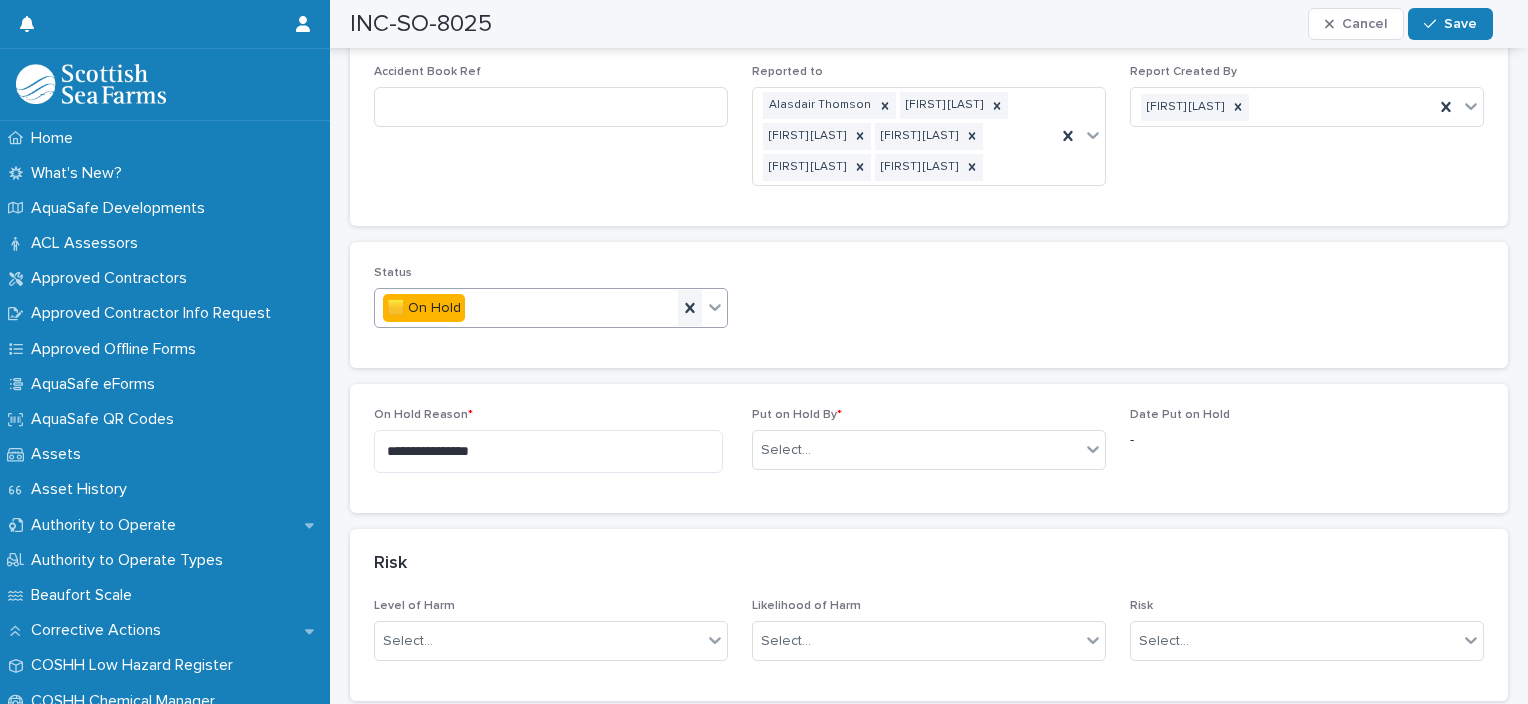 click 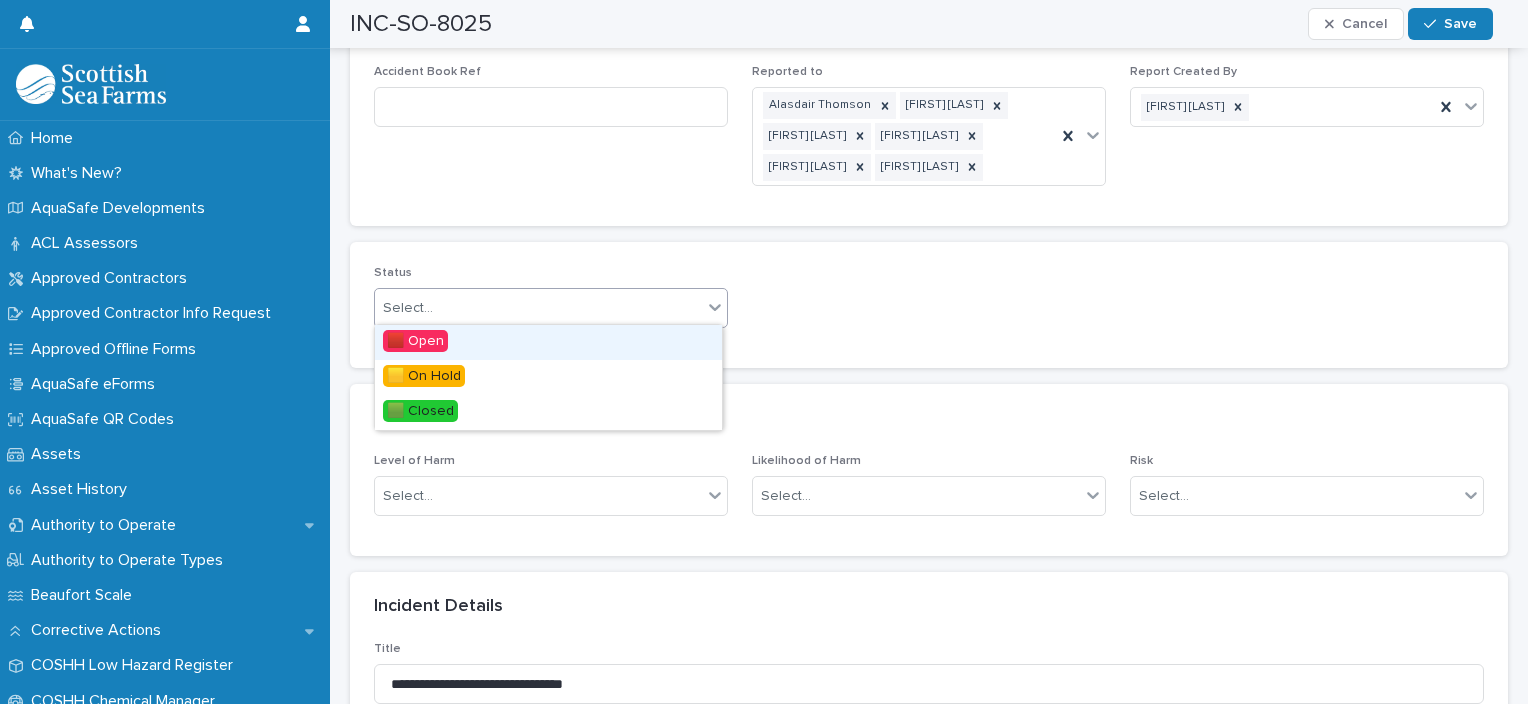 click 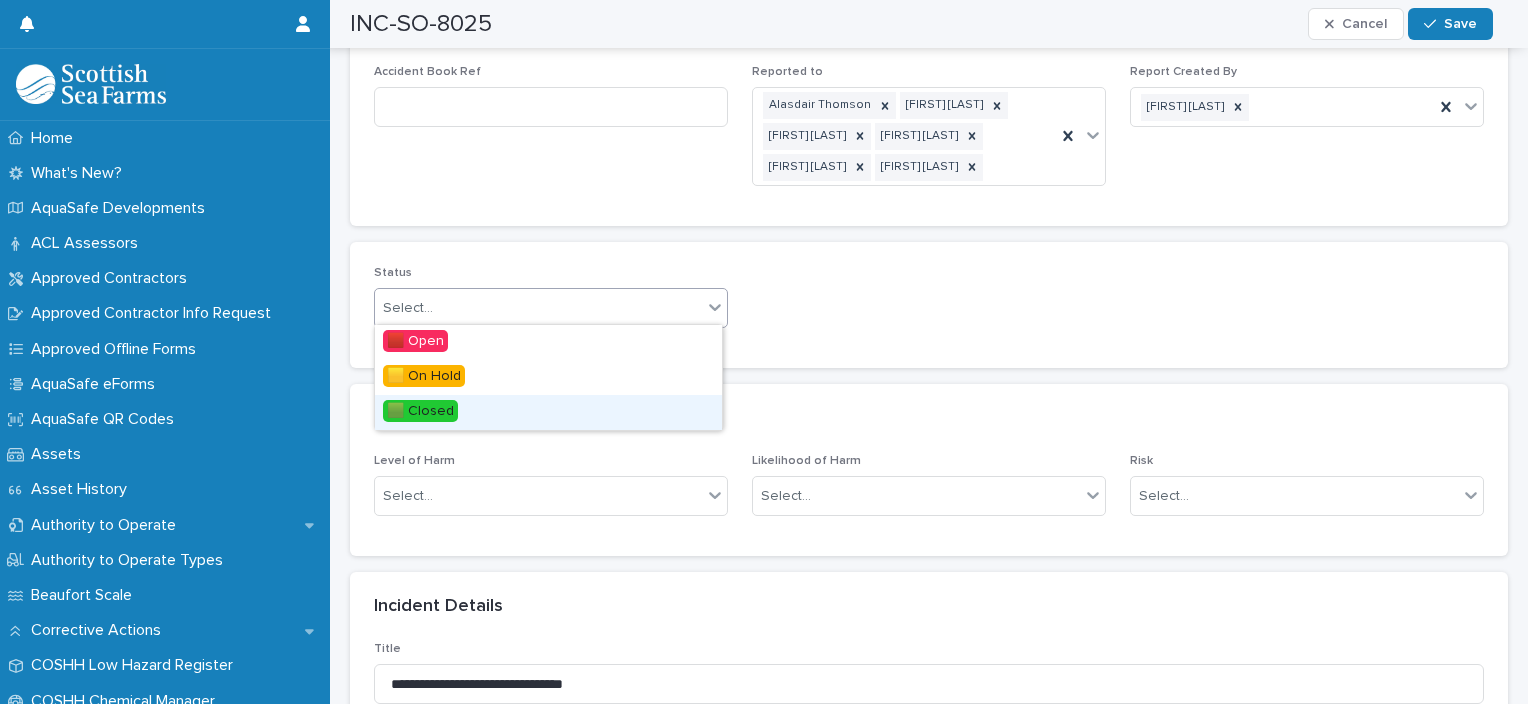 click on "🟩 Closed" at bounding box center (420, 411) 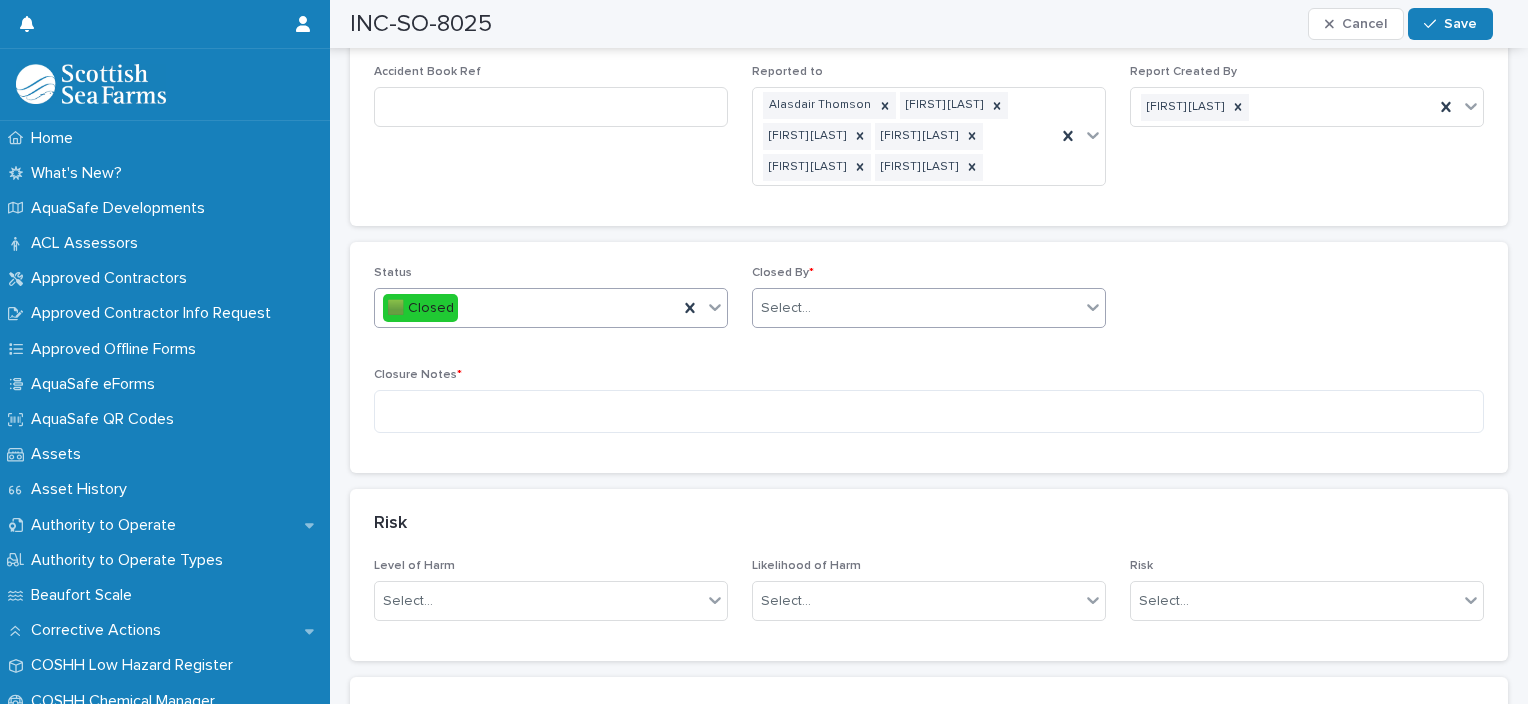 click on "Select..." at bounding box center (916, 308) 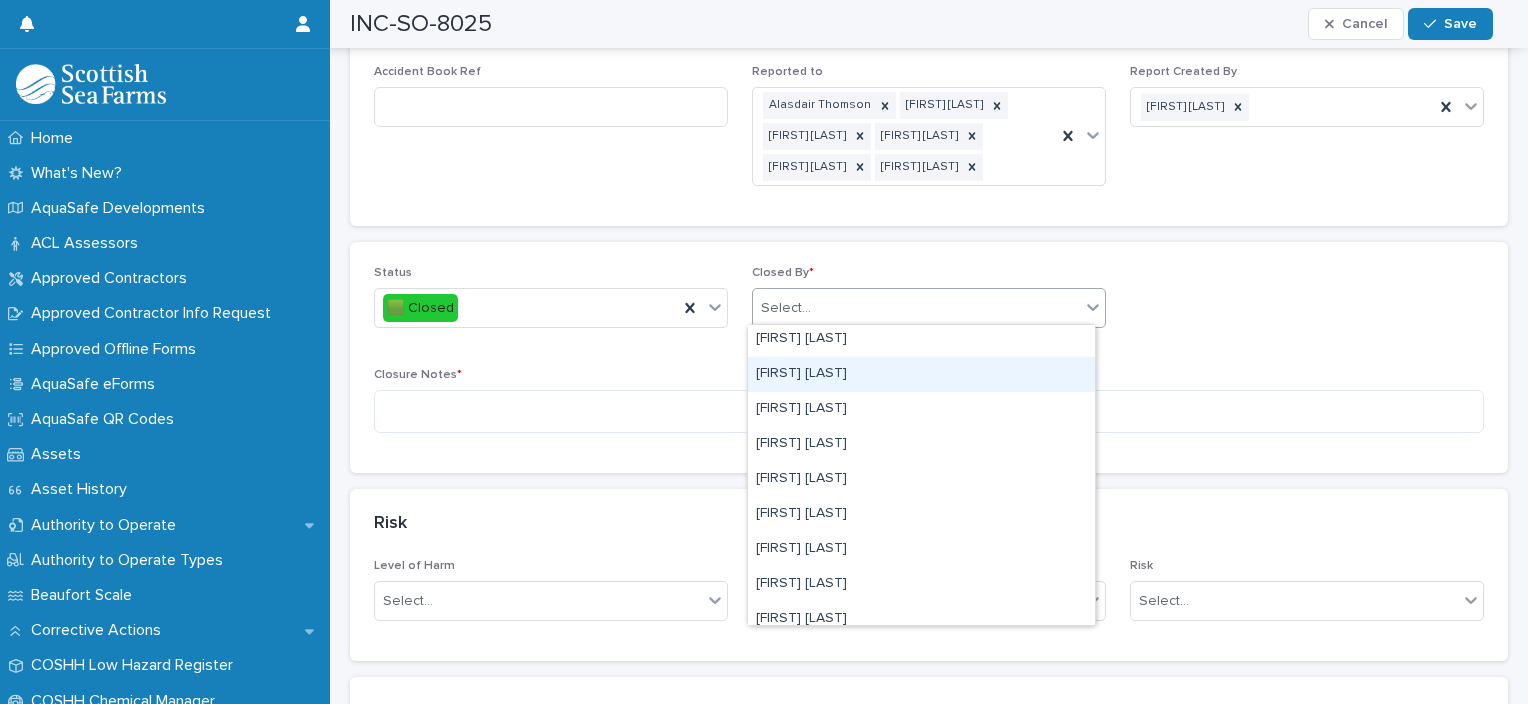 scroll, scrollTop: 226, scrollLeft: 0, axis: vertical 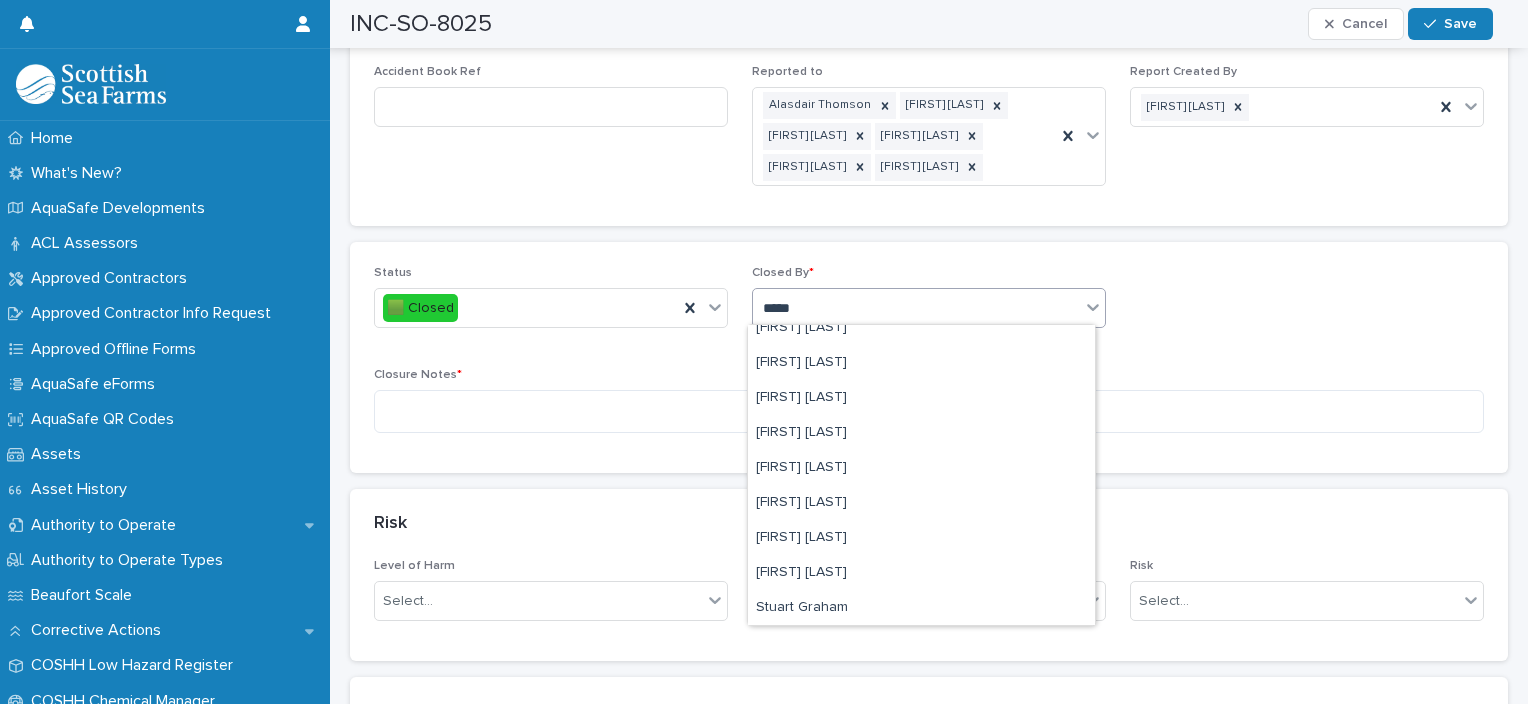 type on "******" 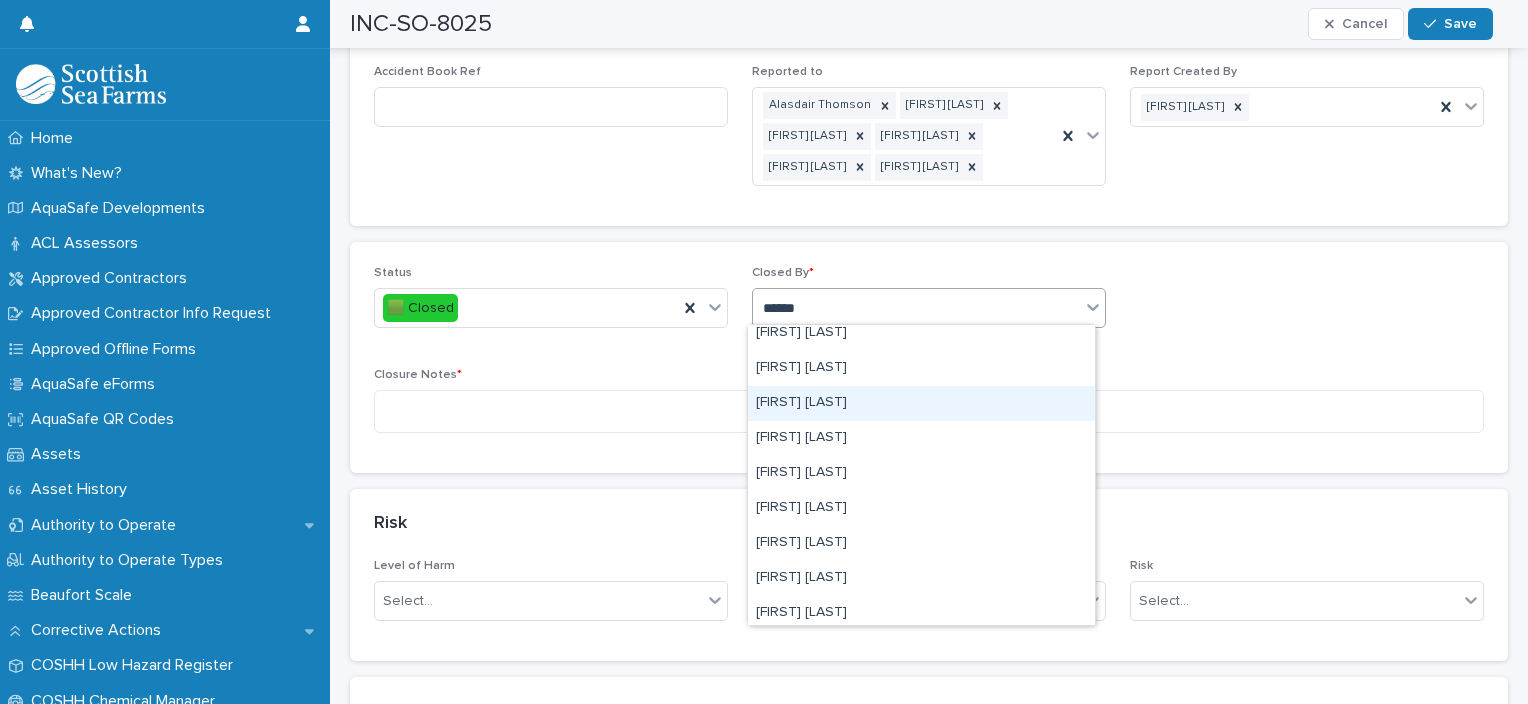 scroll, scrollTop: 4, scrollLeft: 0, axis: vertical 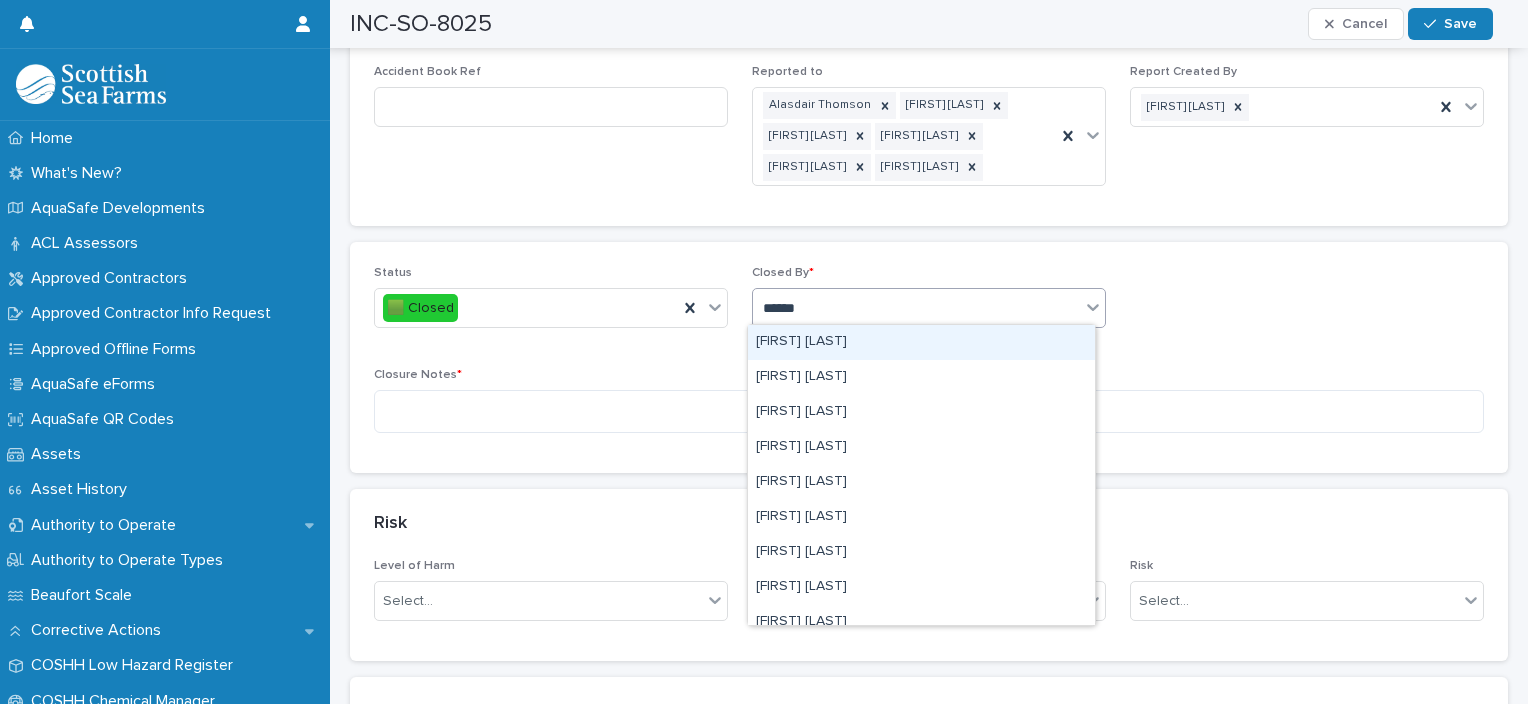 click on "[FIRST] [LAST]" at bounding box center [921, 342] 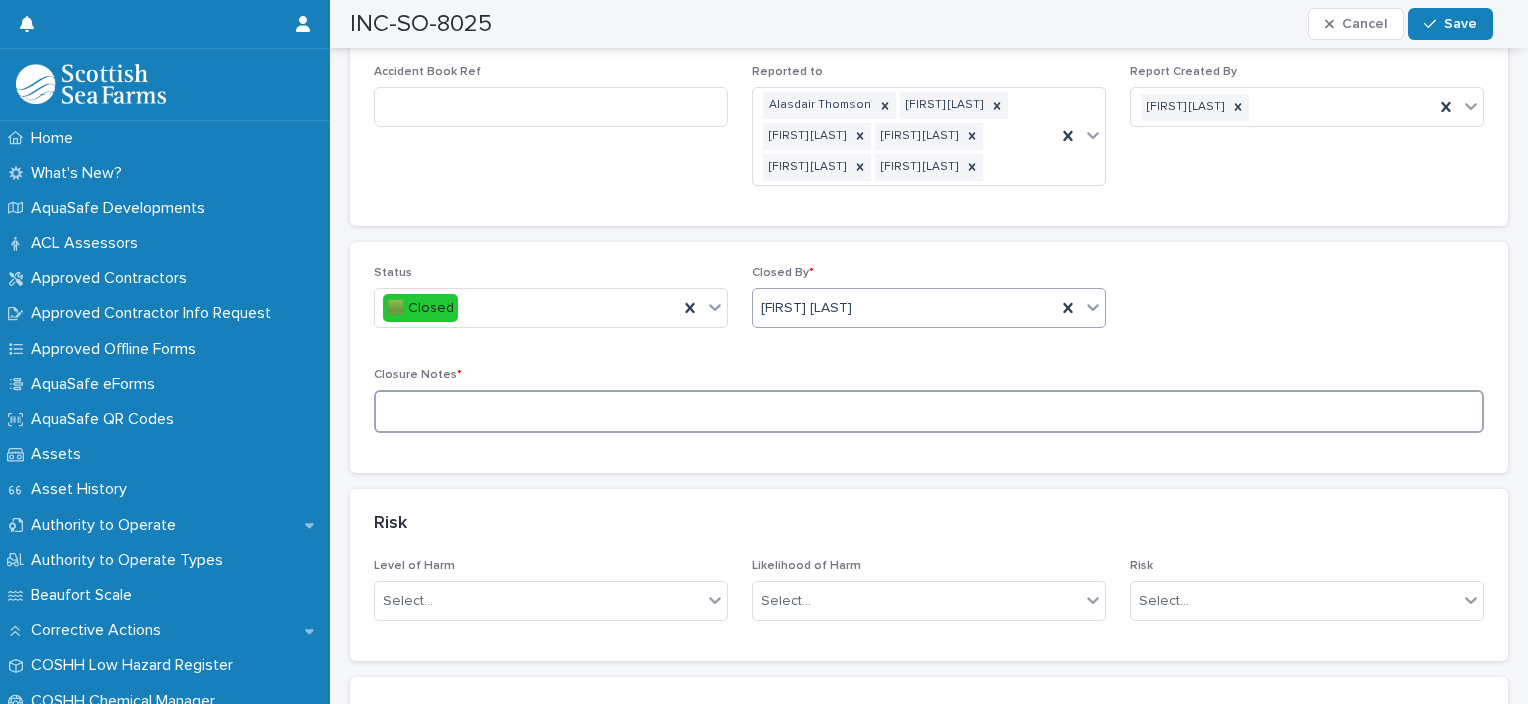 click at bounding box center [929, 411] 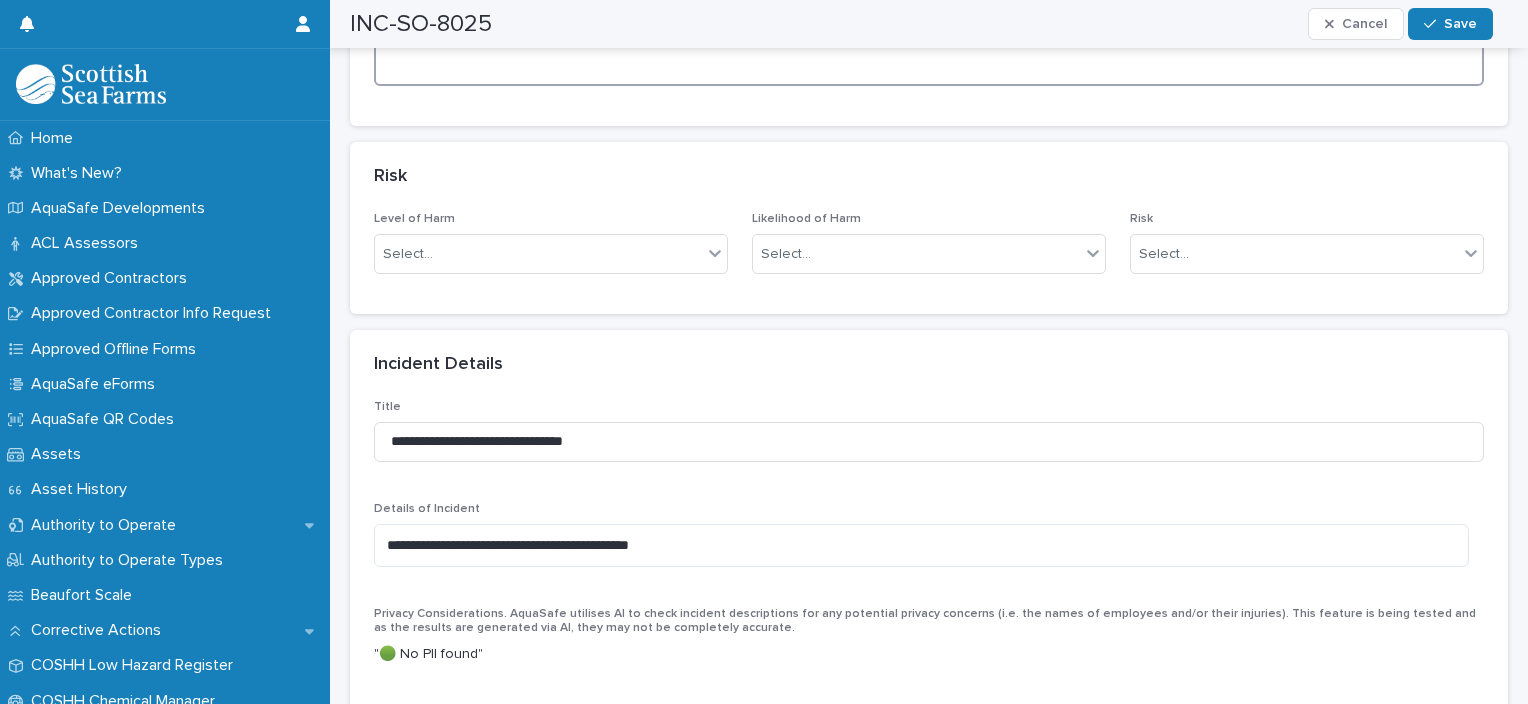 scroll, scrollTop: 911, scrollLeft: 0, axis: vertical 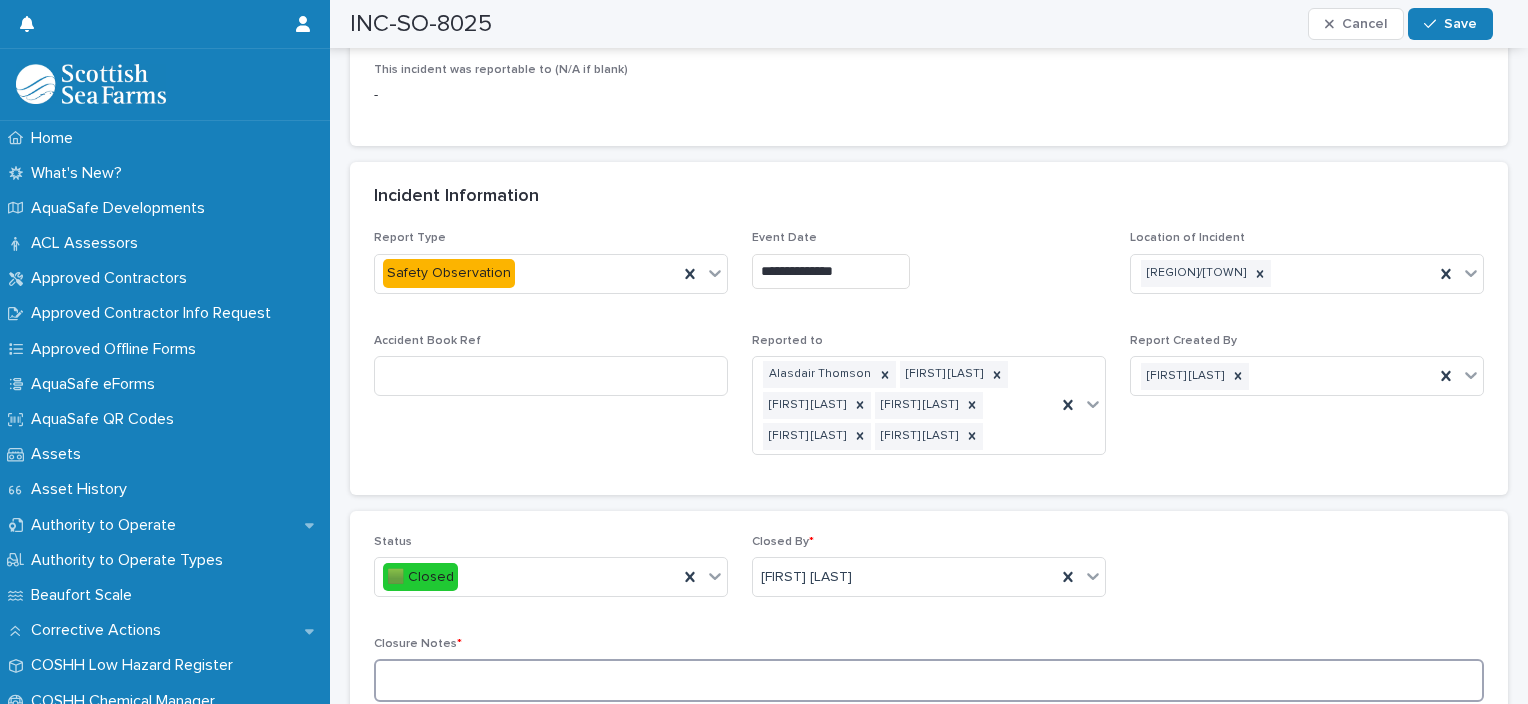 click at bounding box center [929, 680] 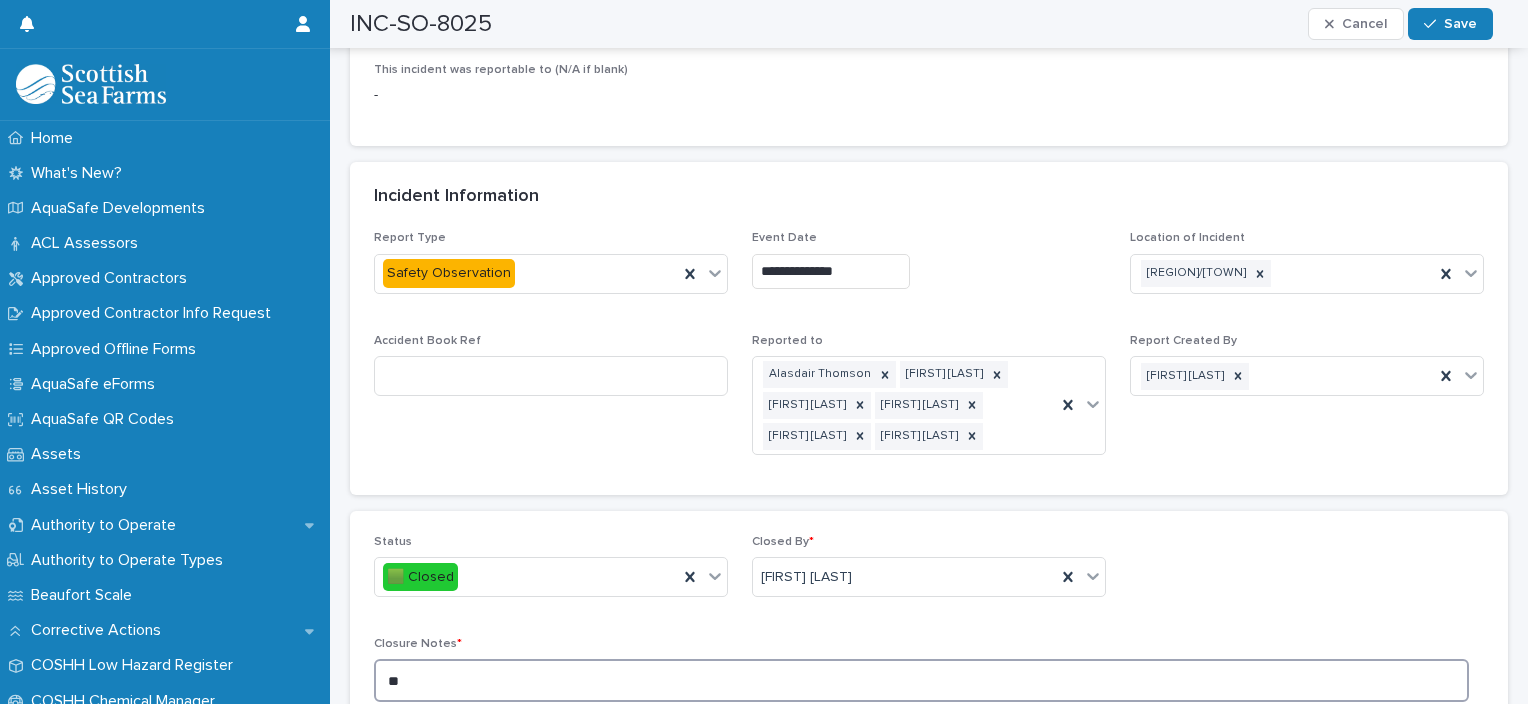 type on "*" 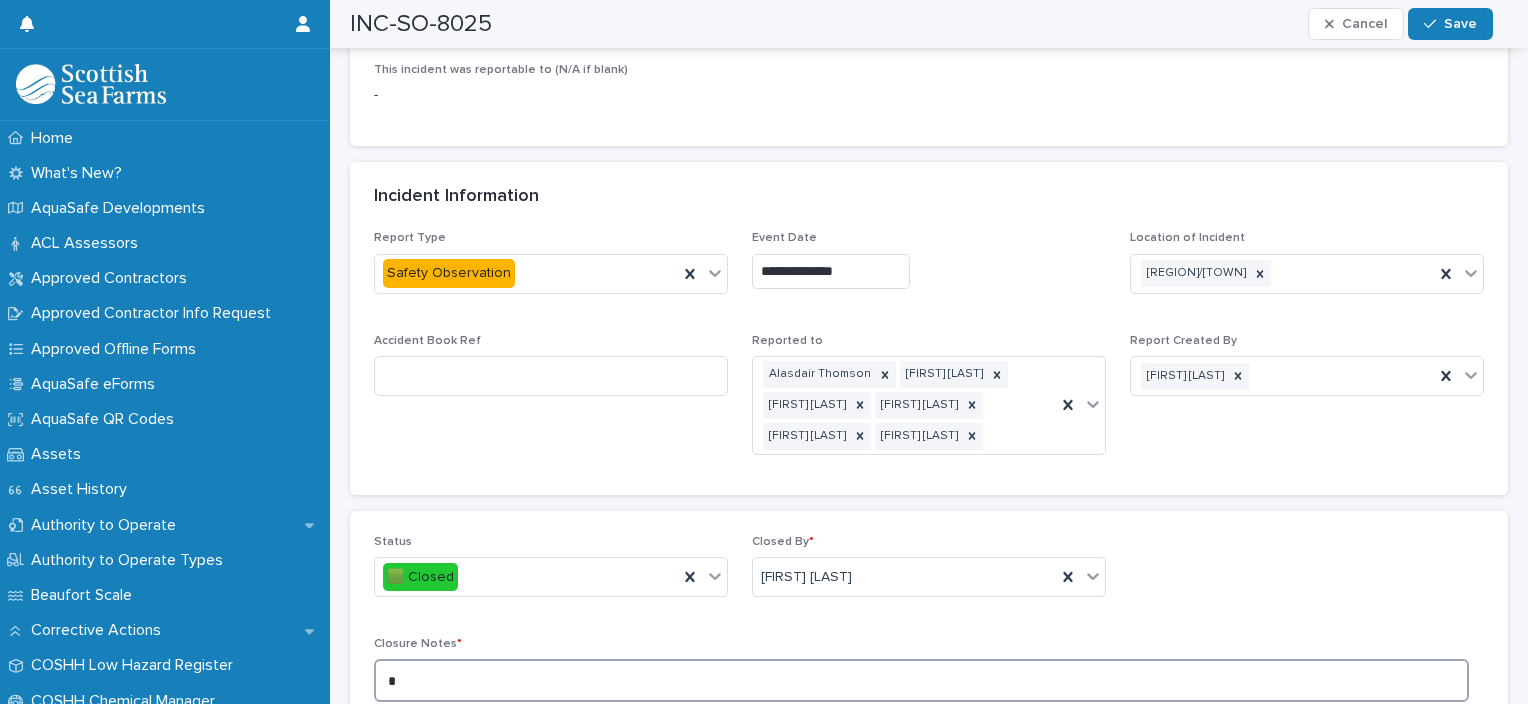 type 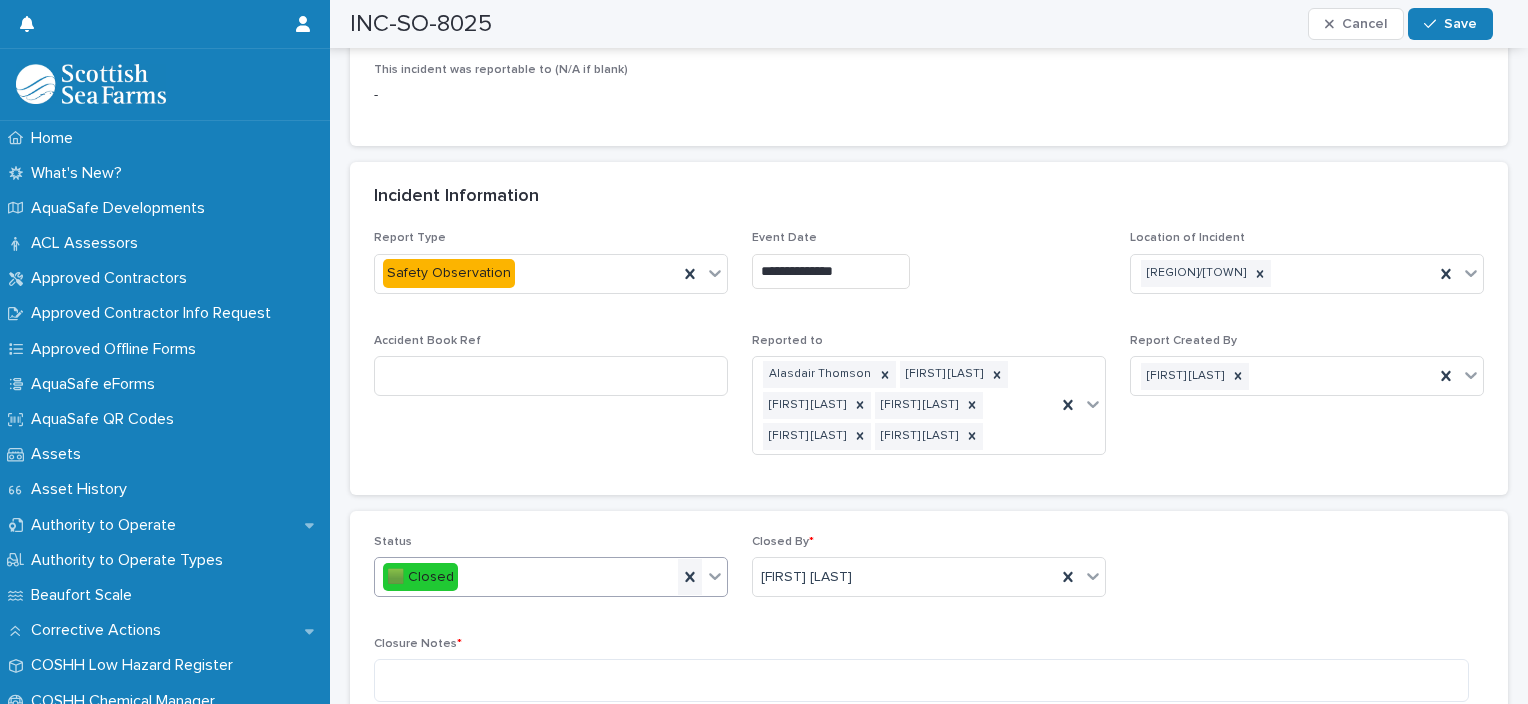 click 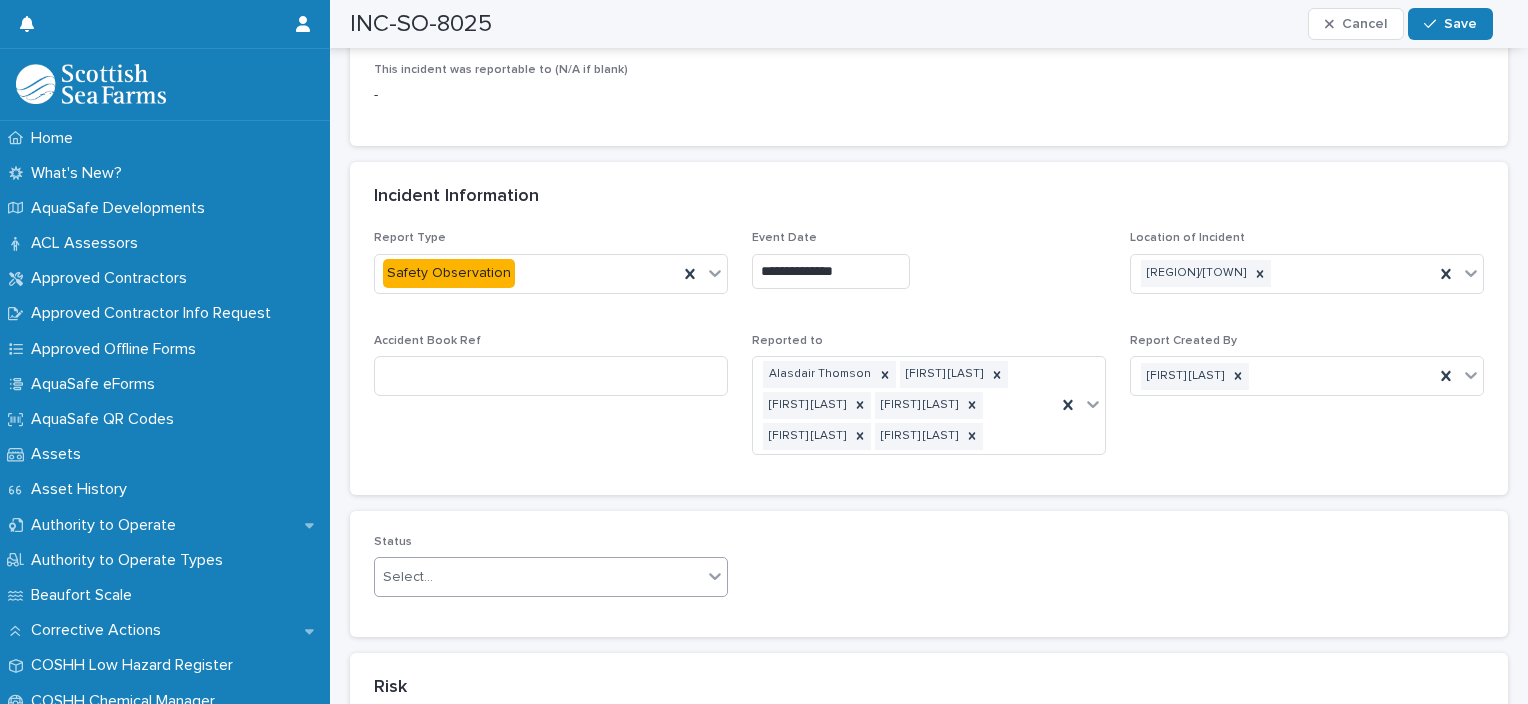 click 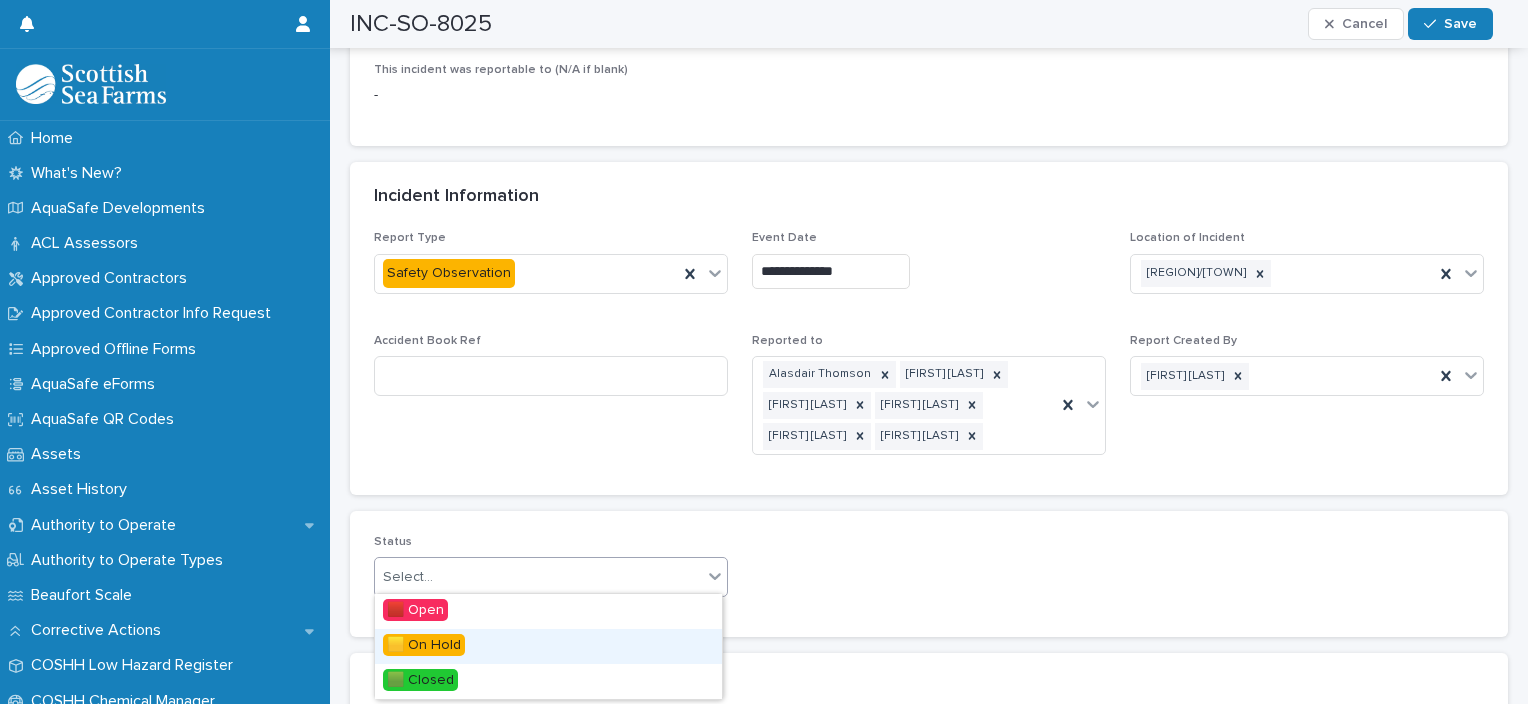 click on "🟨 On Hold" at bounding box center (424, 645) 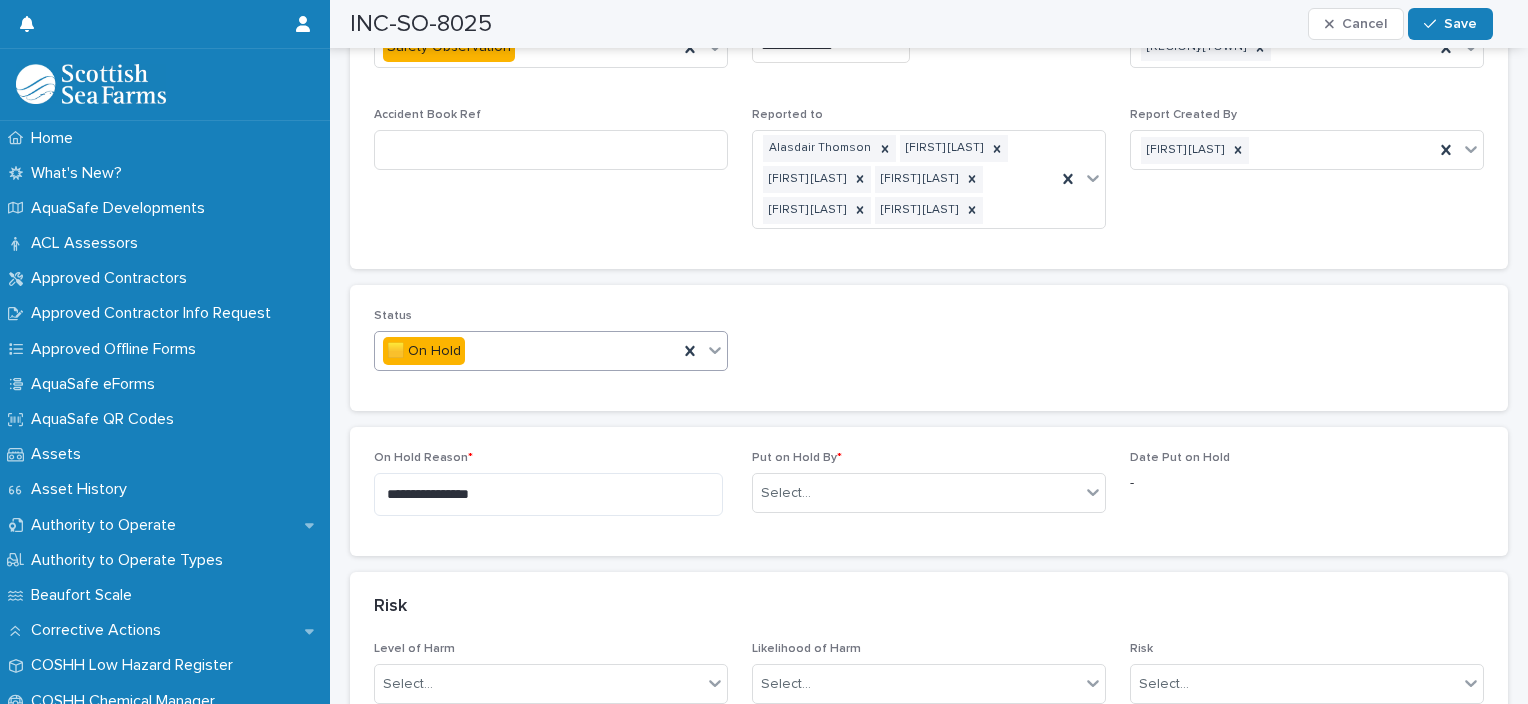 scroll, scrollTop: 1191, scrollLeft: 0, axis: vertical 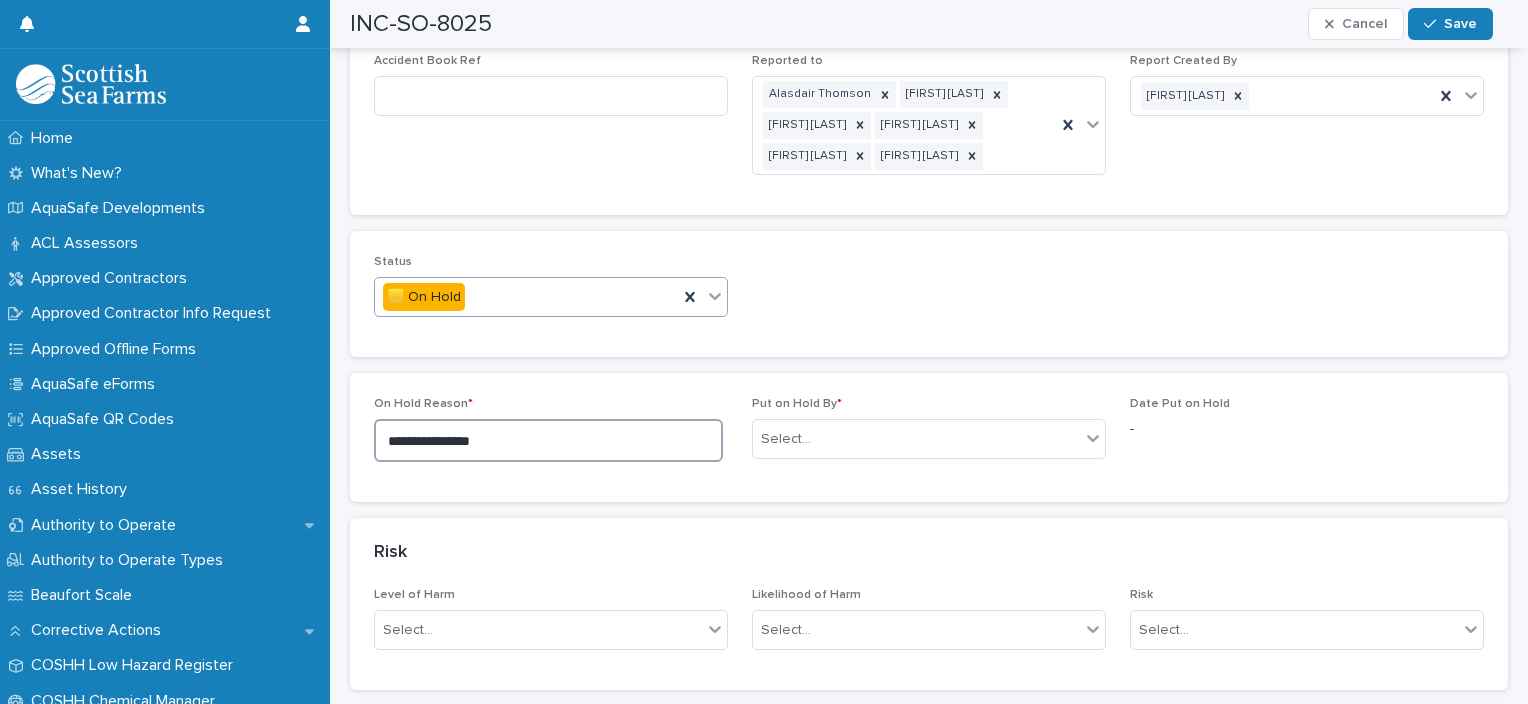 click on "**********" at bounding box center (548, 440) 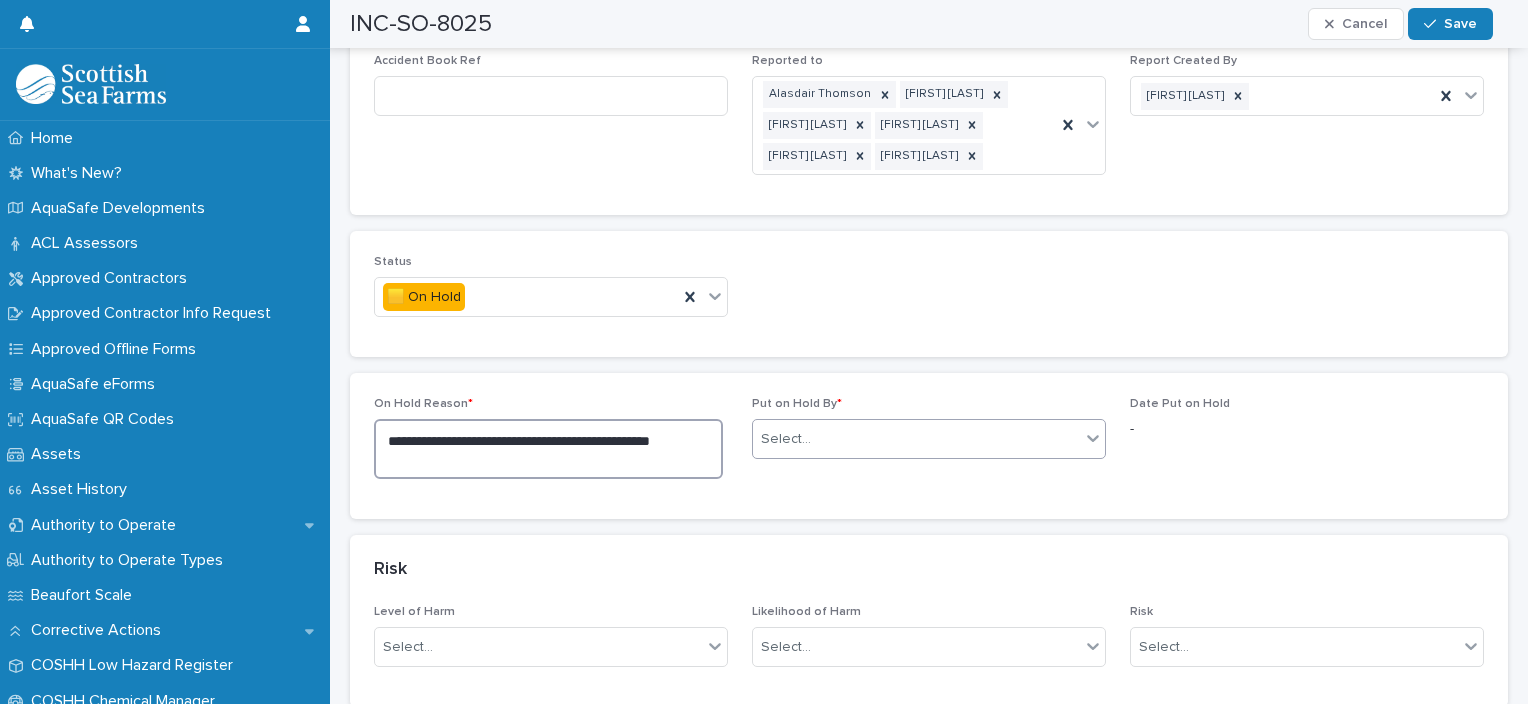 type on "**********" 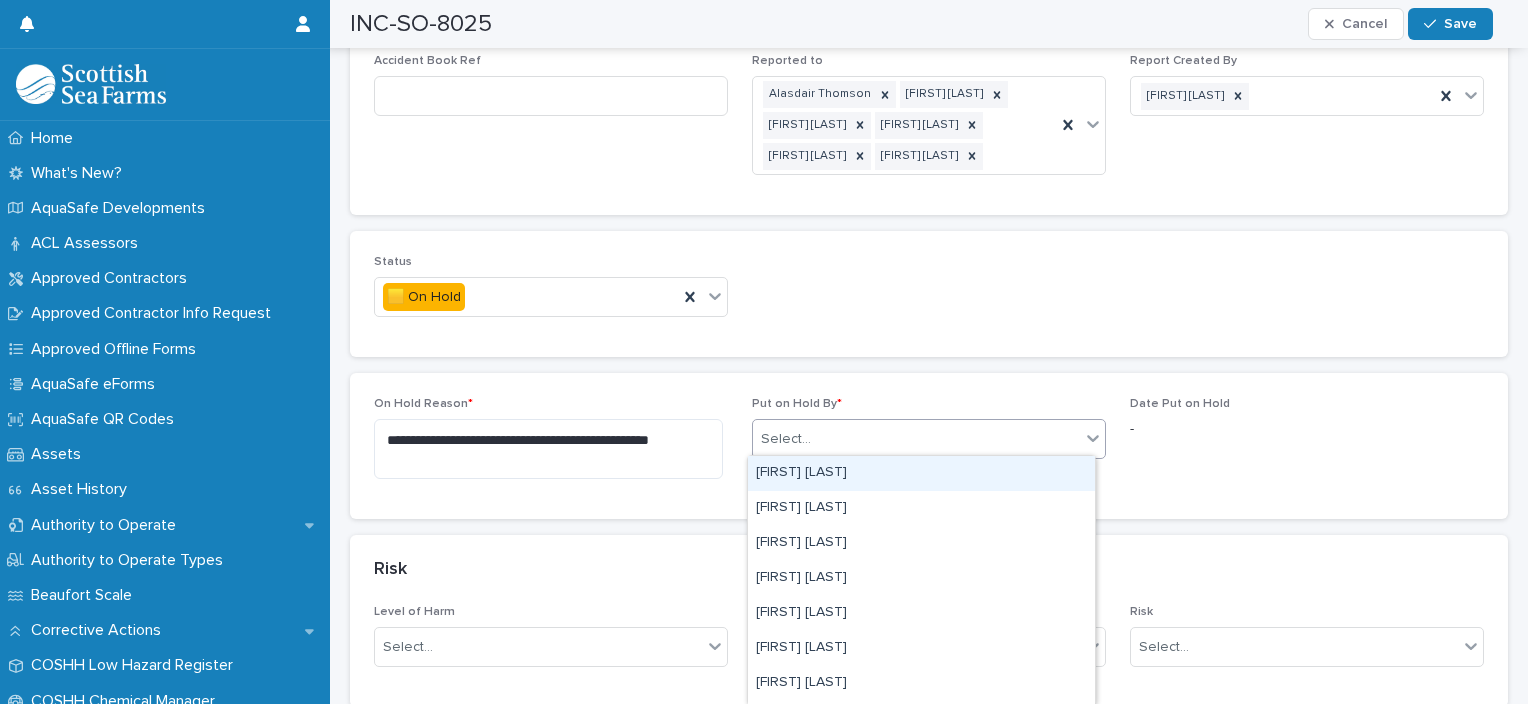 click 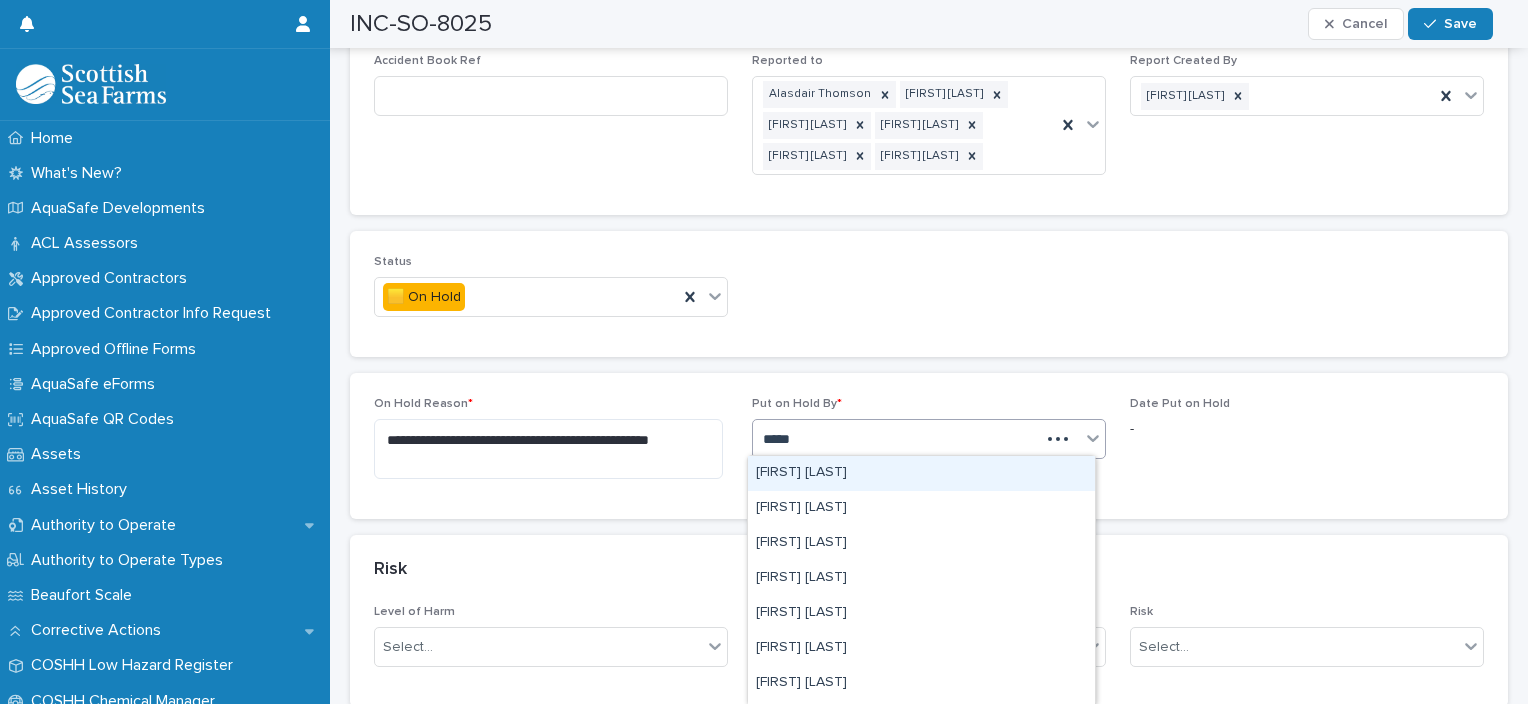 type on "******" 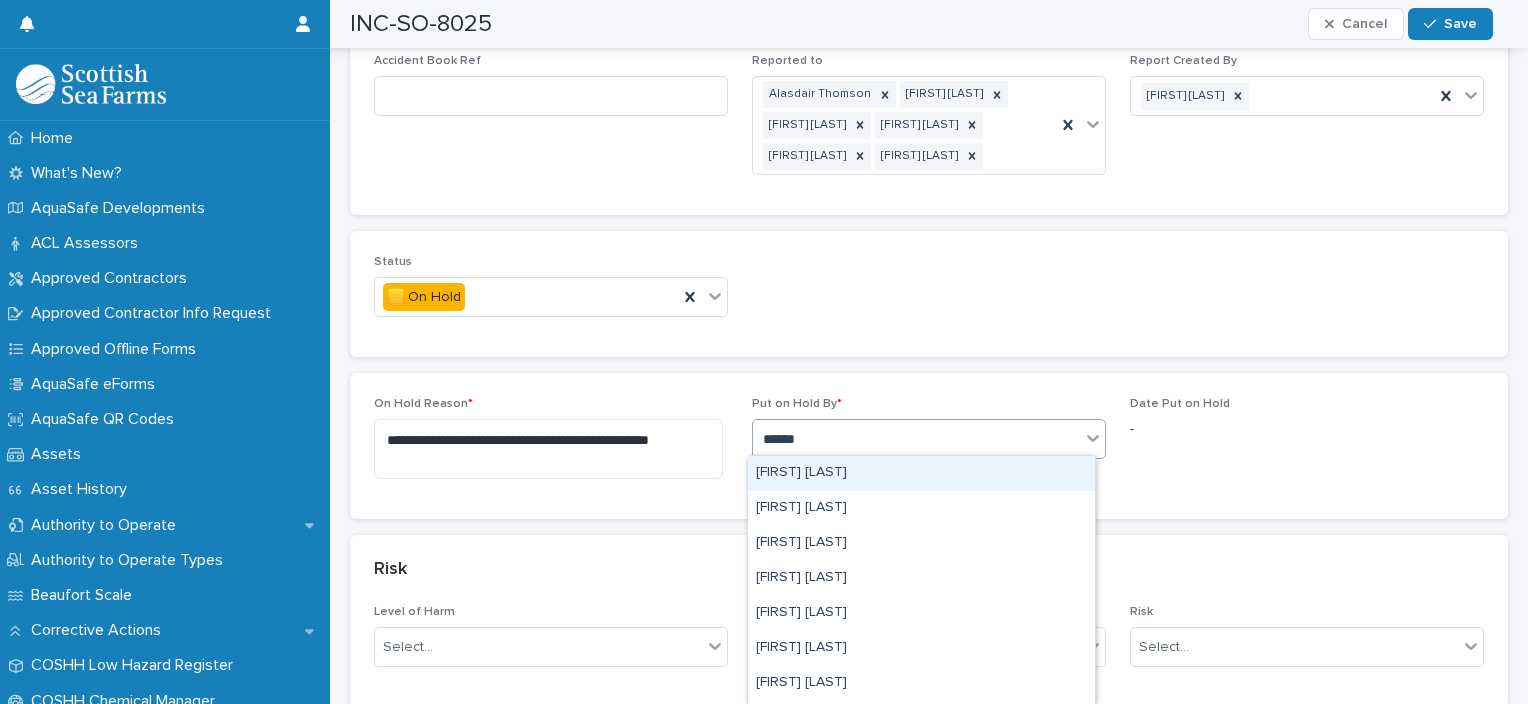 click on "[FIRST] [LAST]" at bounding box center [921, 473] 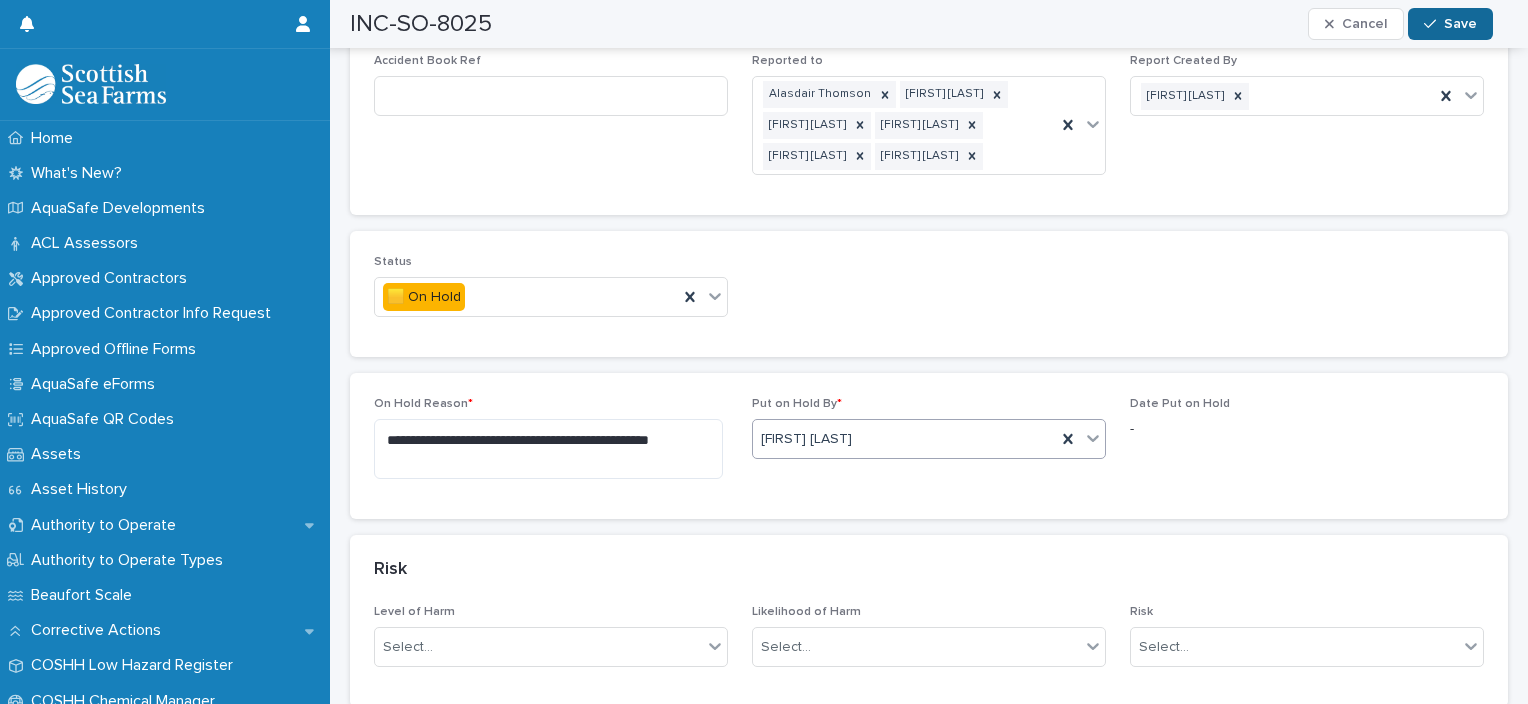 click on "Save" at bounding box center (1460, 24) 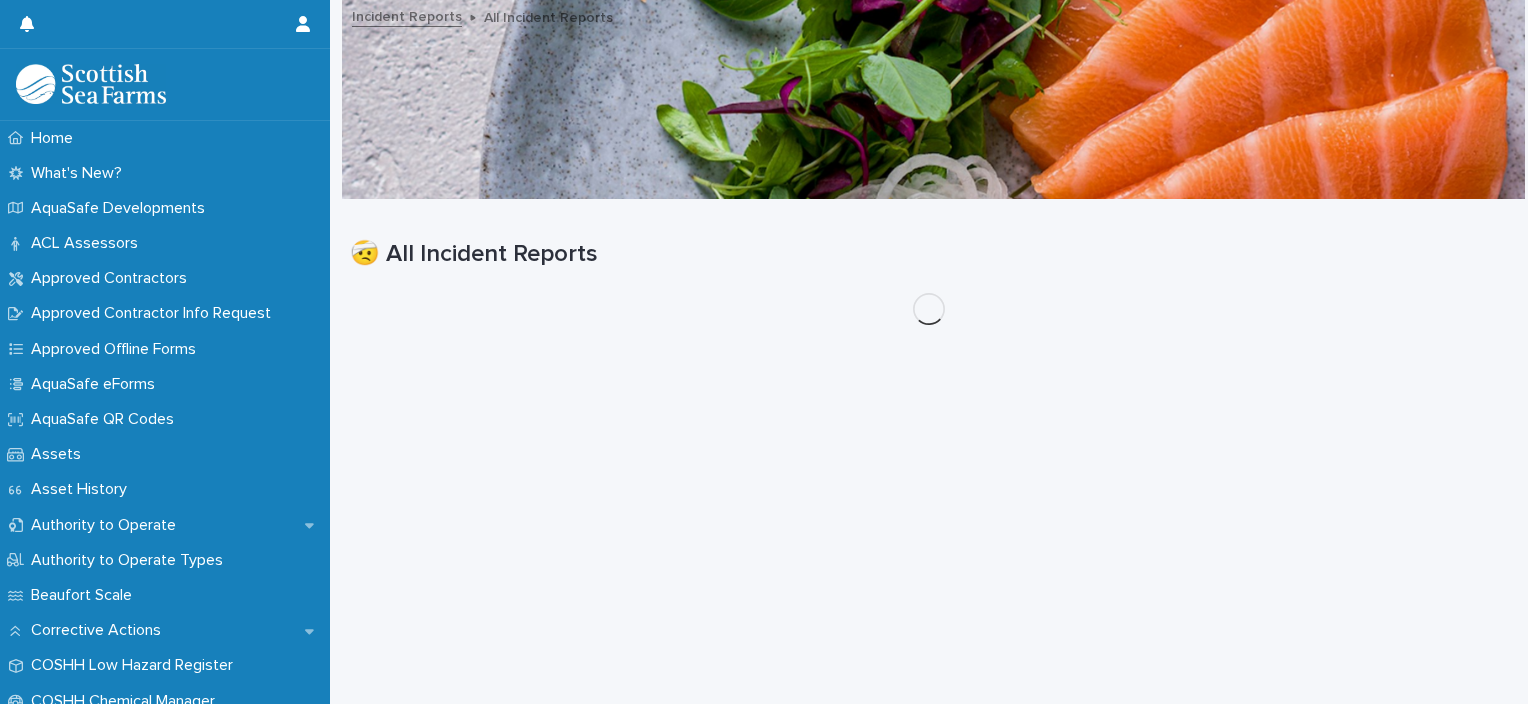 scroll, scrollTop: 15, scrollLeft: 0, axis: vertical 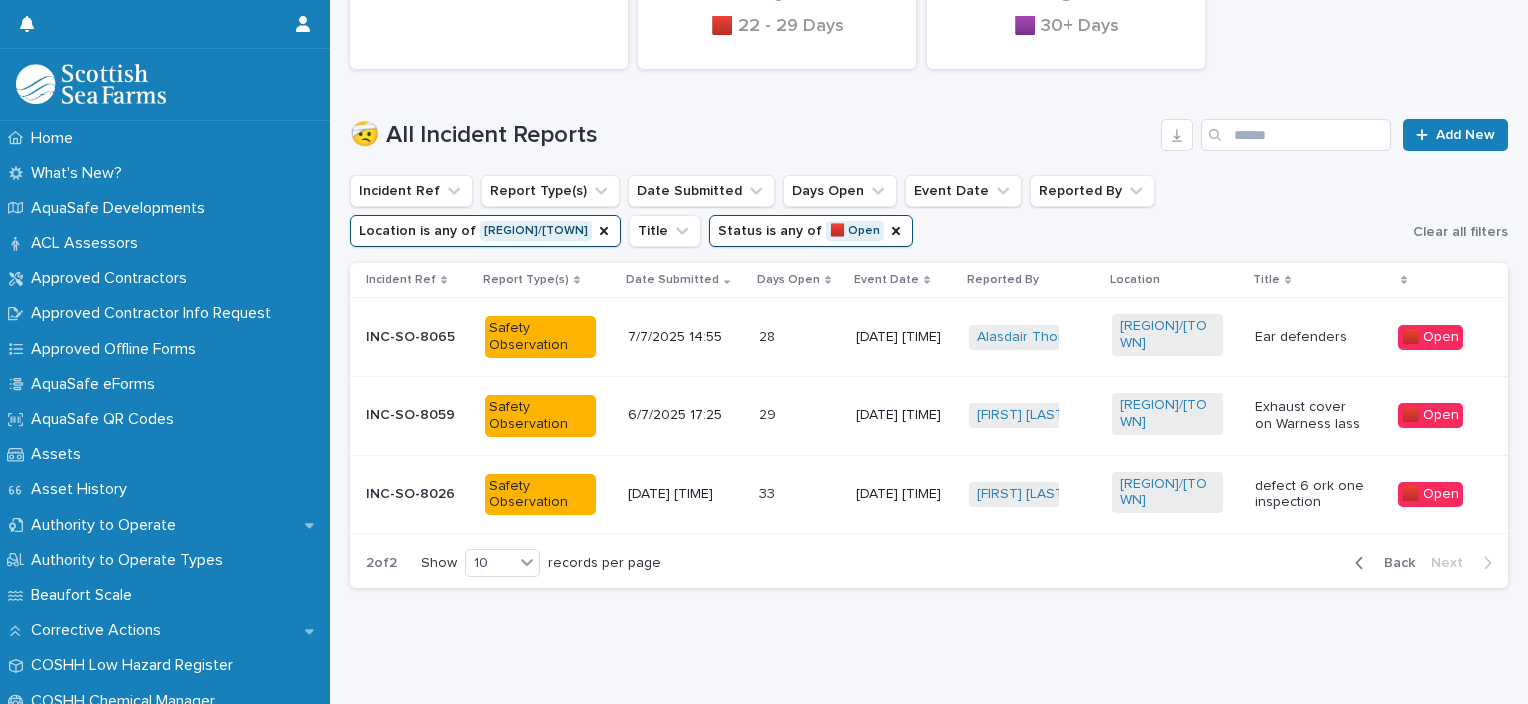 click on "INC-SO-8026" at bounding box center [417, 494] 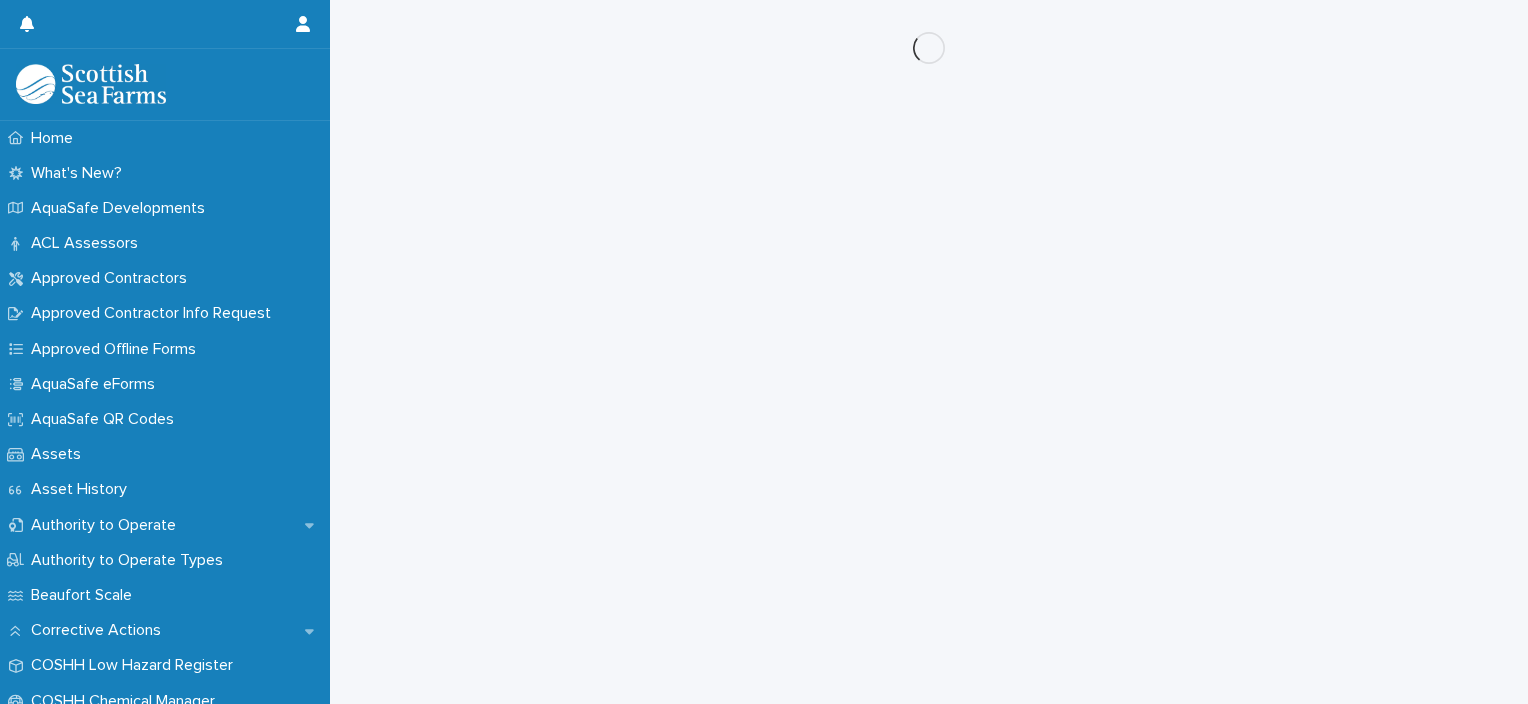 scroll, scrollTop: 0, scrollLeft: 0, axis: both 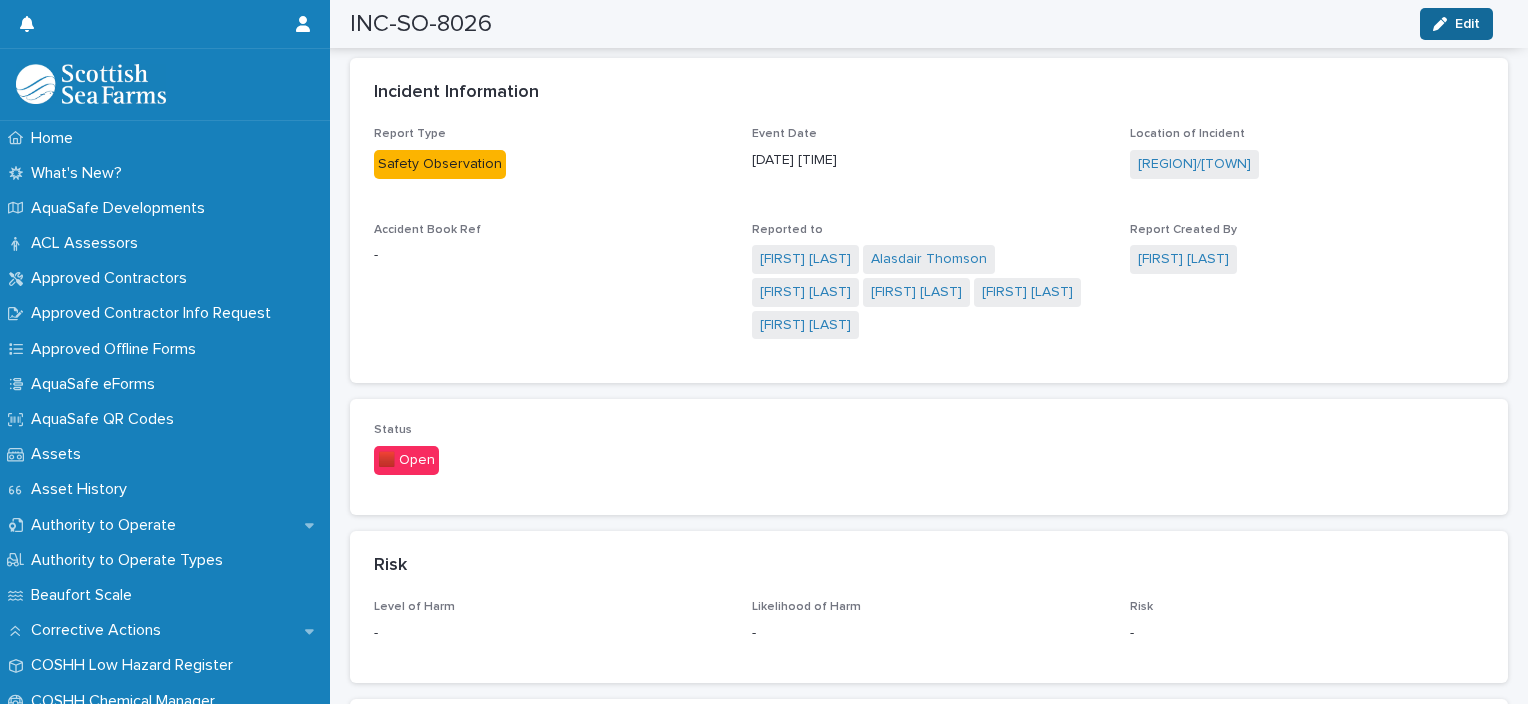 click on "Edit" at bounding box center [1456, 24] 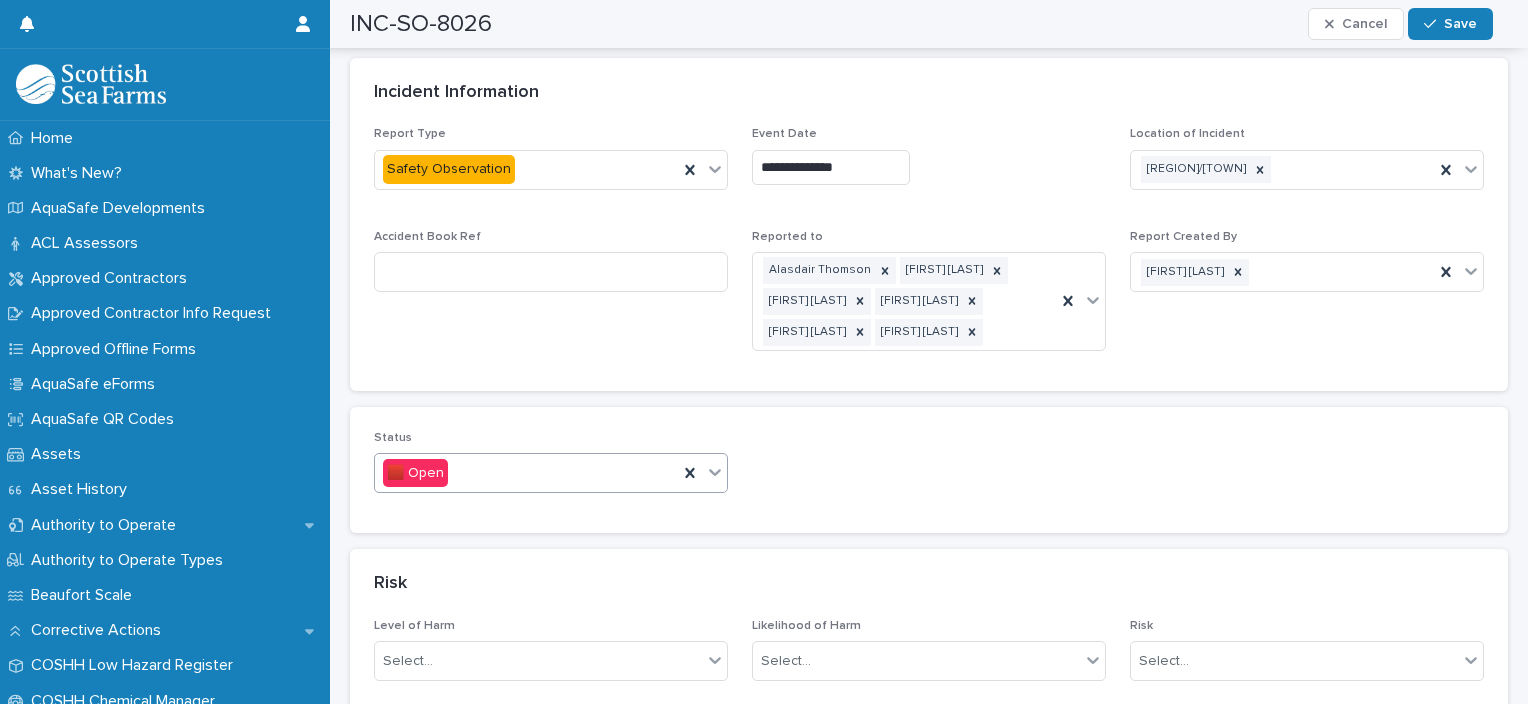 click 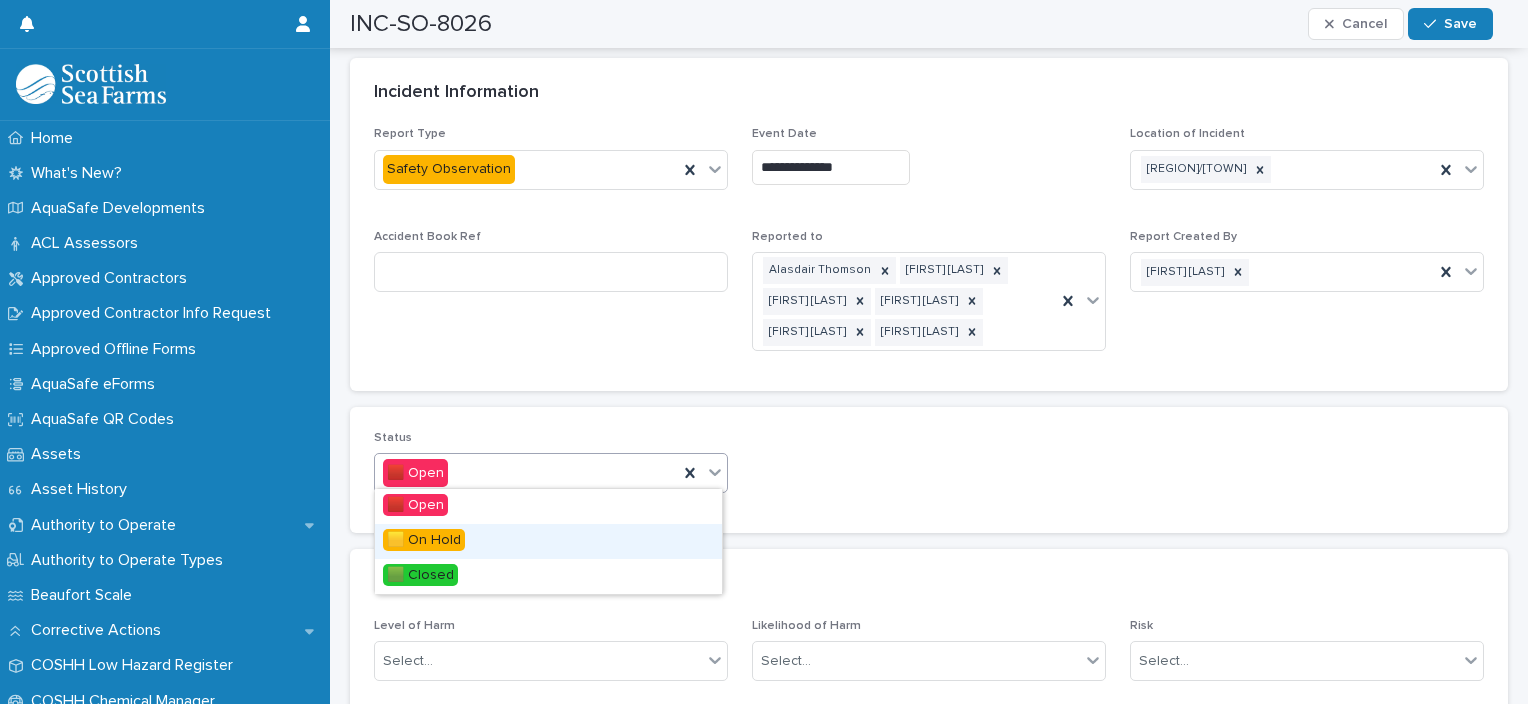 click on "🟨 On Hold" at bounding box center (424, 540) 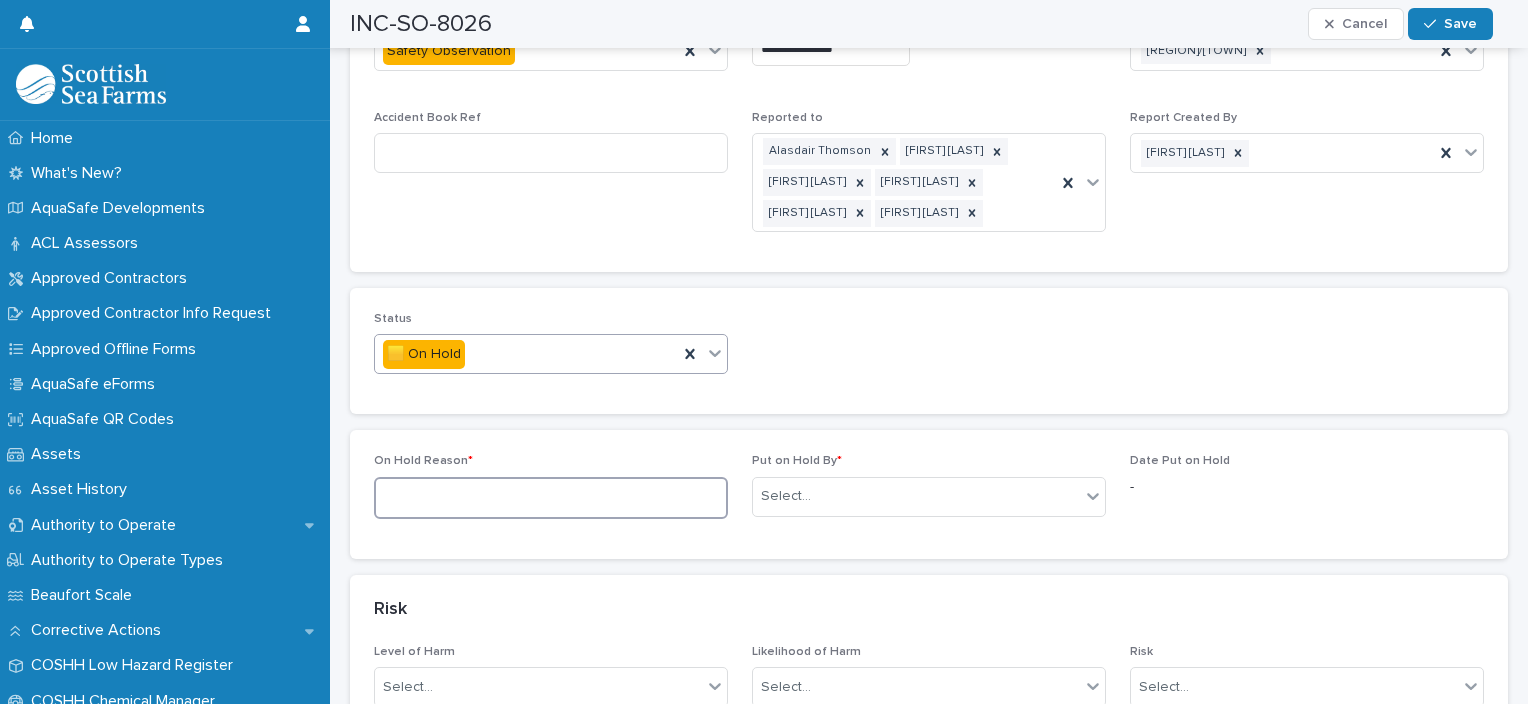 click at bounding box center (551, 498) 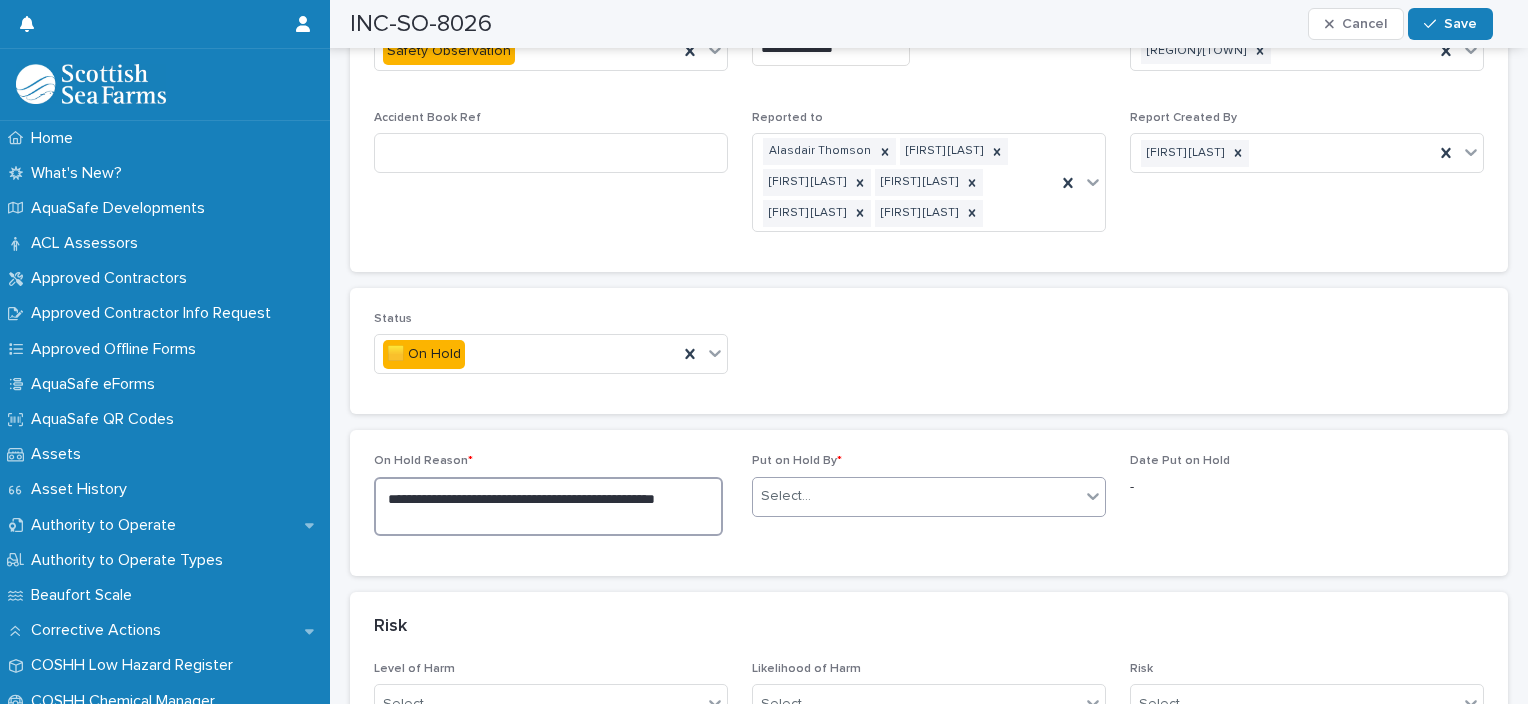type on "**********" 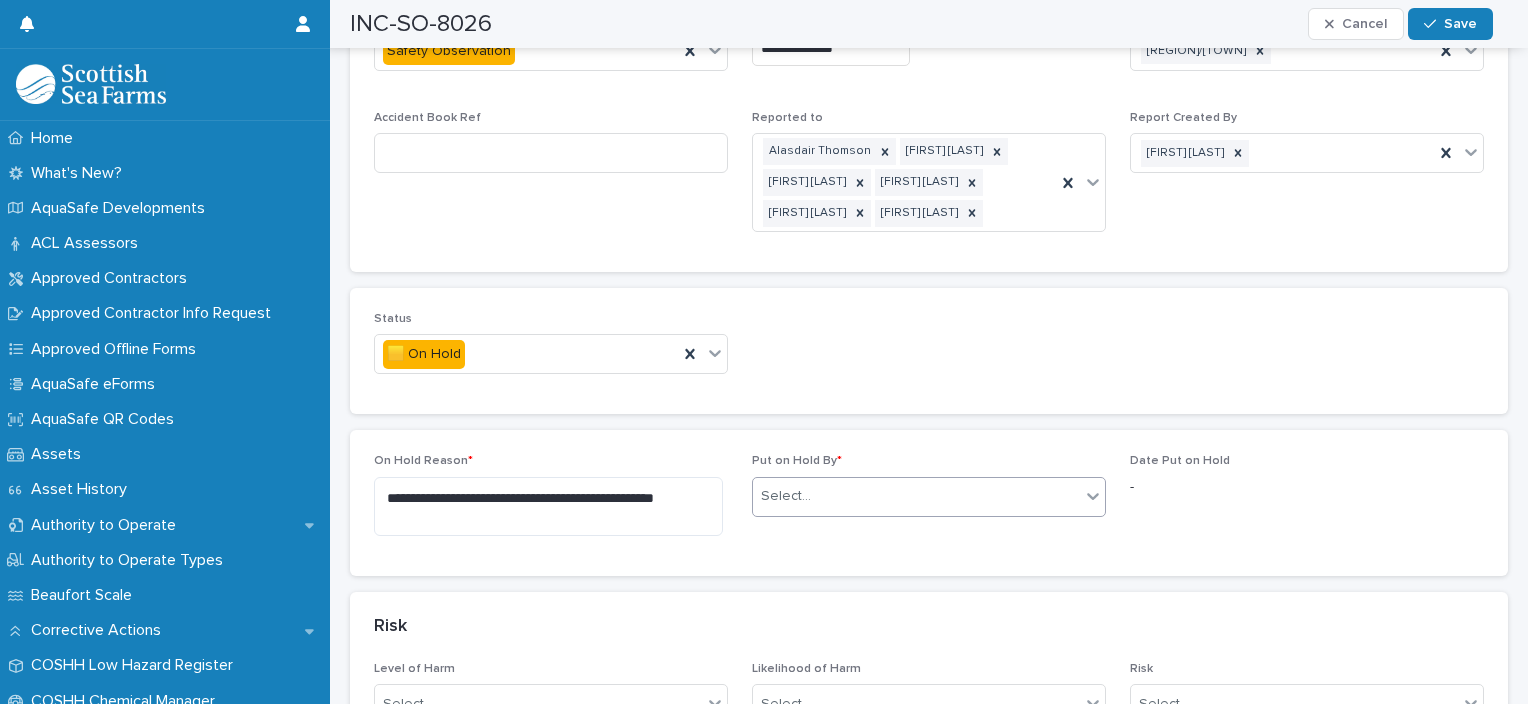 click 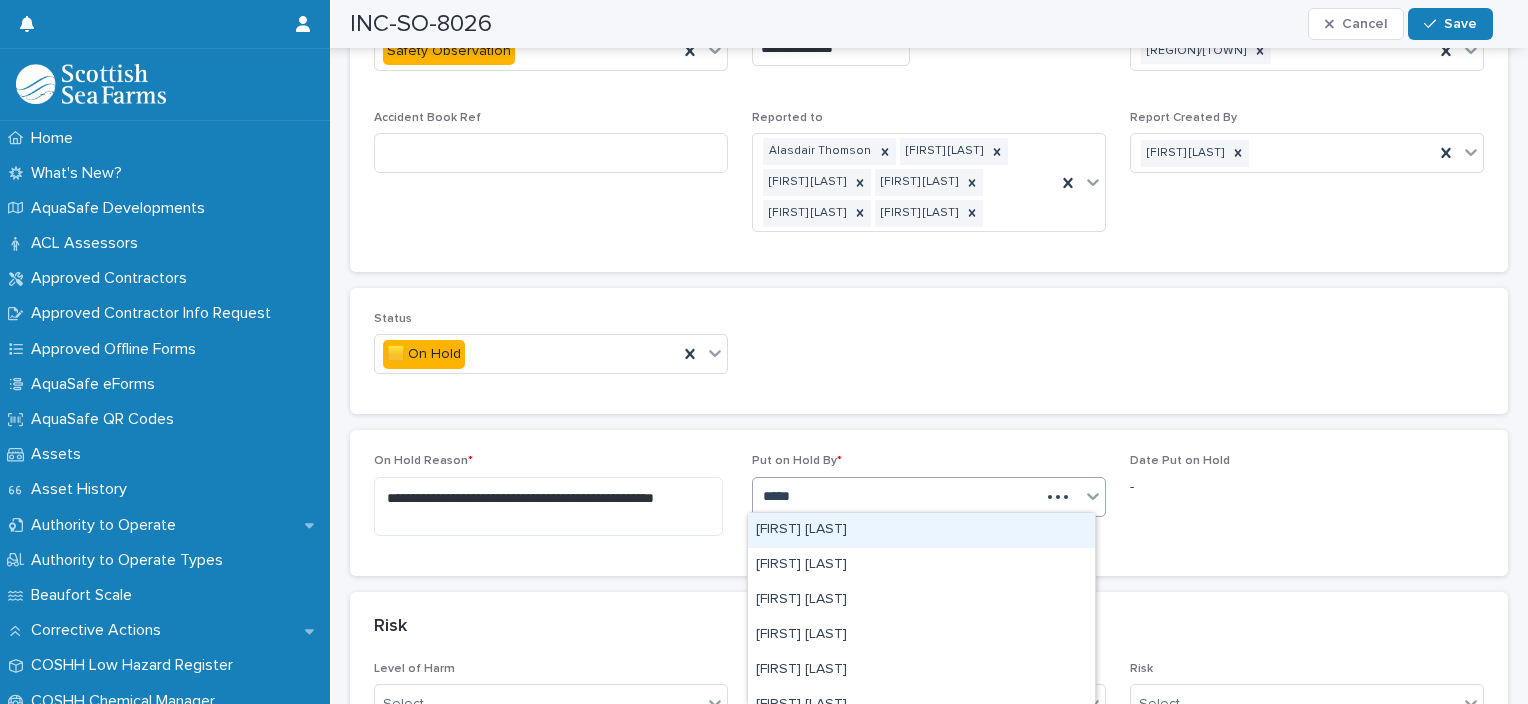 type on "******" 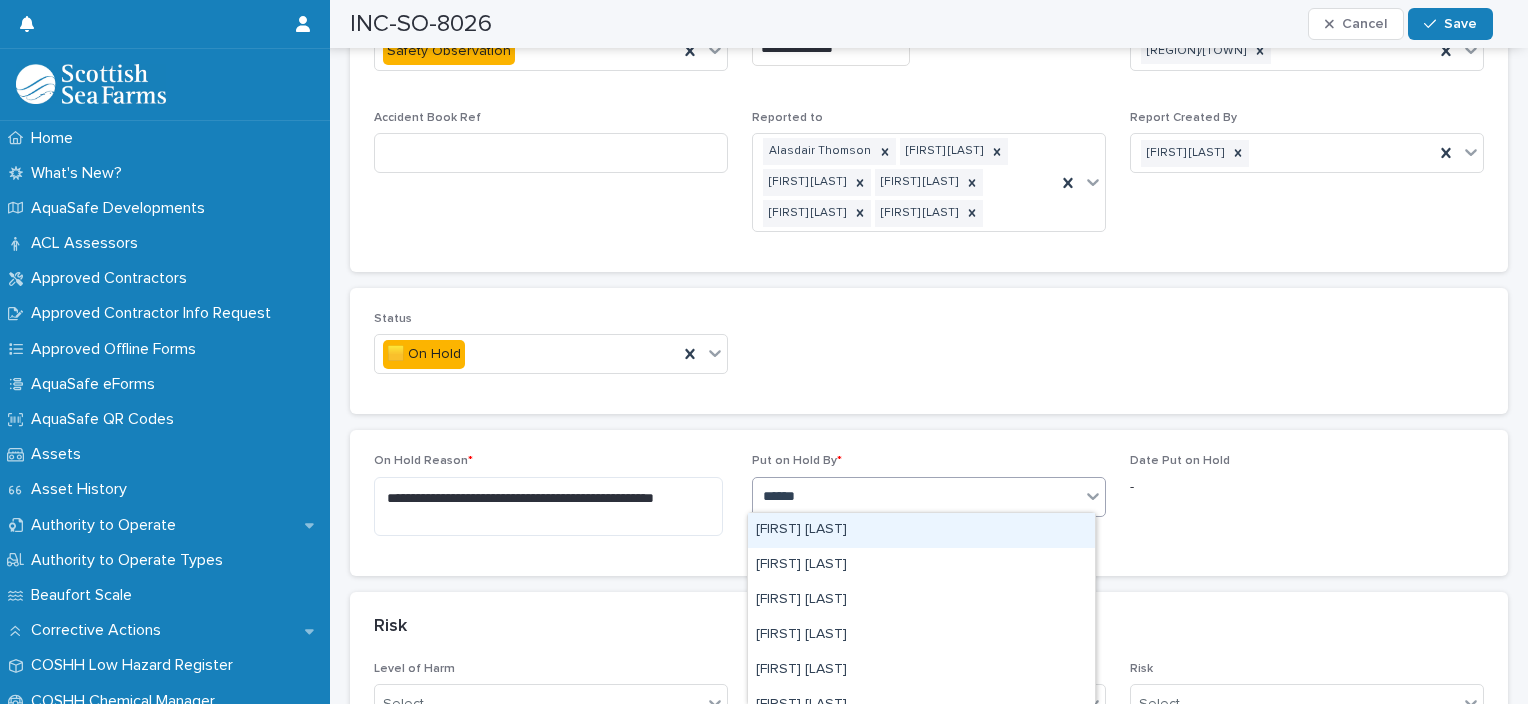 click on "[FIRST] [LAST]" at bounding box center [921, 530] 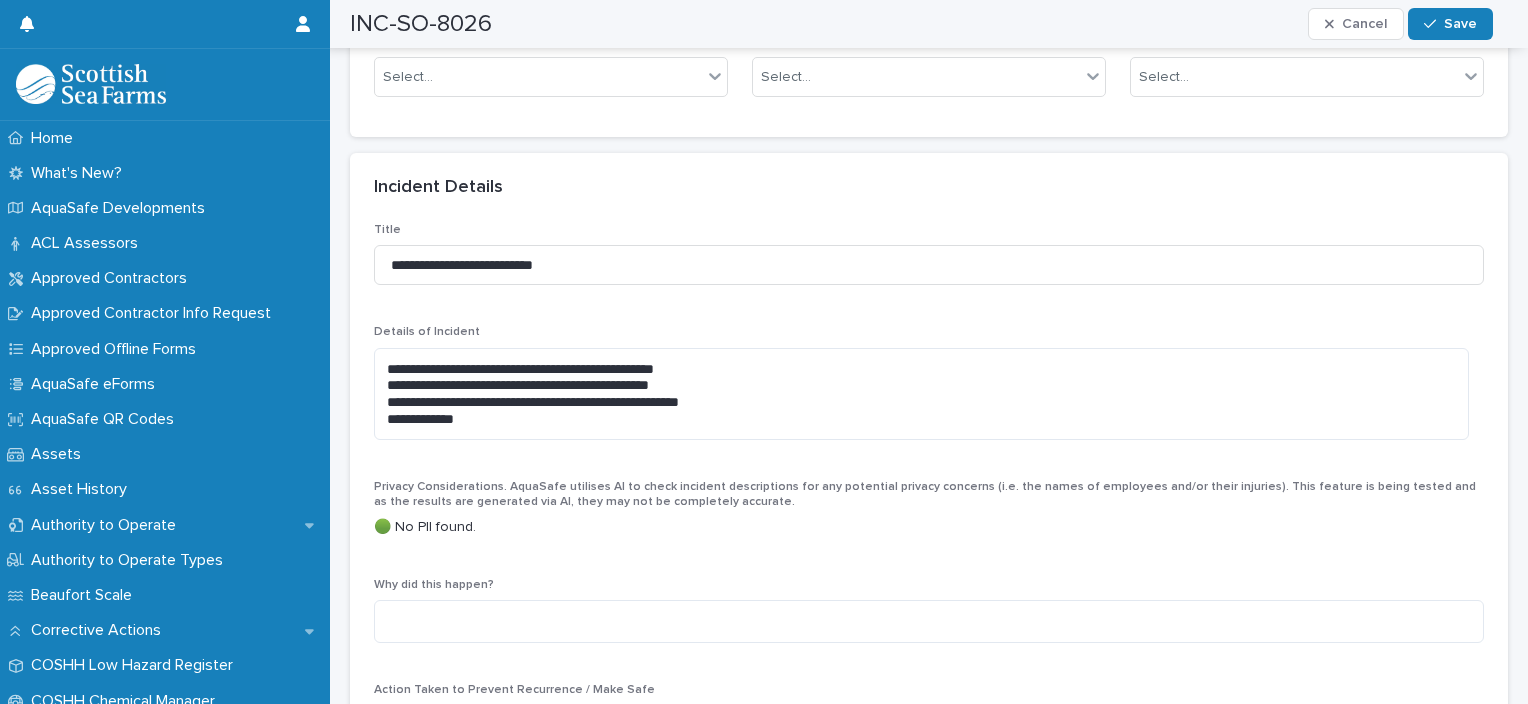 scroll, scrollTop: 1672, scrollLeft: 0, axis: vertical 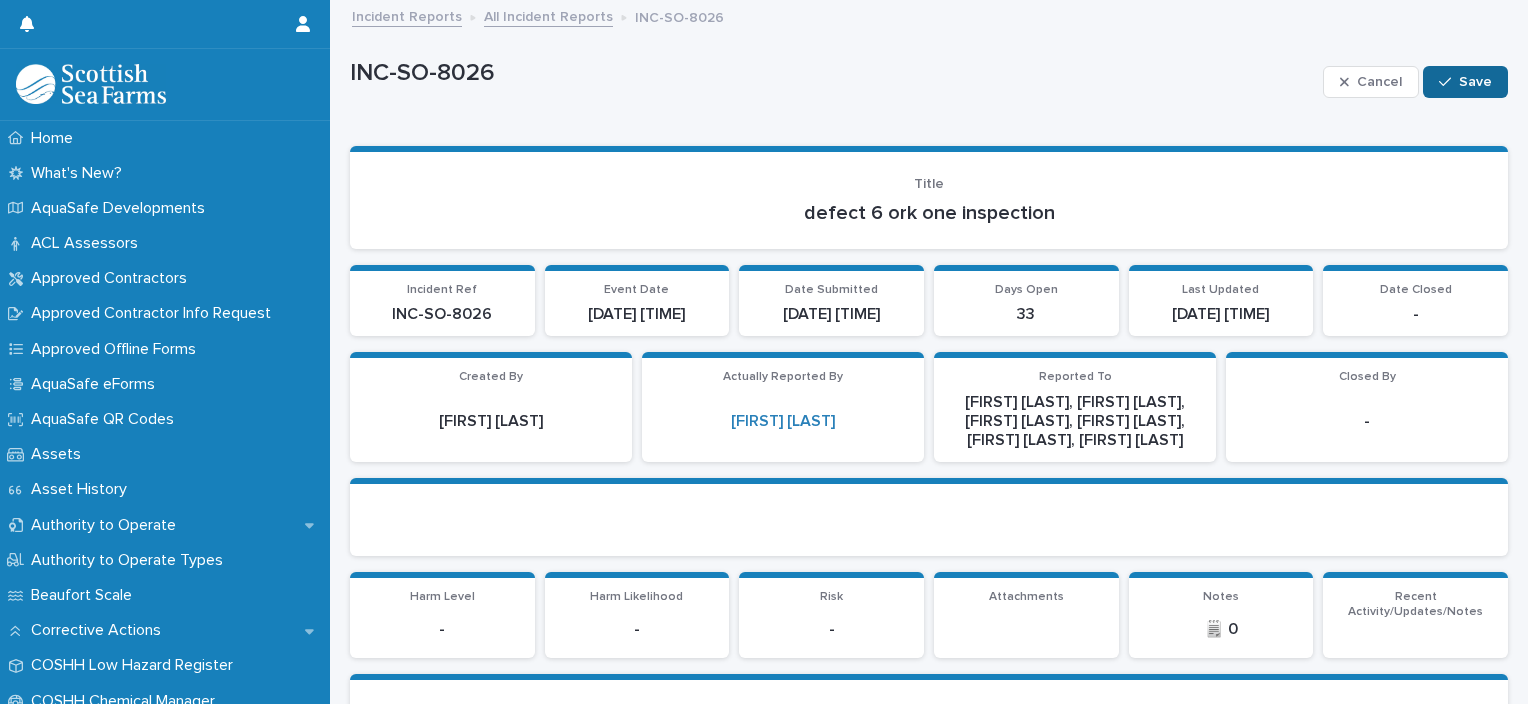 click on "Save" at bounding box center (1475, 82) 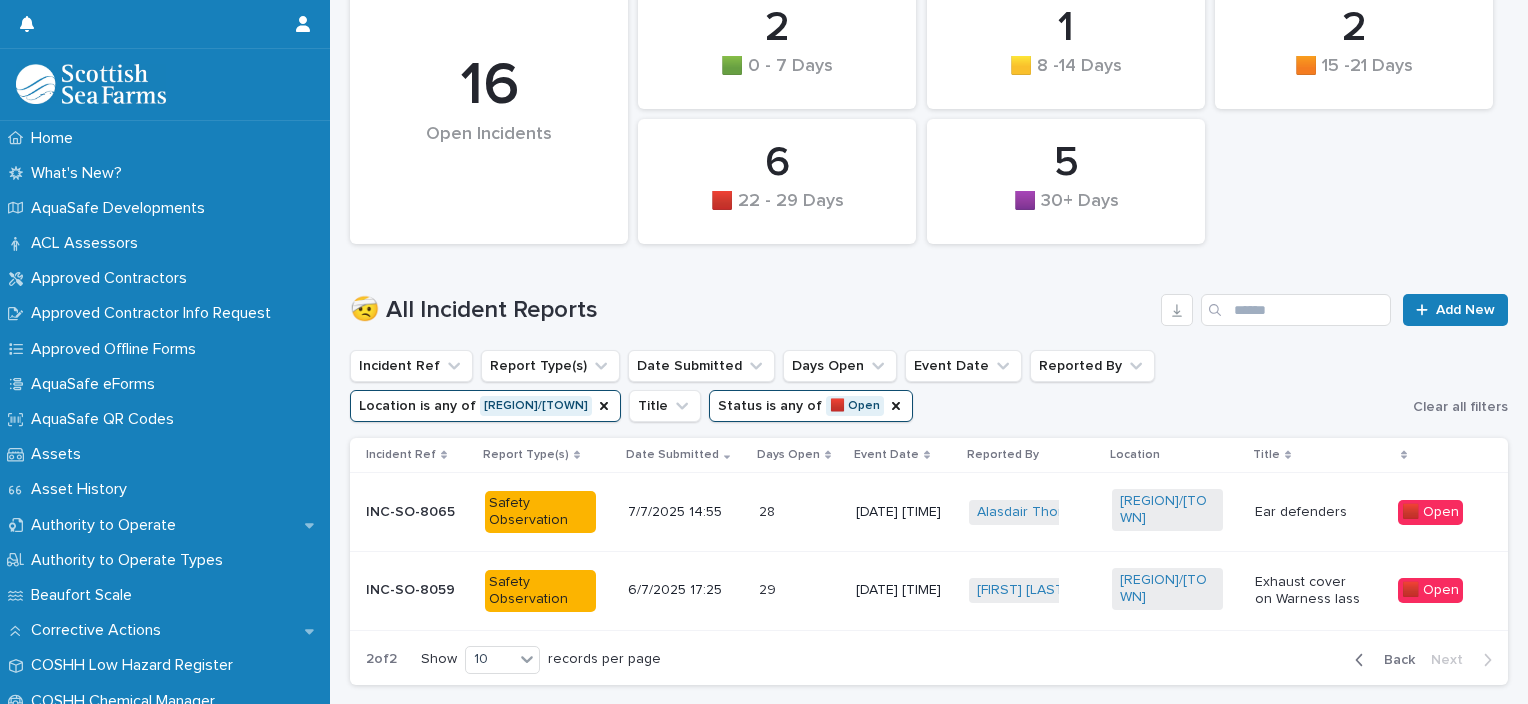 scroll, scrollTop: 488, scrollLeft: 0, axis: vertical 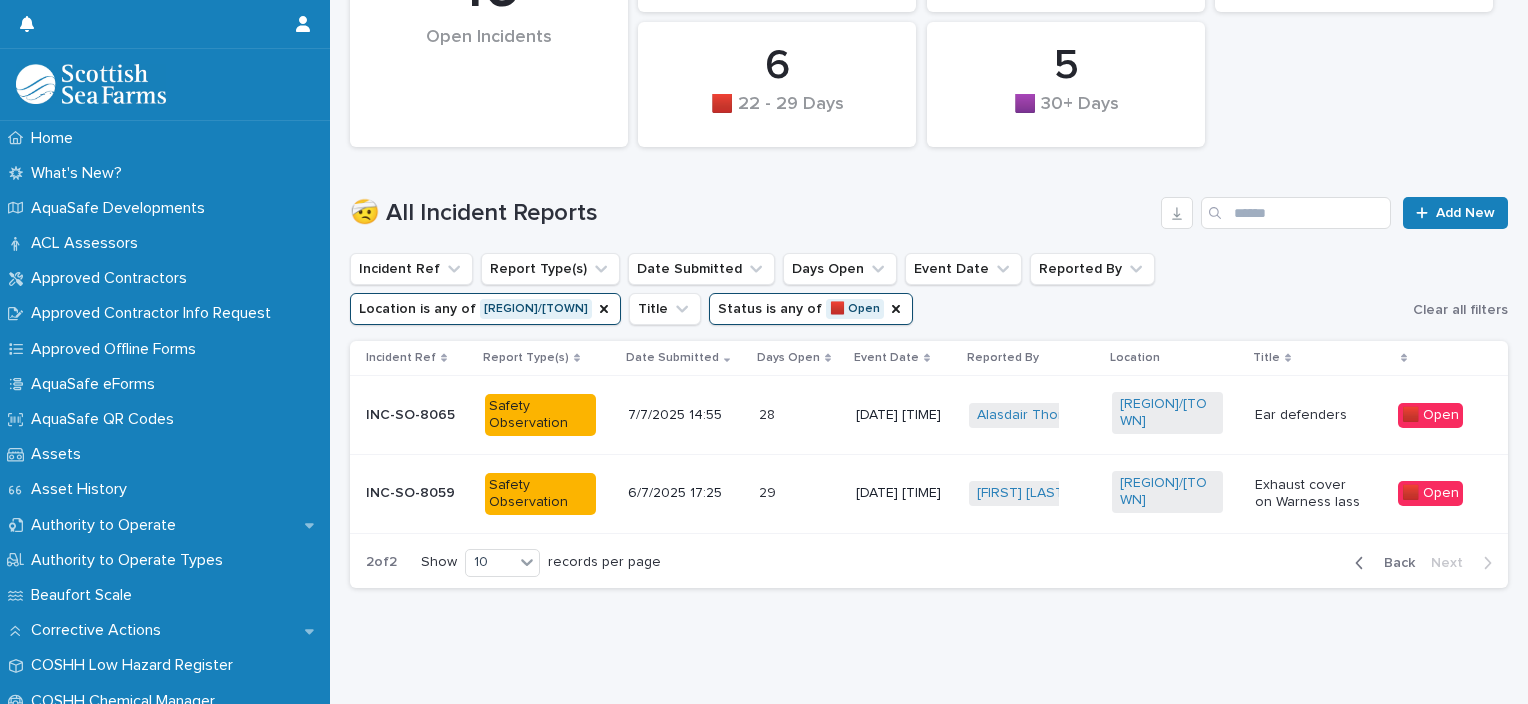 click on "INC-SO-8059" at bounding box center (417, 493) 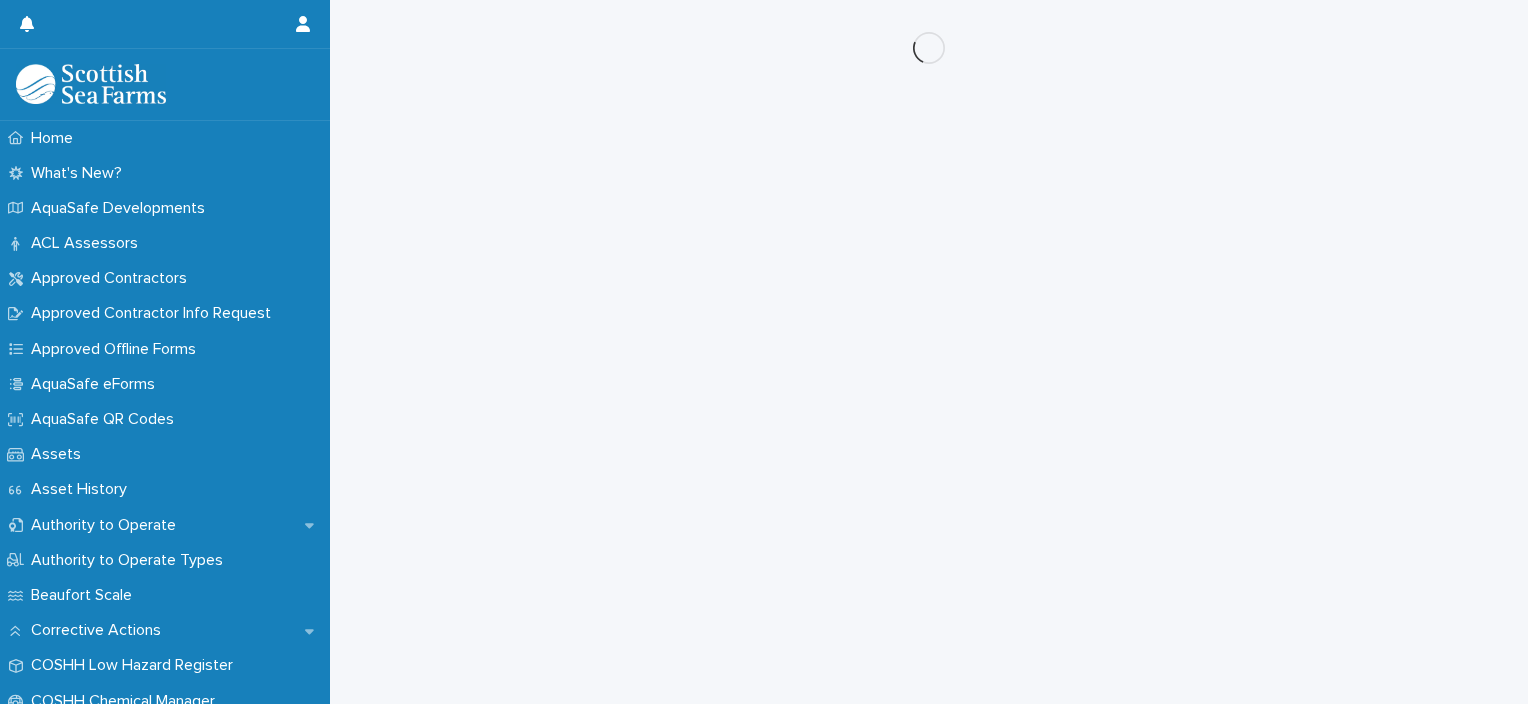 scroll, scrollTop: 0, scrollLeft: 0, axis: both 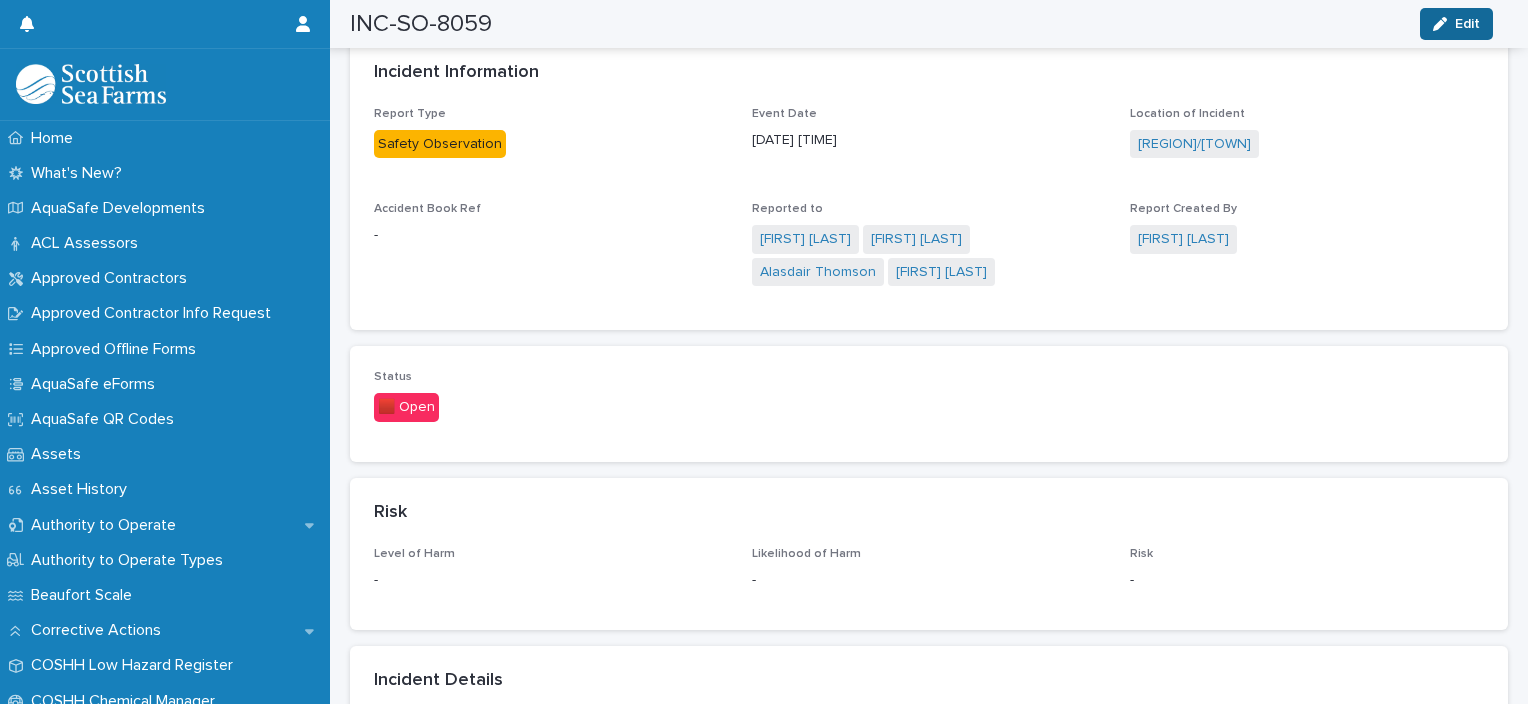 click on "Edit" at bounding box center (1467, 24) 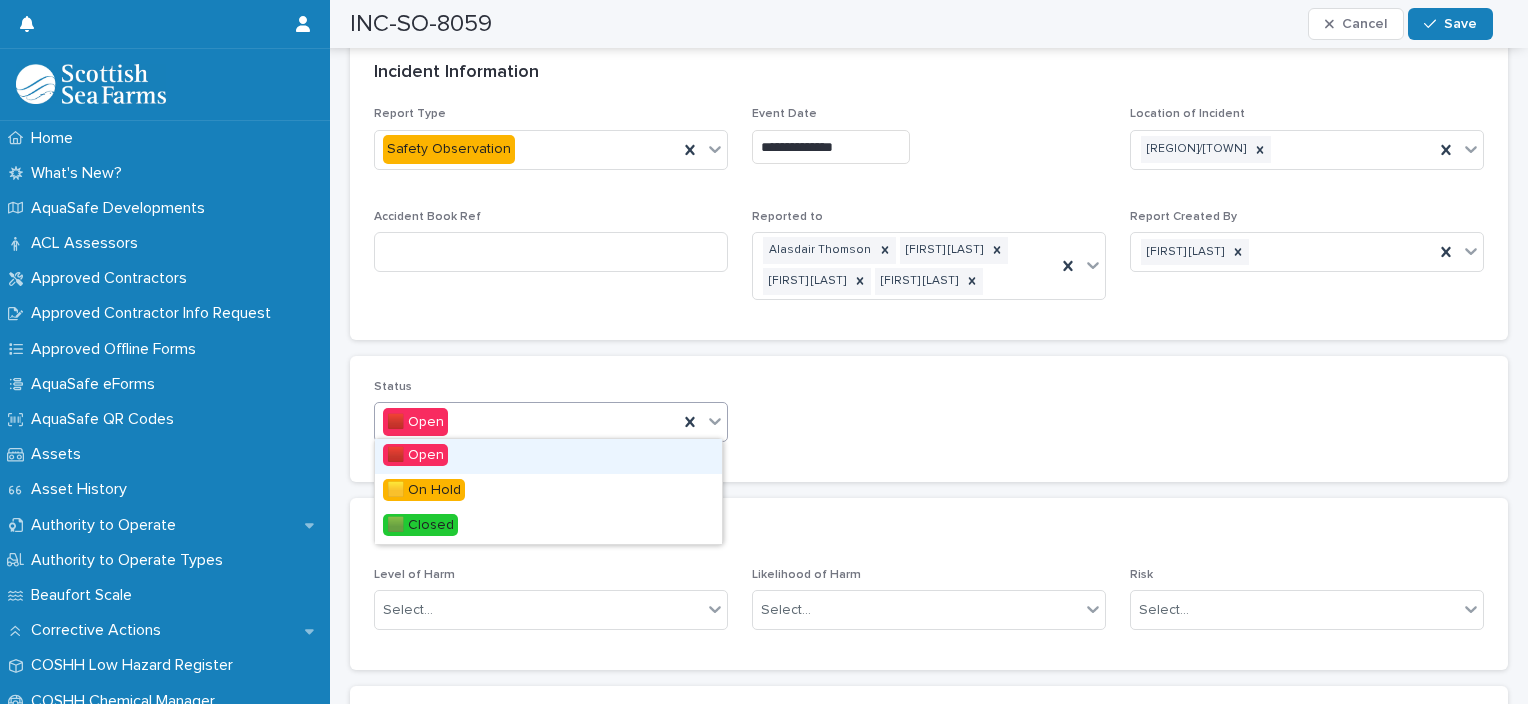click 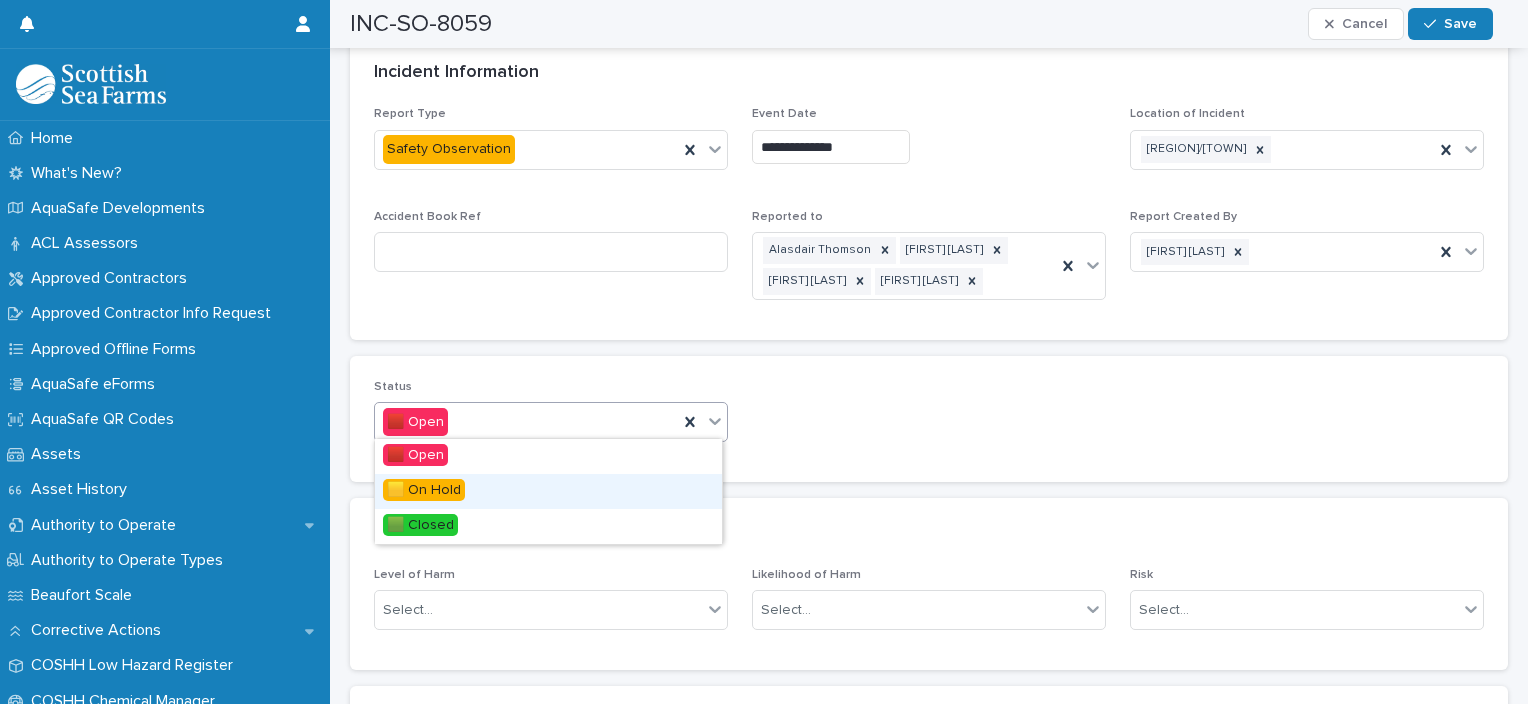 click on "🟨 On Hold" at bounding box center [424, 490] 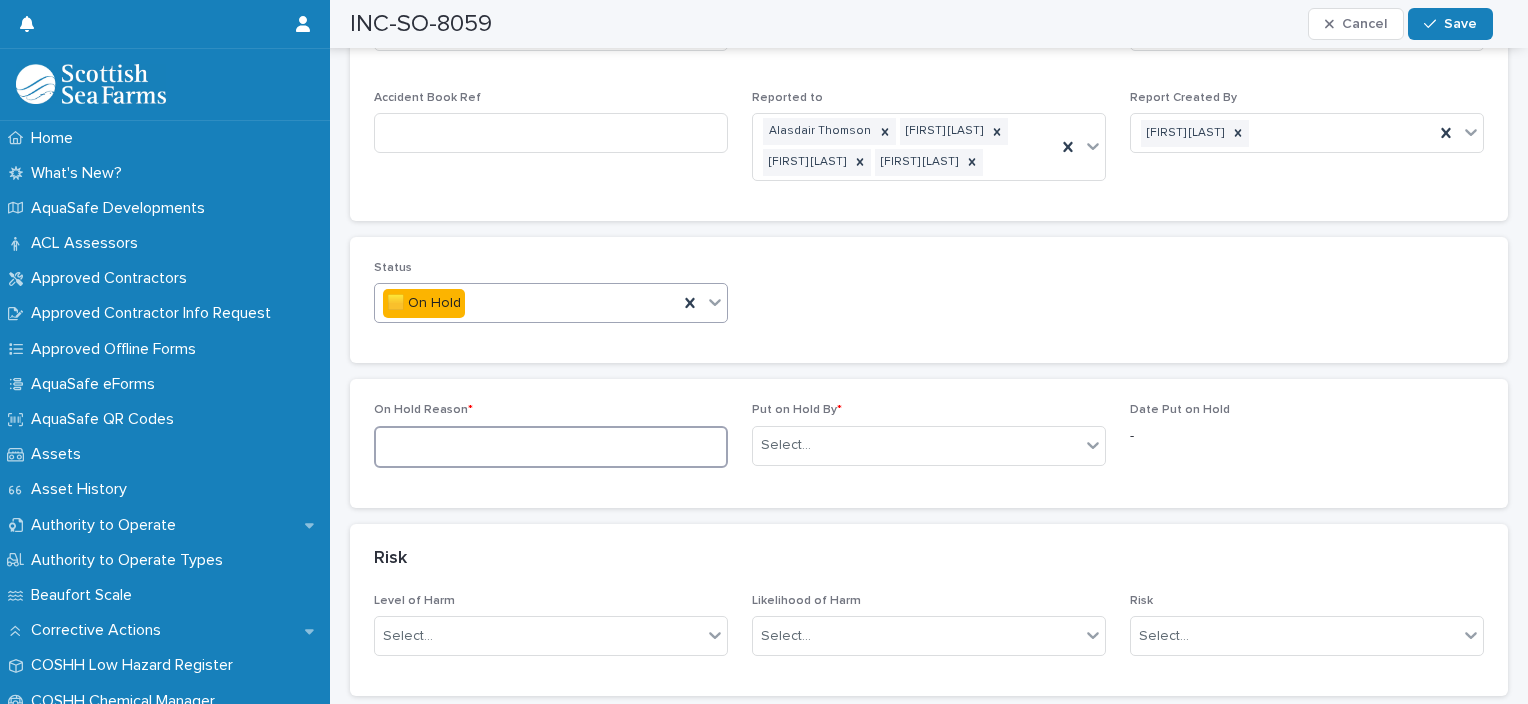 click at bounding box center [551, 447] 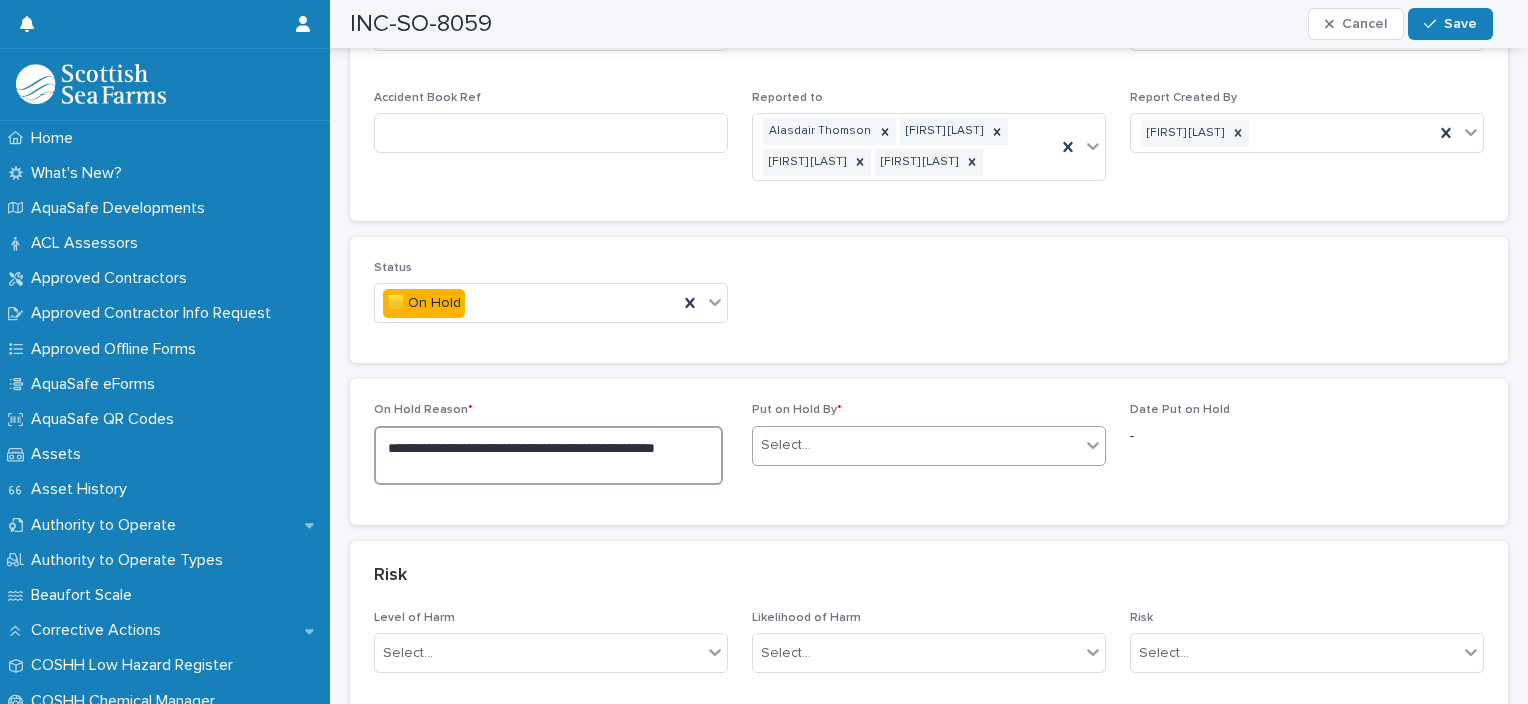 type on "**********" 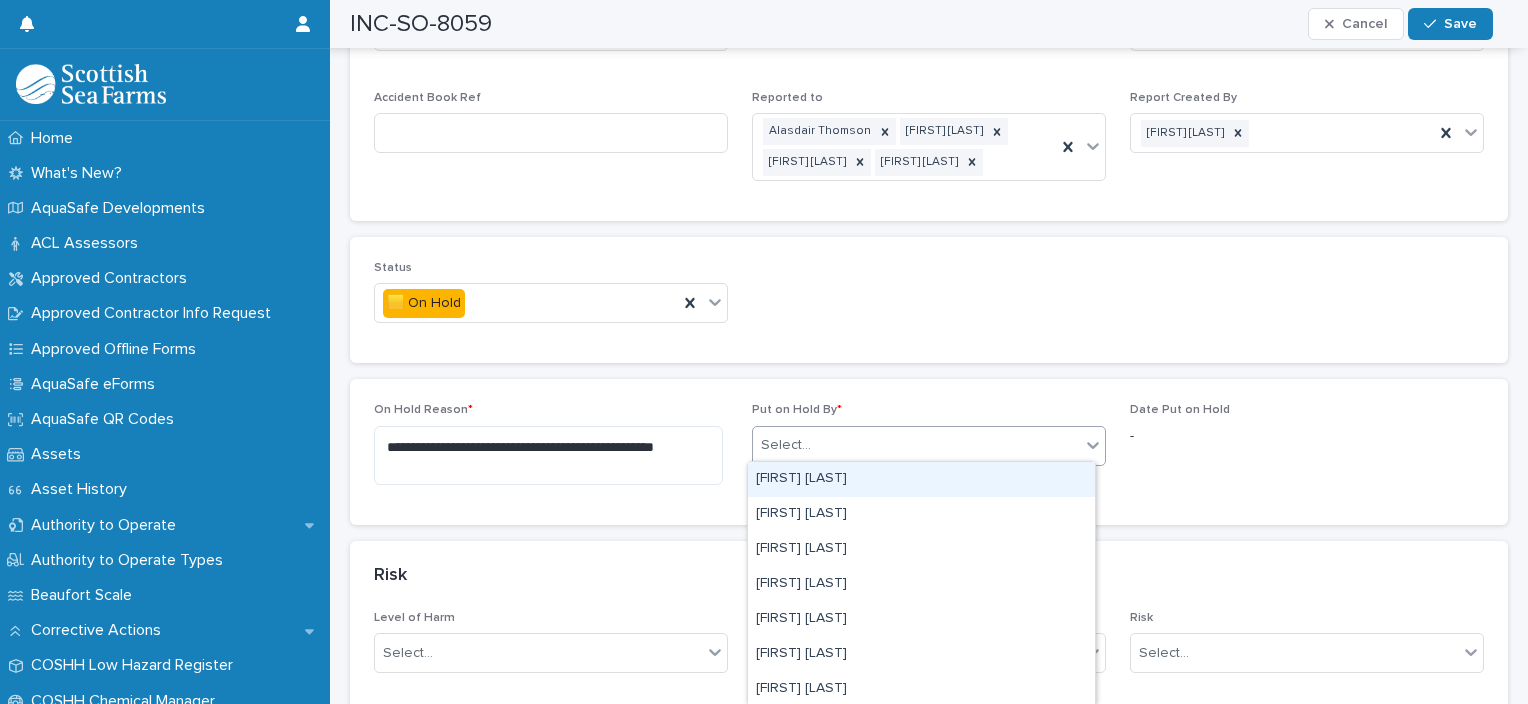 click on "Select..." at bounding box center [916, 445] 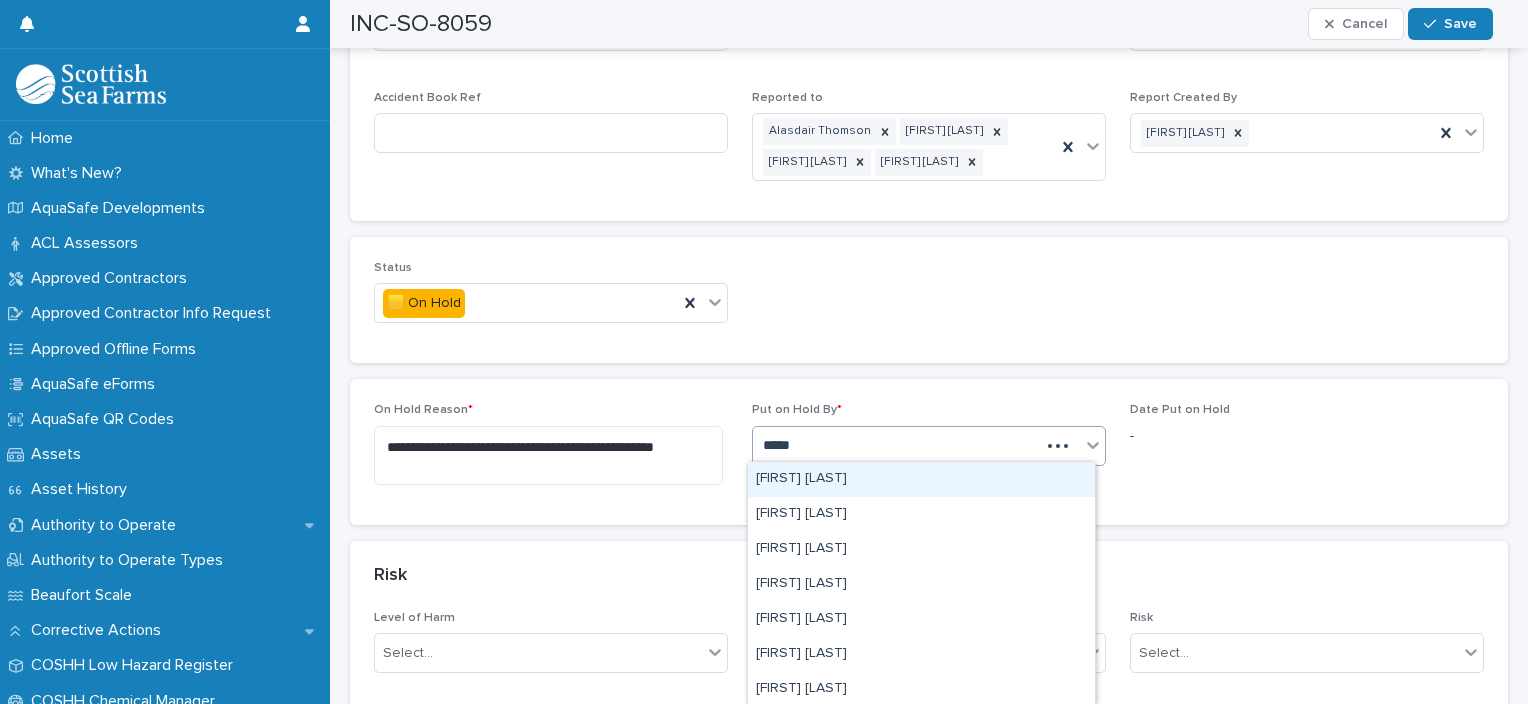 type on "******" 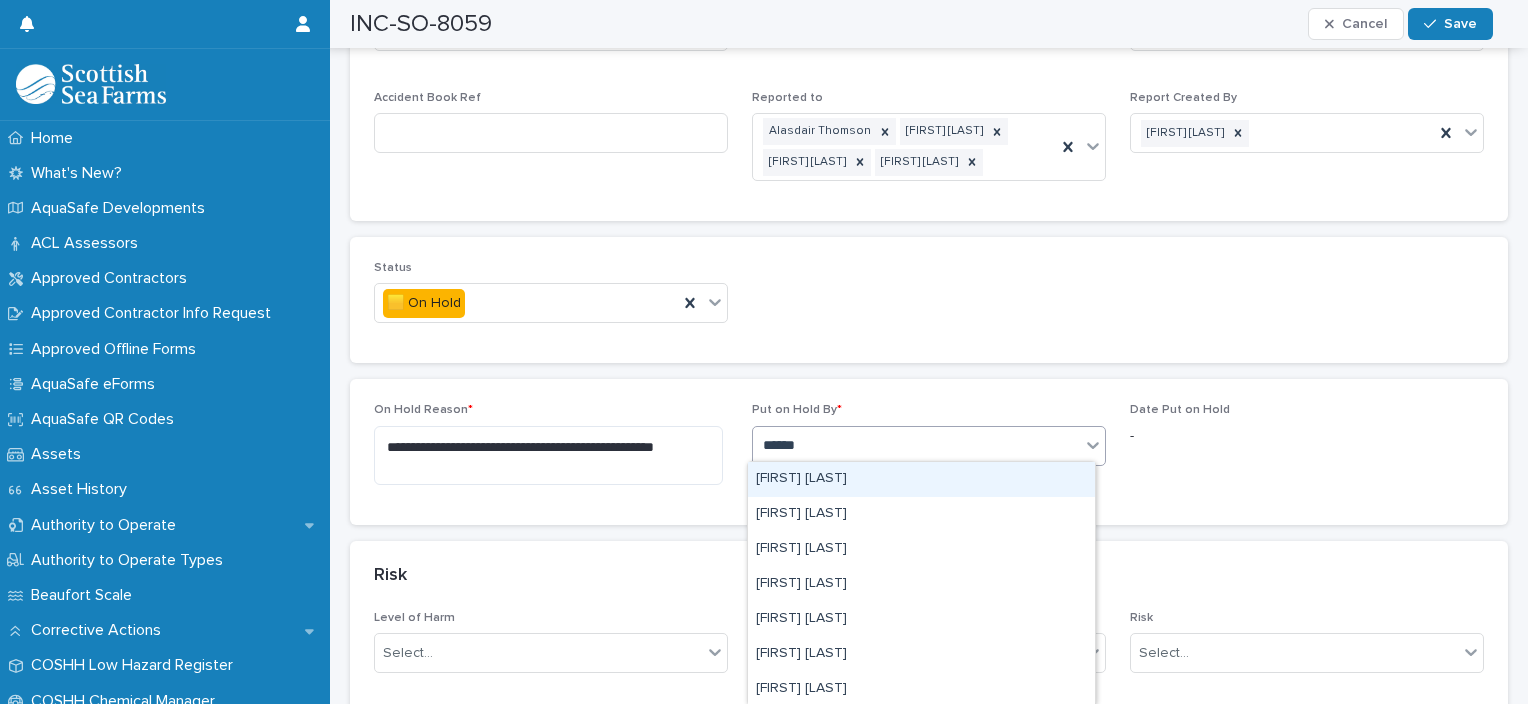 click on "[FIRST] [LAST]" at bounding box center [921, 479] 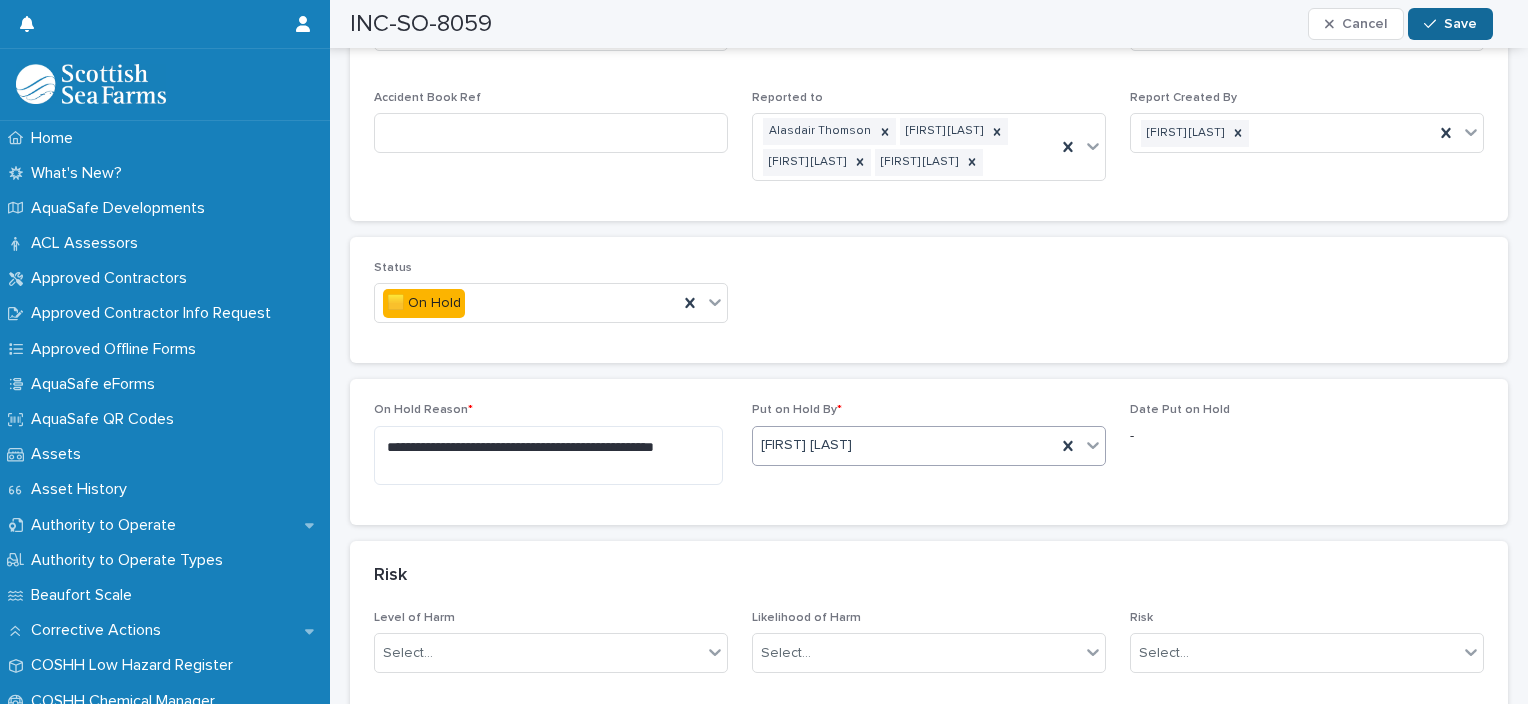 click on "Save" at bounding box center [1460, 24] 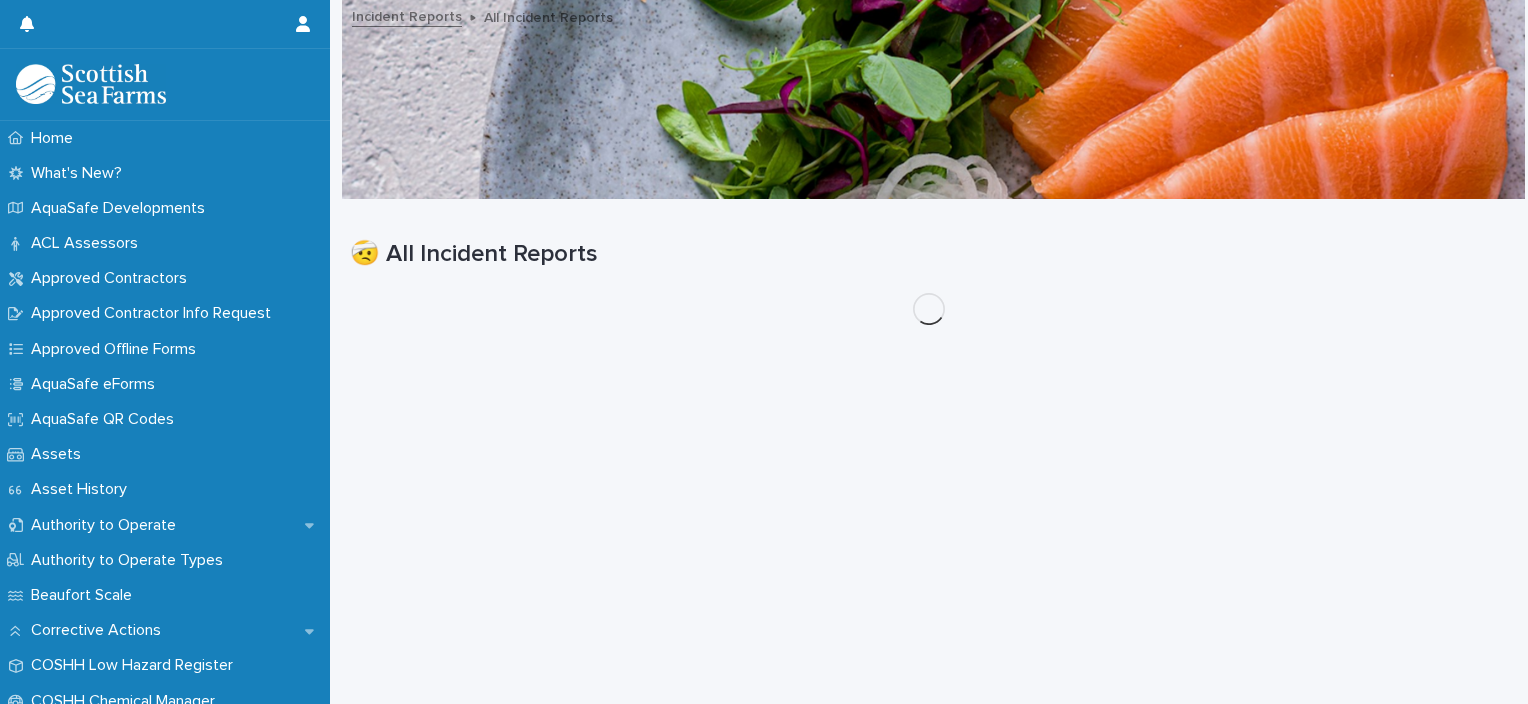 scroll, scrollTop: 15, scrollLeft: 0, axis: vertical 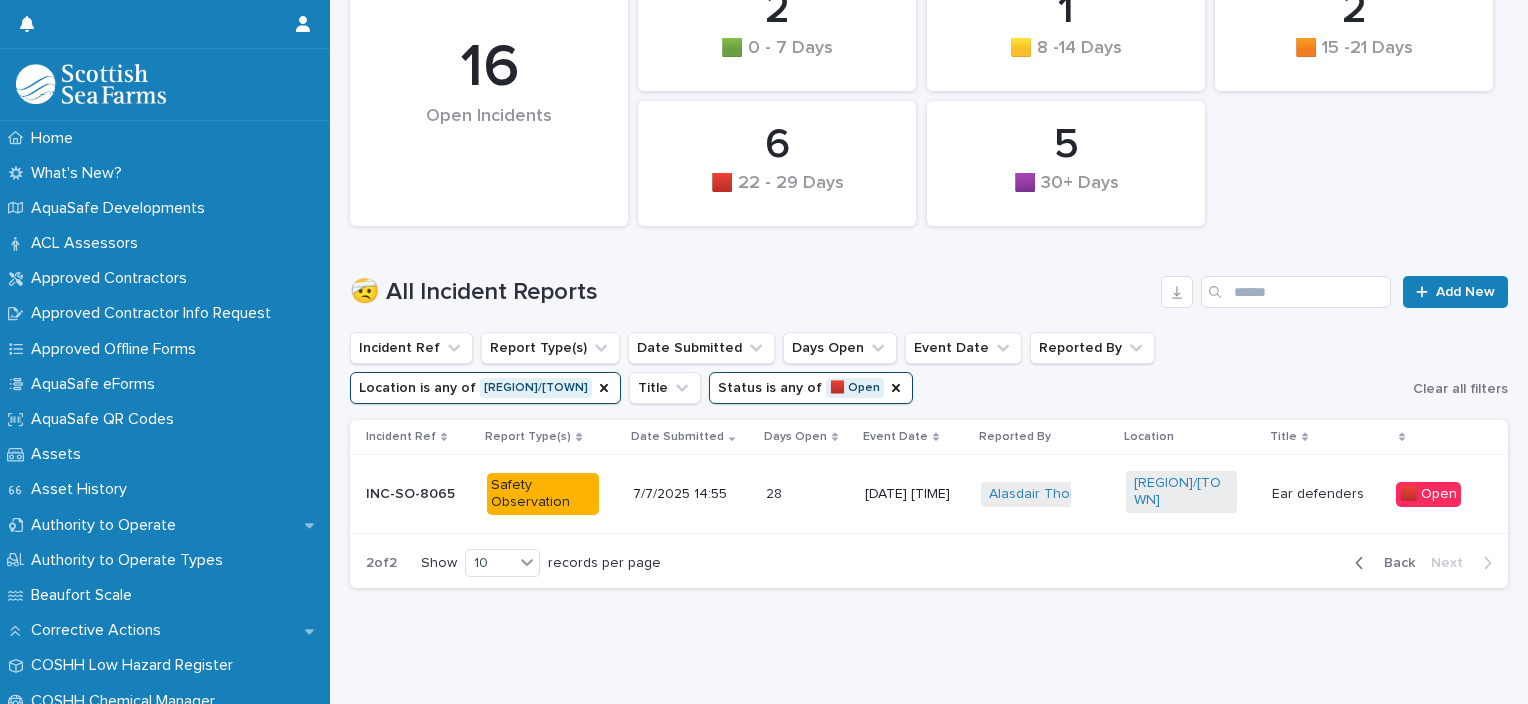 click on "INC-SO-8065" at bounding box center [418, 494] 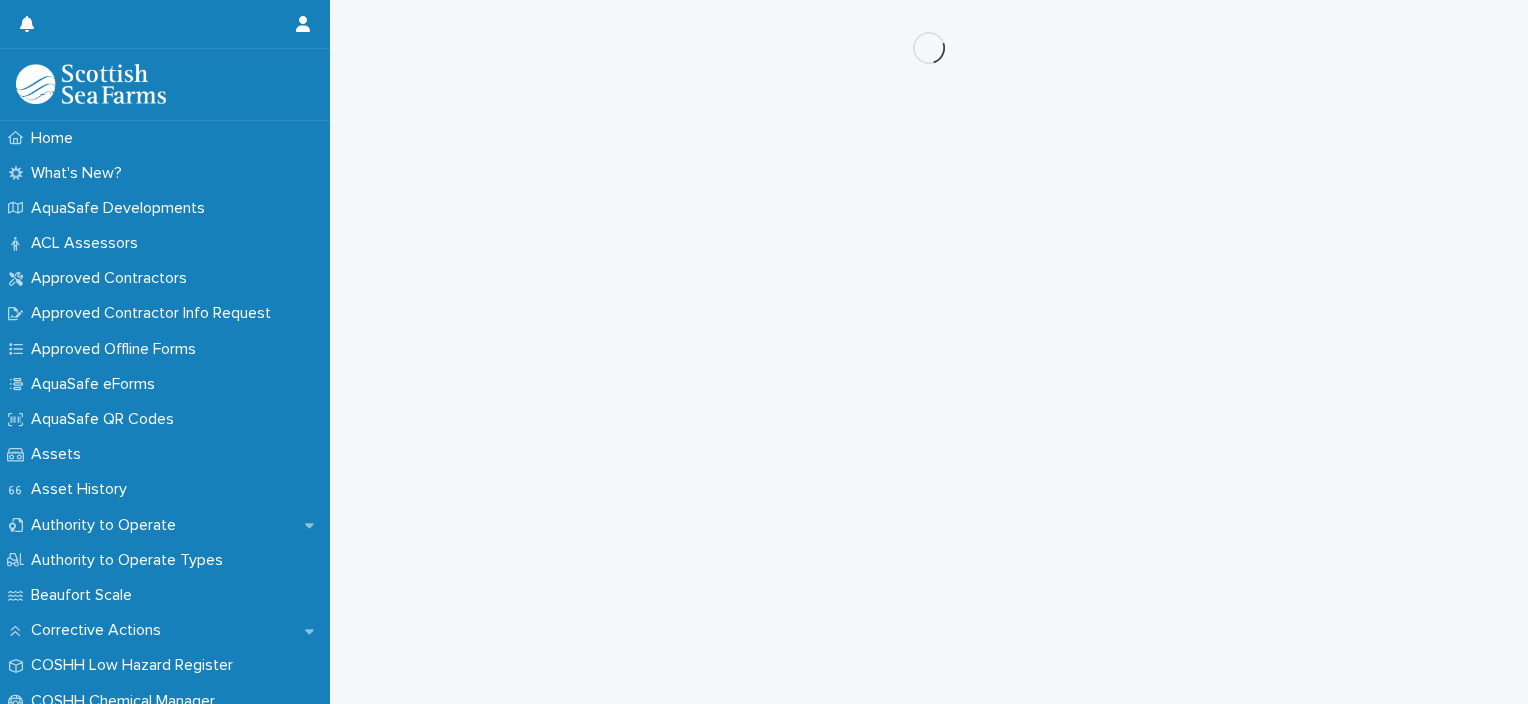 scroll, scrollTop: 0, scrollLeft: 0, axis: both 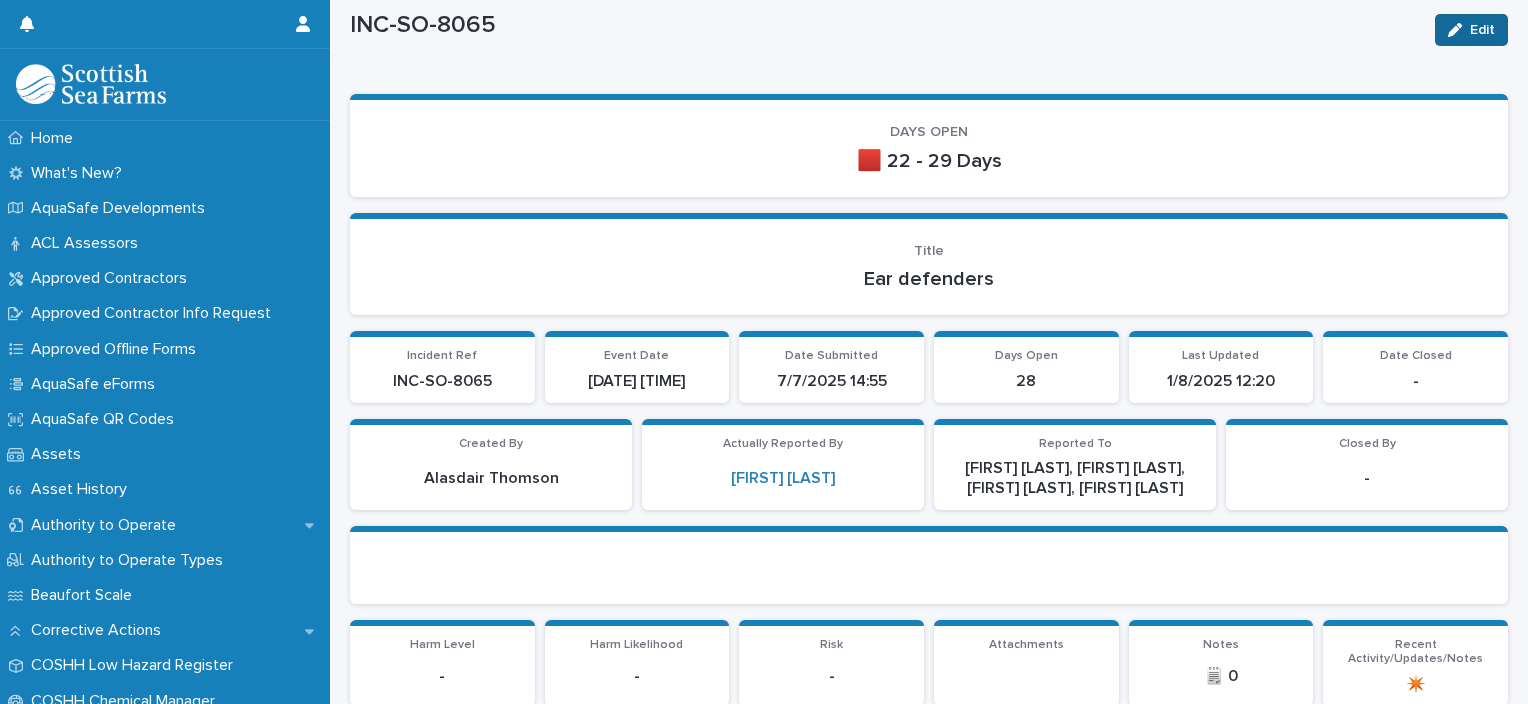 click on "Edit" at bounding box center [1482, 30] 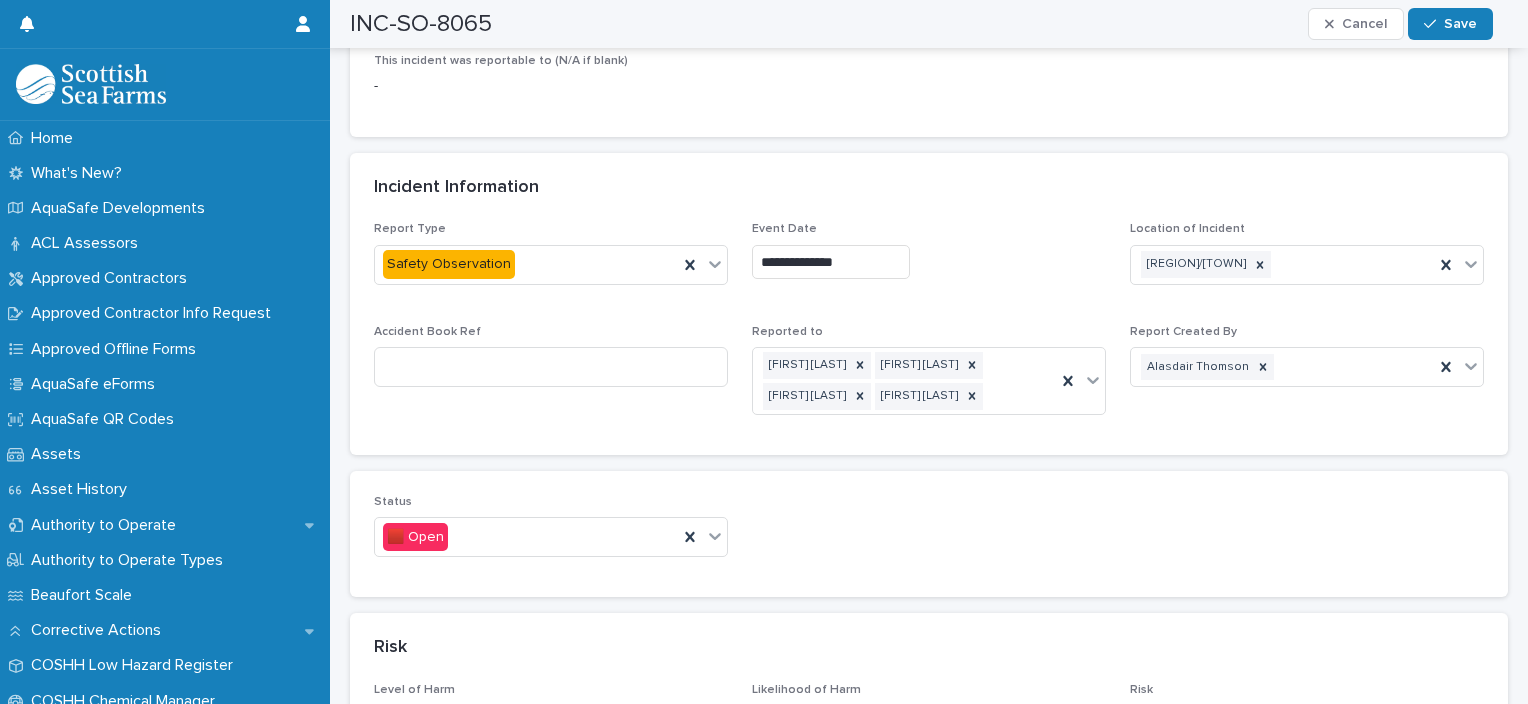 scroll, scrollTop: 1039, scrollLeft: 0, axis: vertical 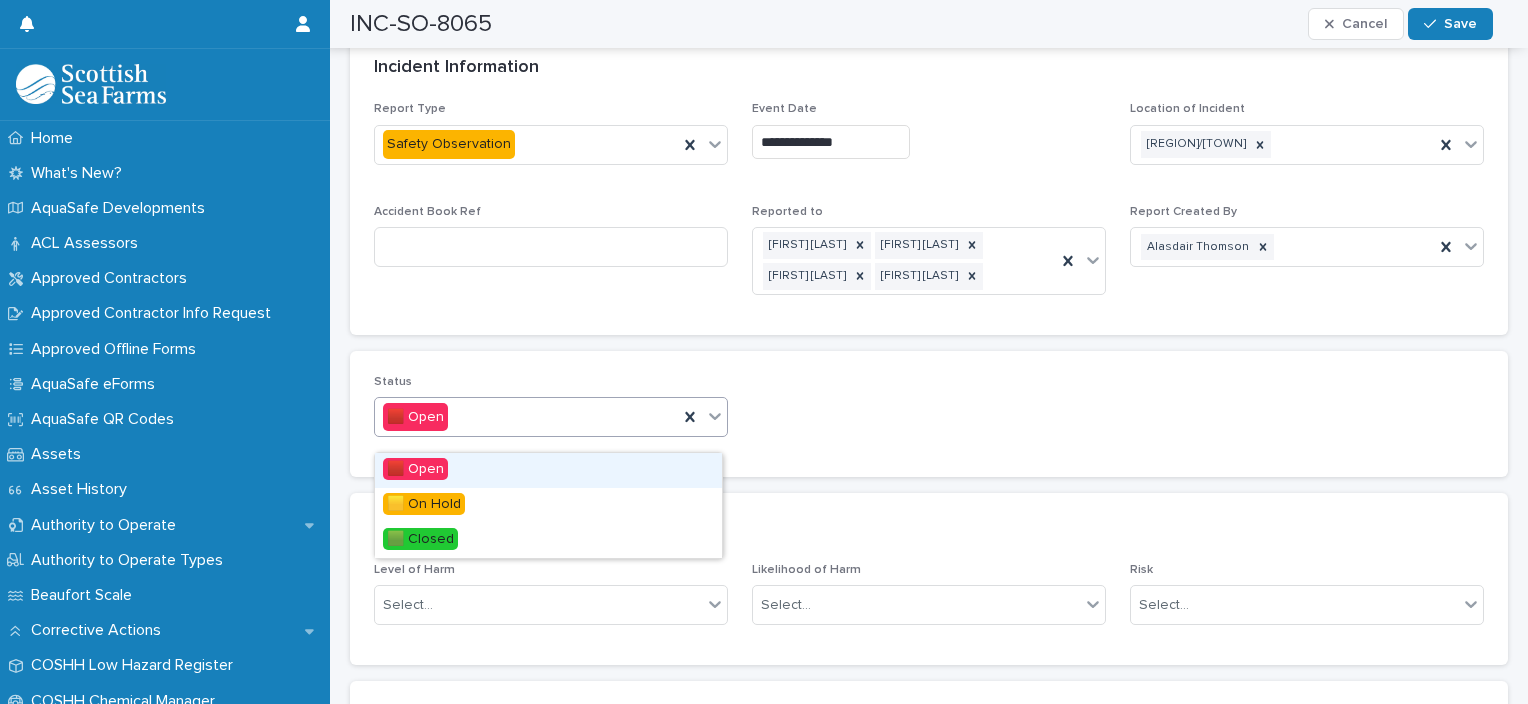 click 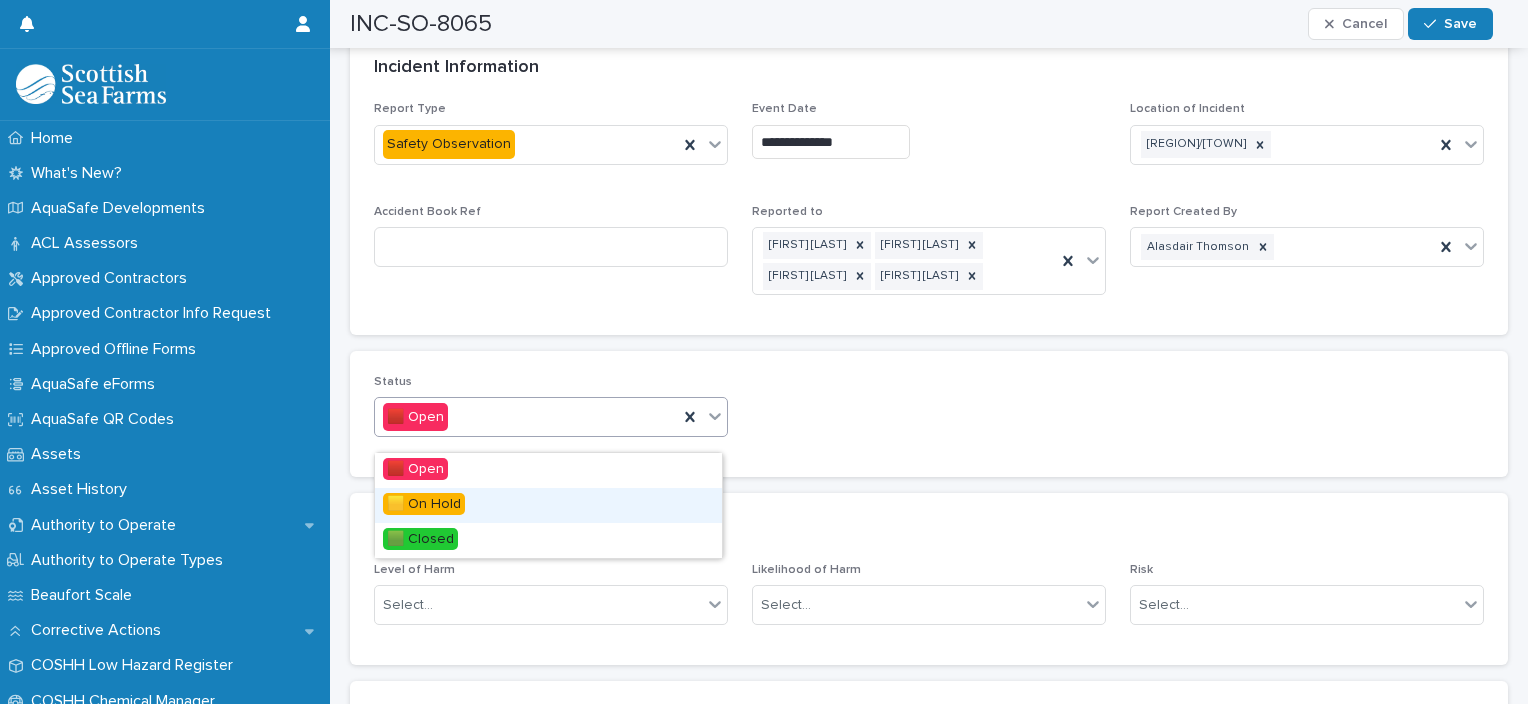 click on "🟨 On Hold" at bounding box center [424, 504] 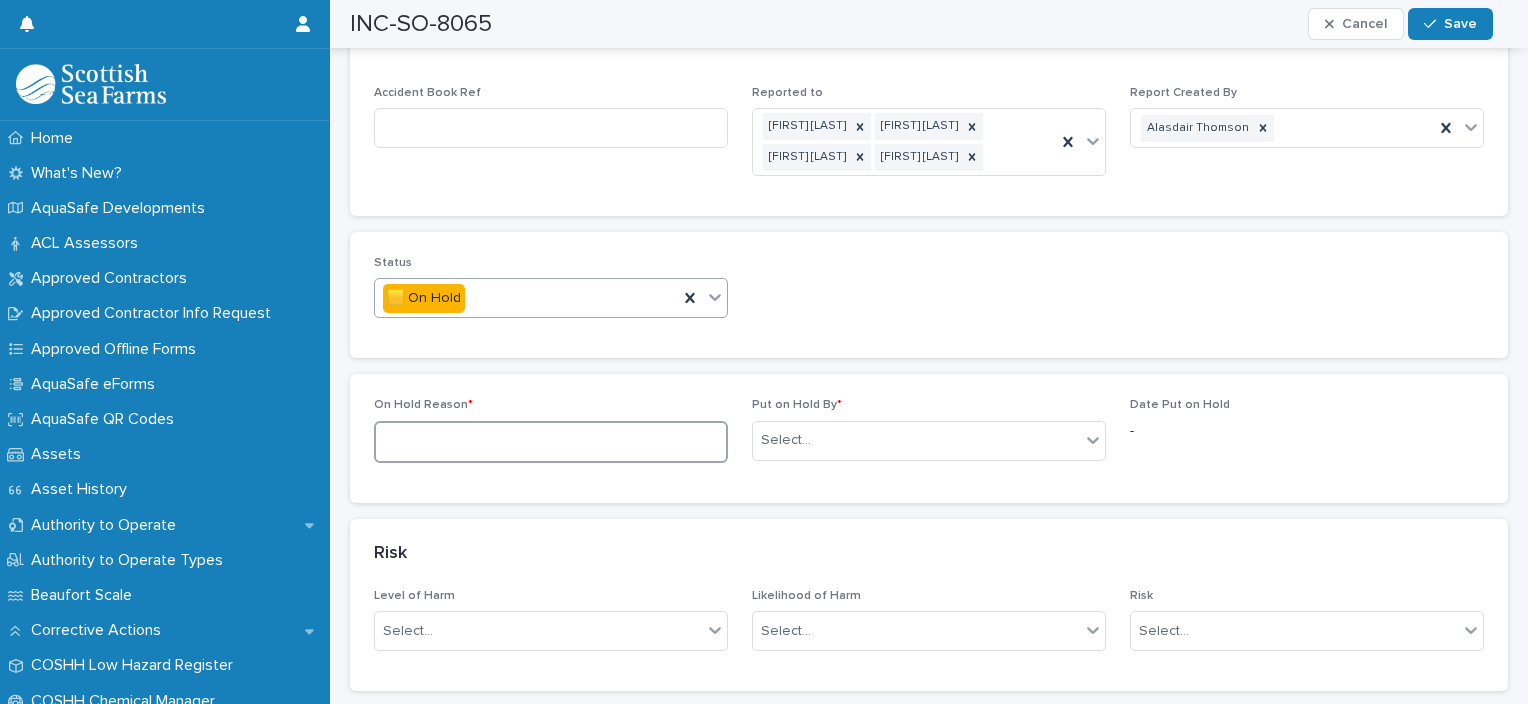 click at bounding box center (551, 442) 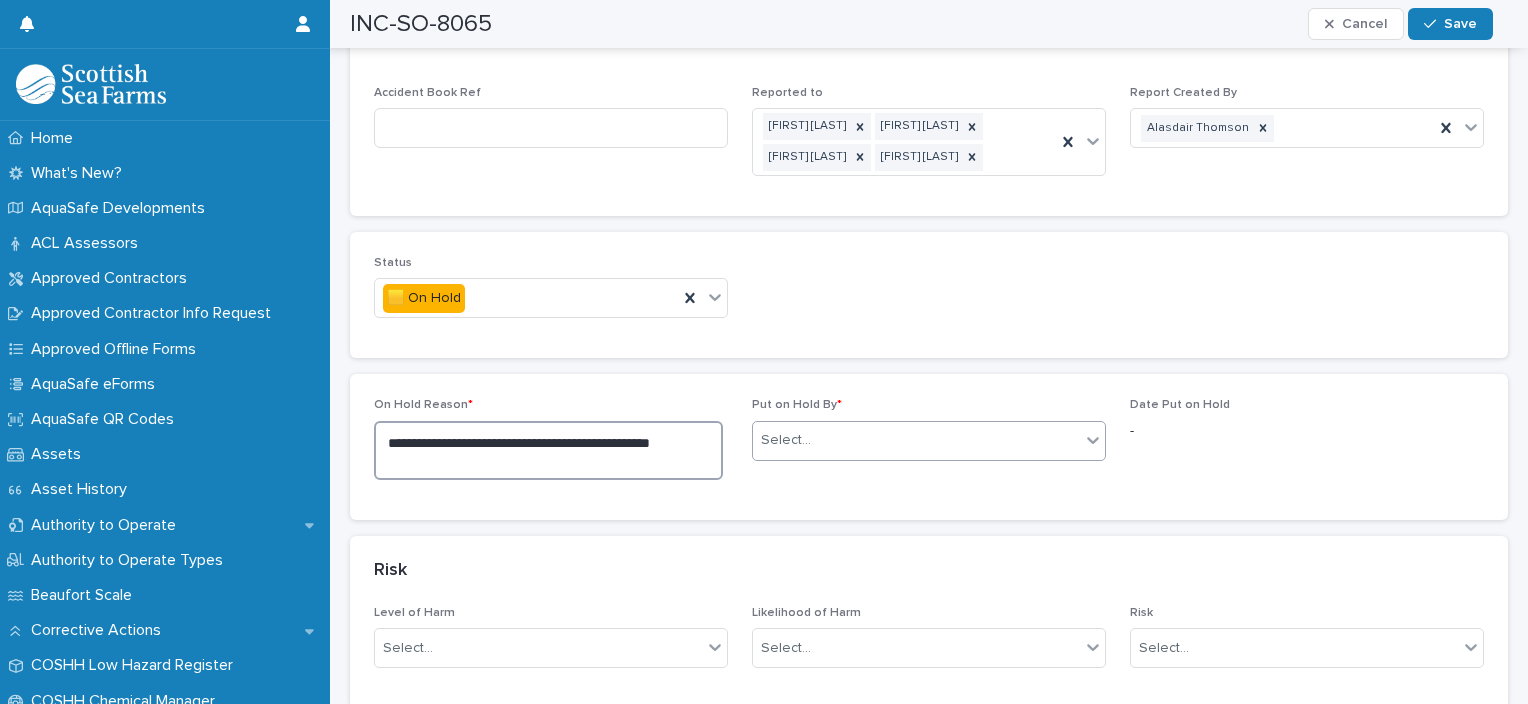 type on "**********" 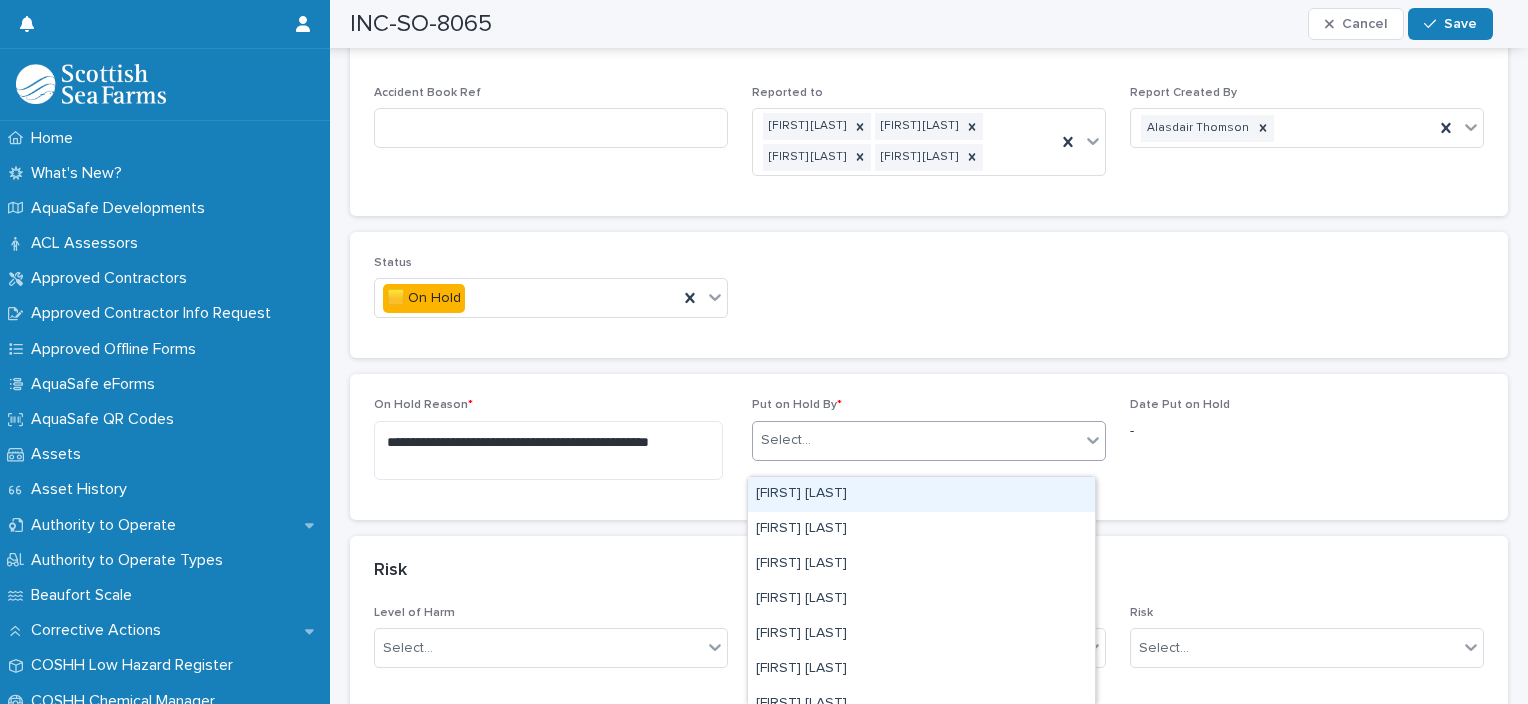 click on "Select..." at bounding box center (916, 440) 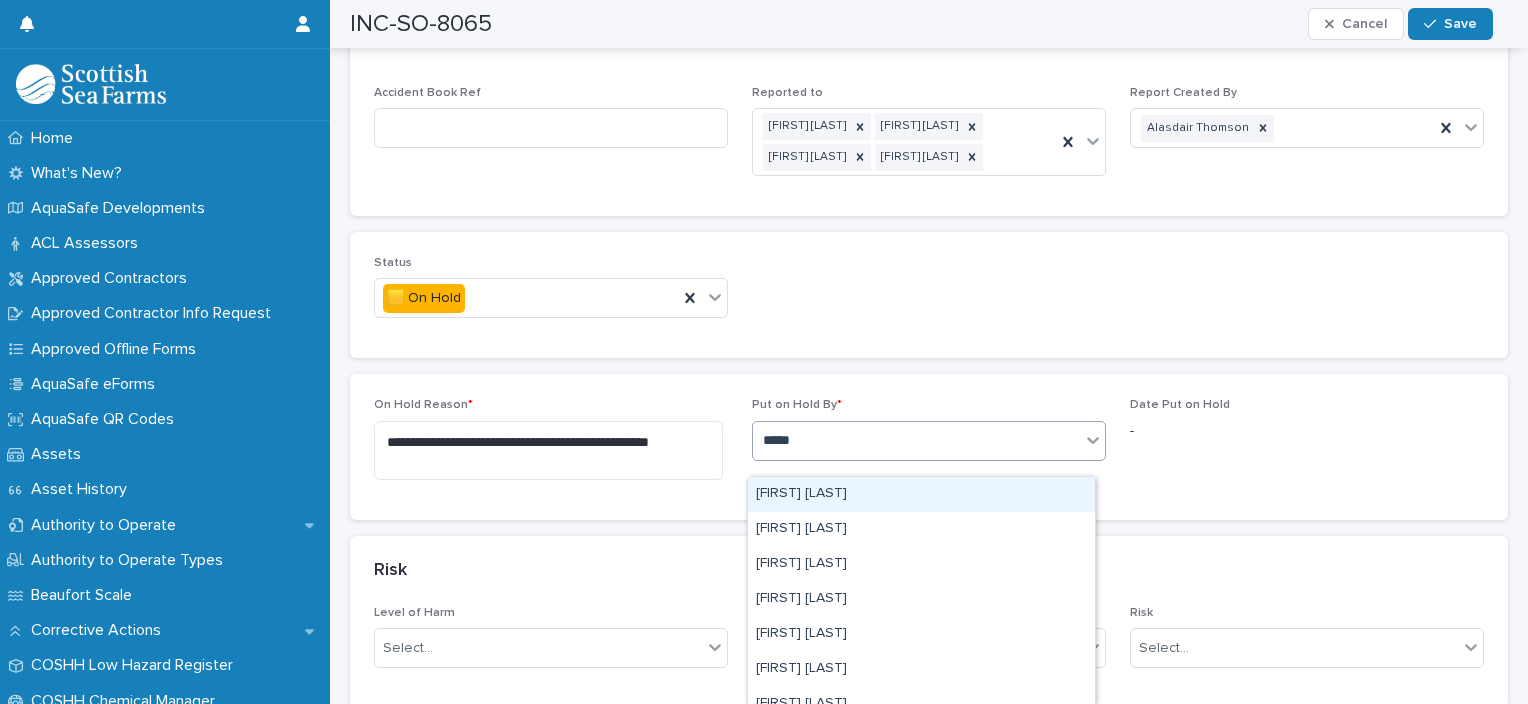 type on "******" 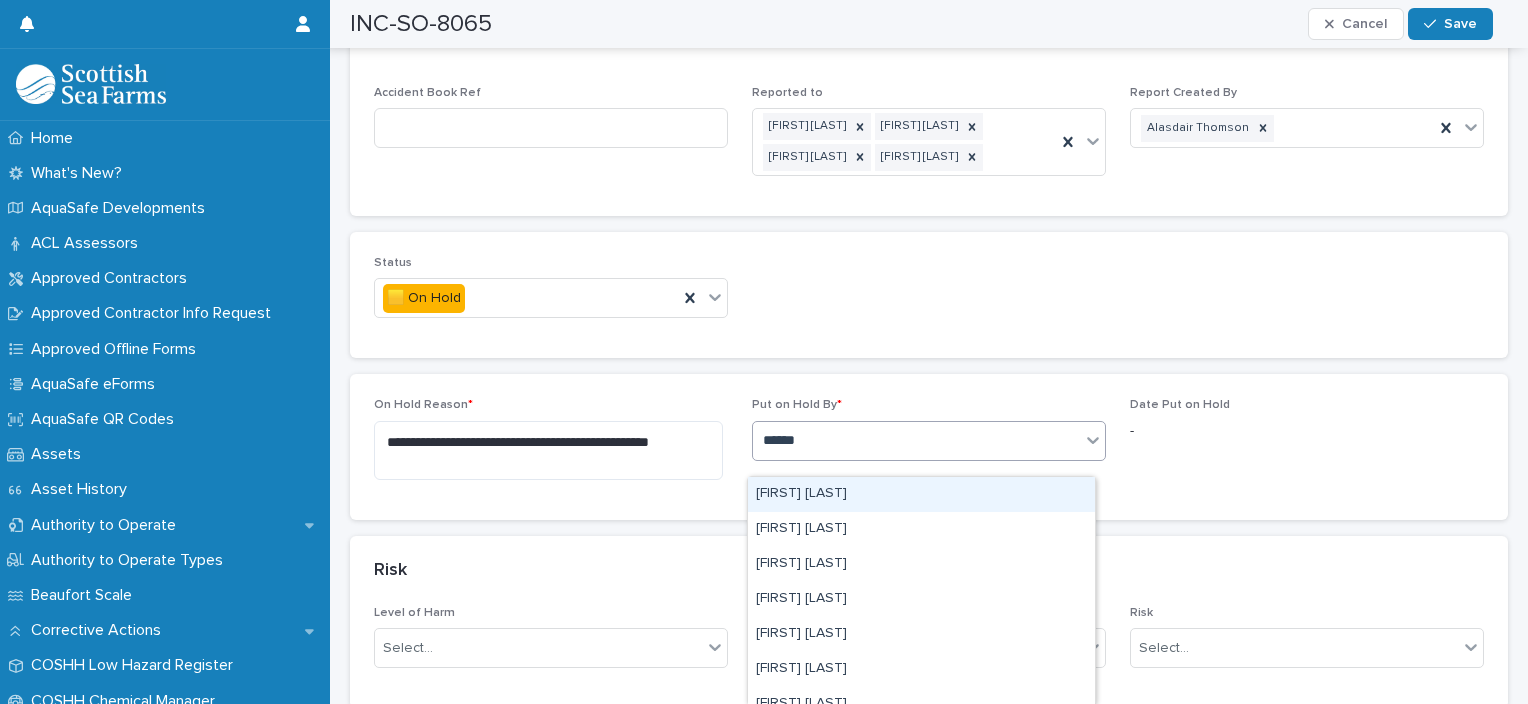click on "[FIRST] [LAST]" at bounding box center (921, 494) 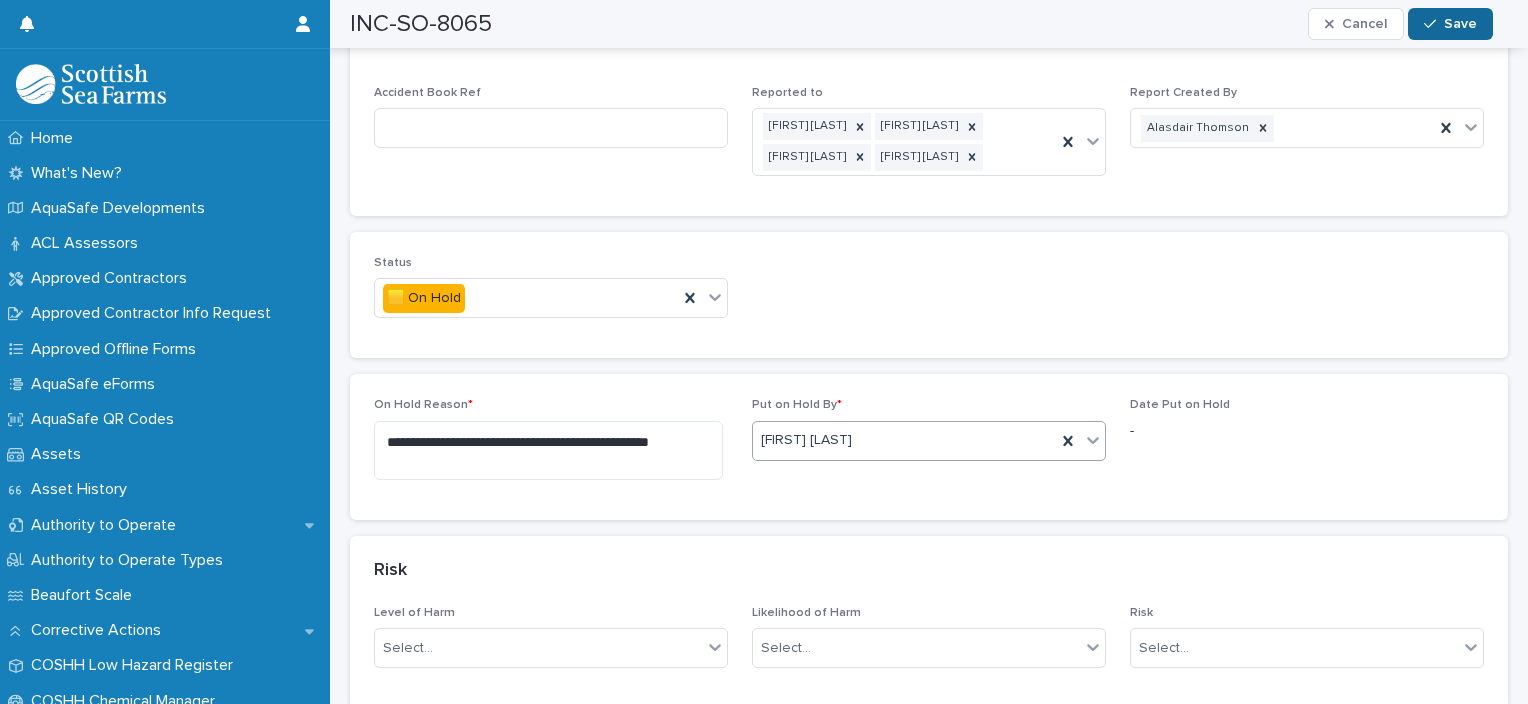 click on "Save" at bounding box center [1460, 24] 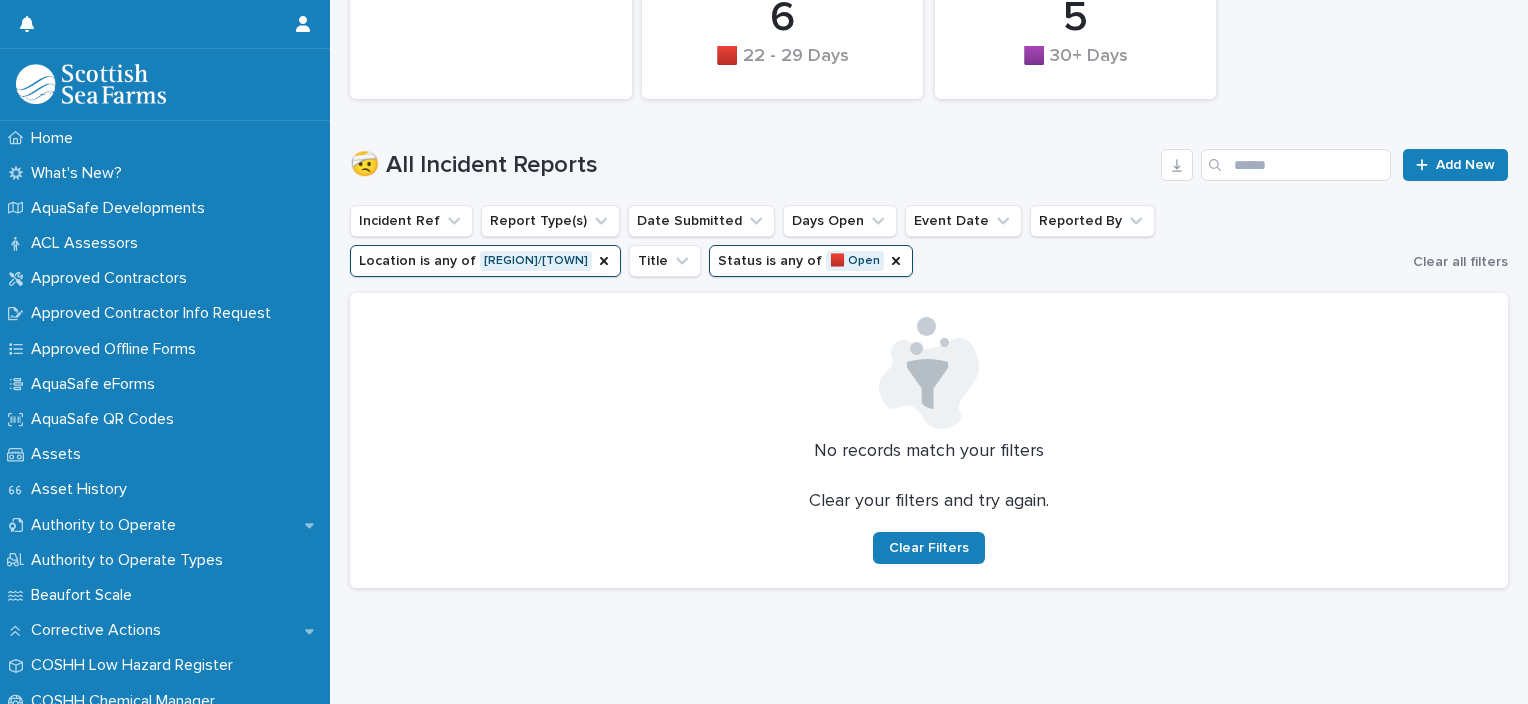 scroll, scrollTop: 15, scrollLeft: 0, axis: vertical 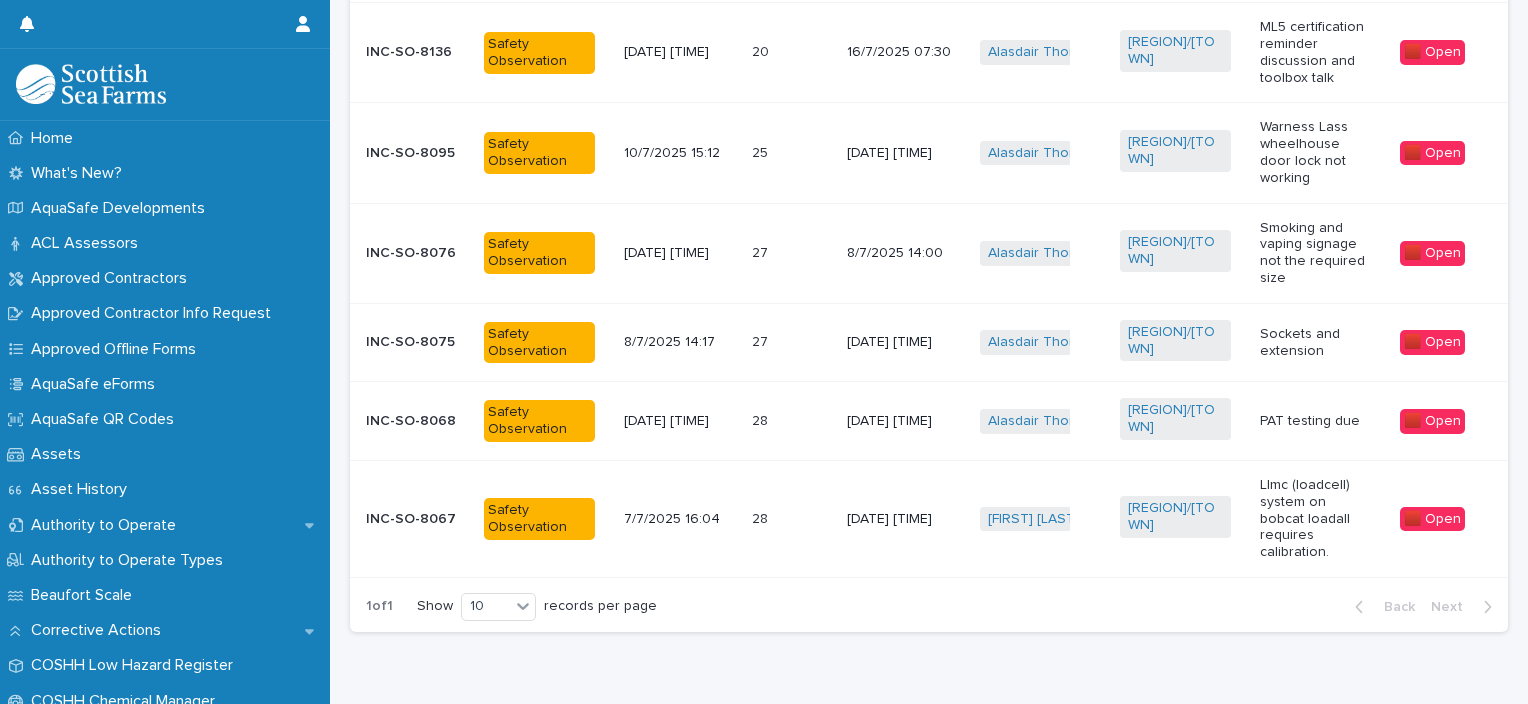 click on "INC-SO-8067" at bounding box center [417, 519] 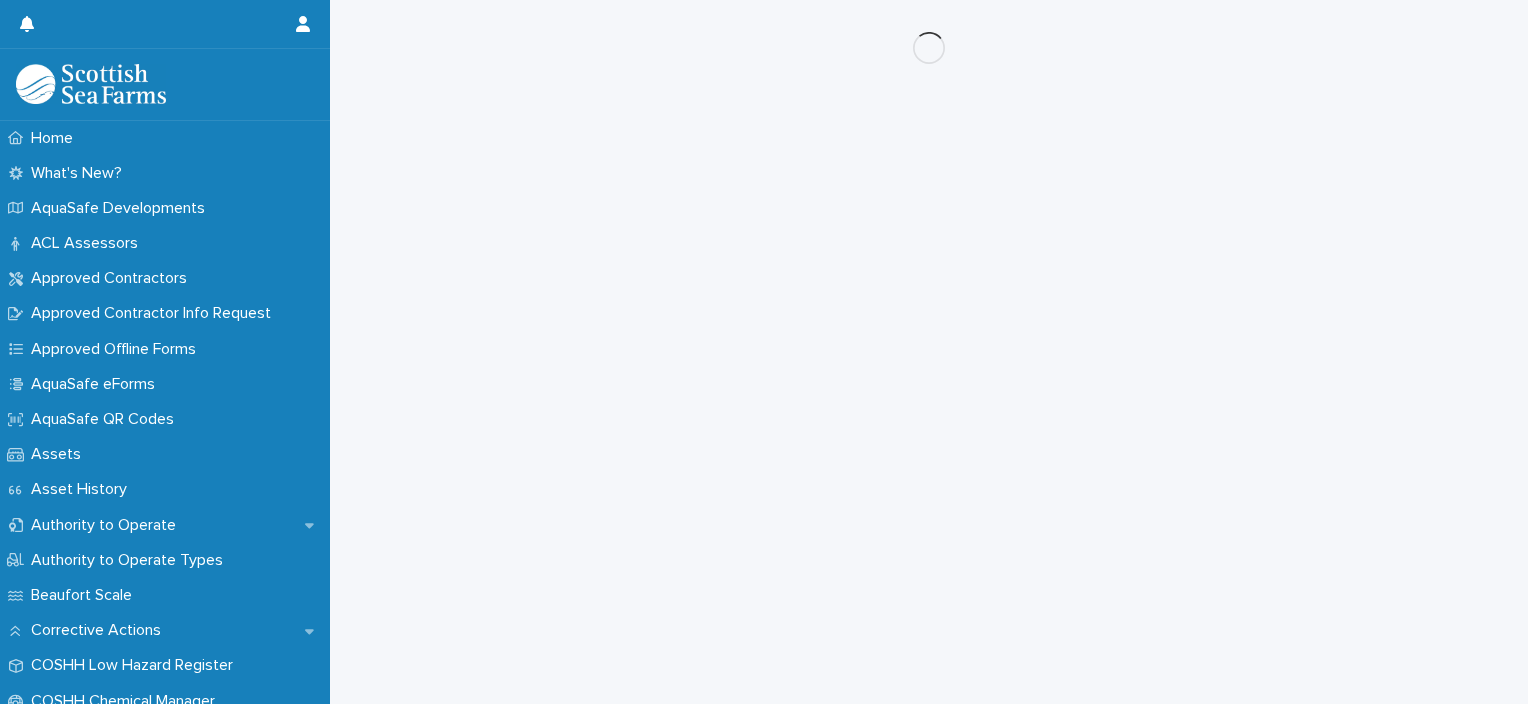 scroll, scrollTop: 0, scrollLeft: 0, axis: both 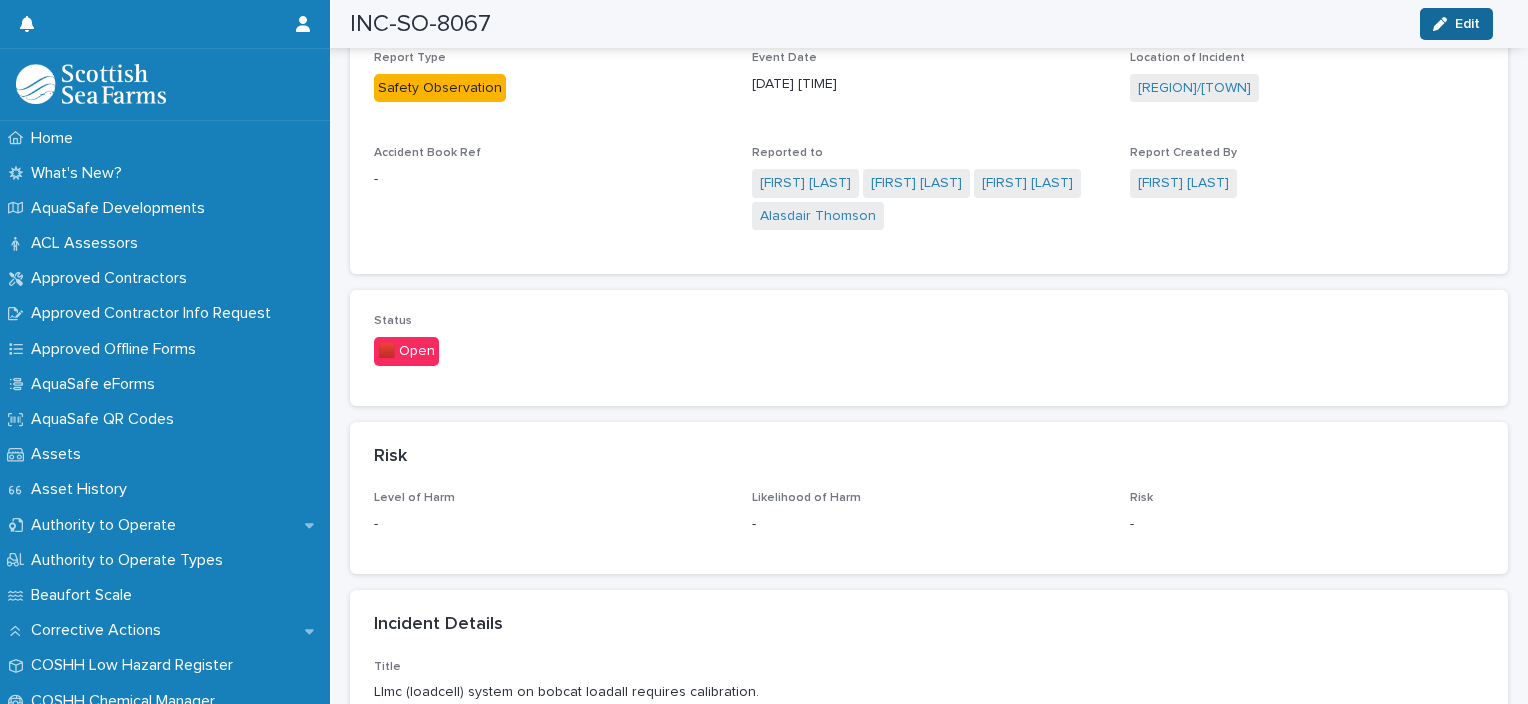 click on "Edit" at bounding box center (1467, 24) 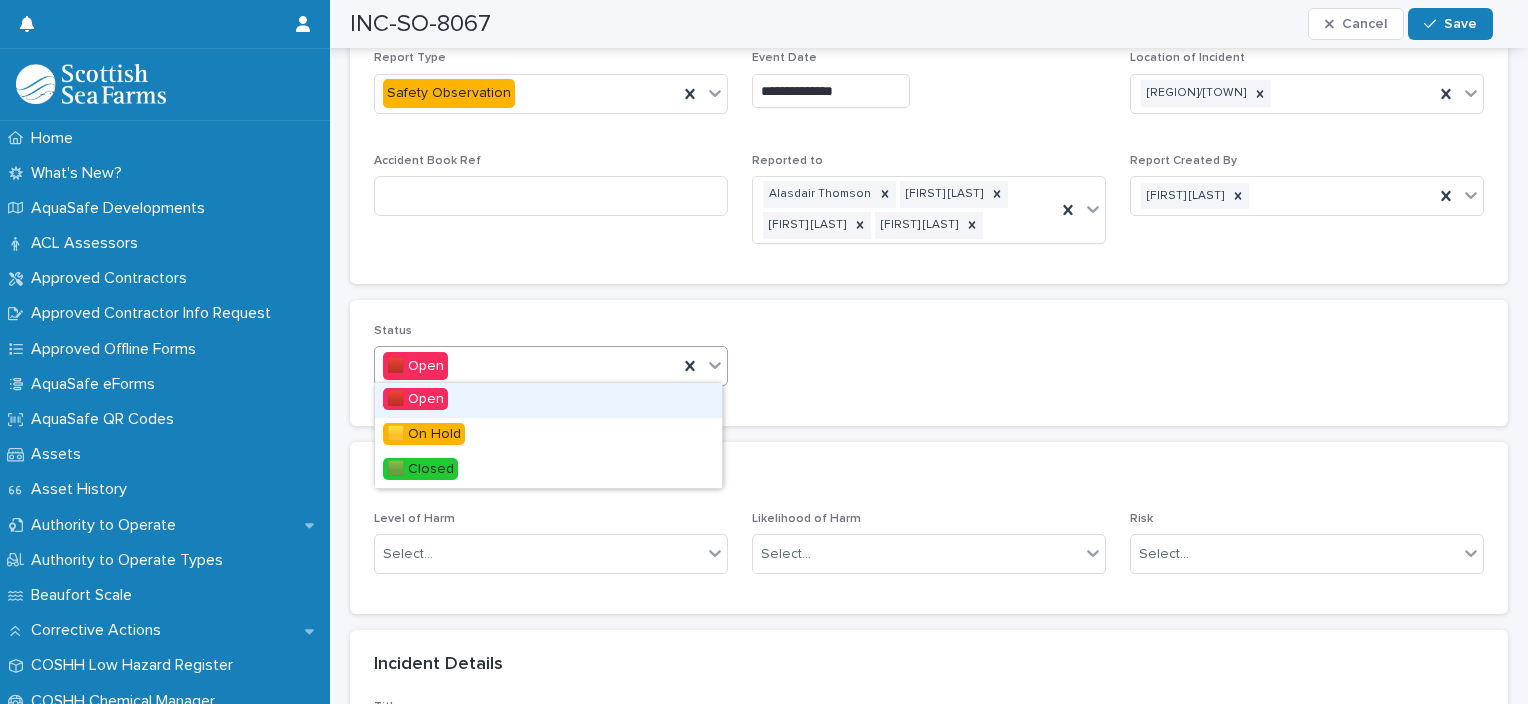 click 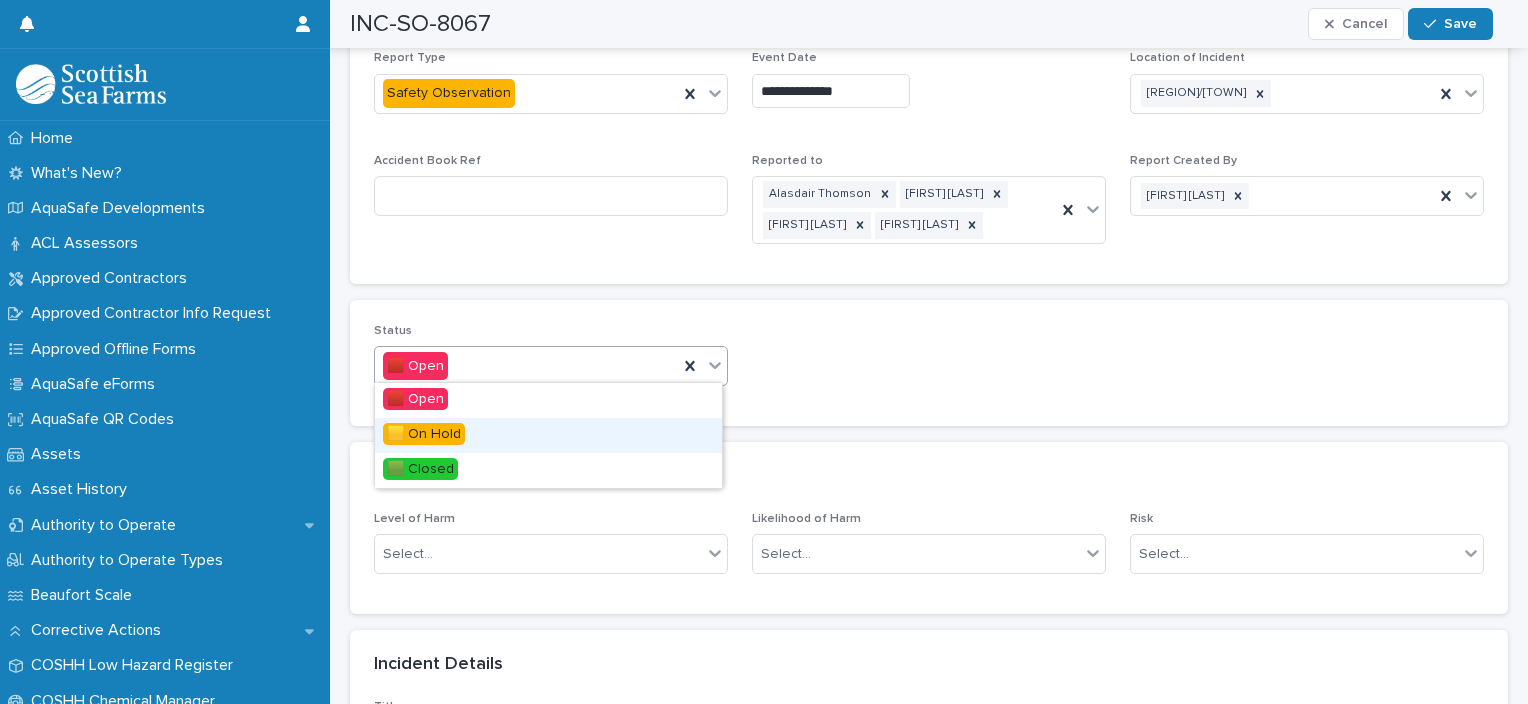 click on "🟨 On Hold" at bounding box center [424, 434] 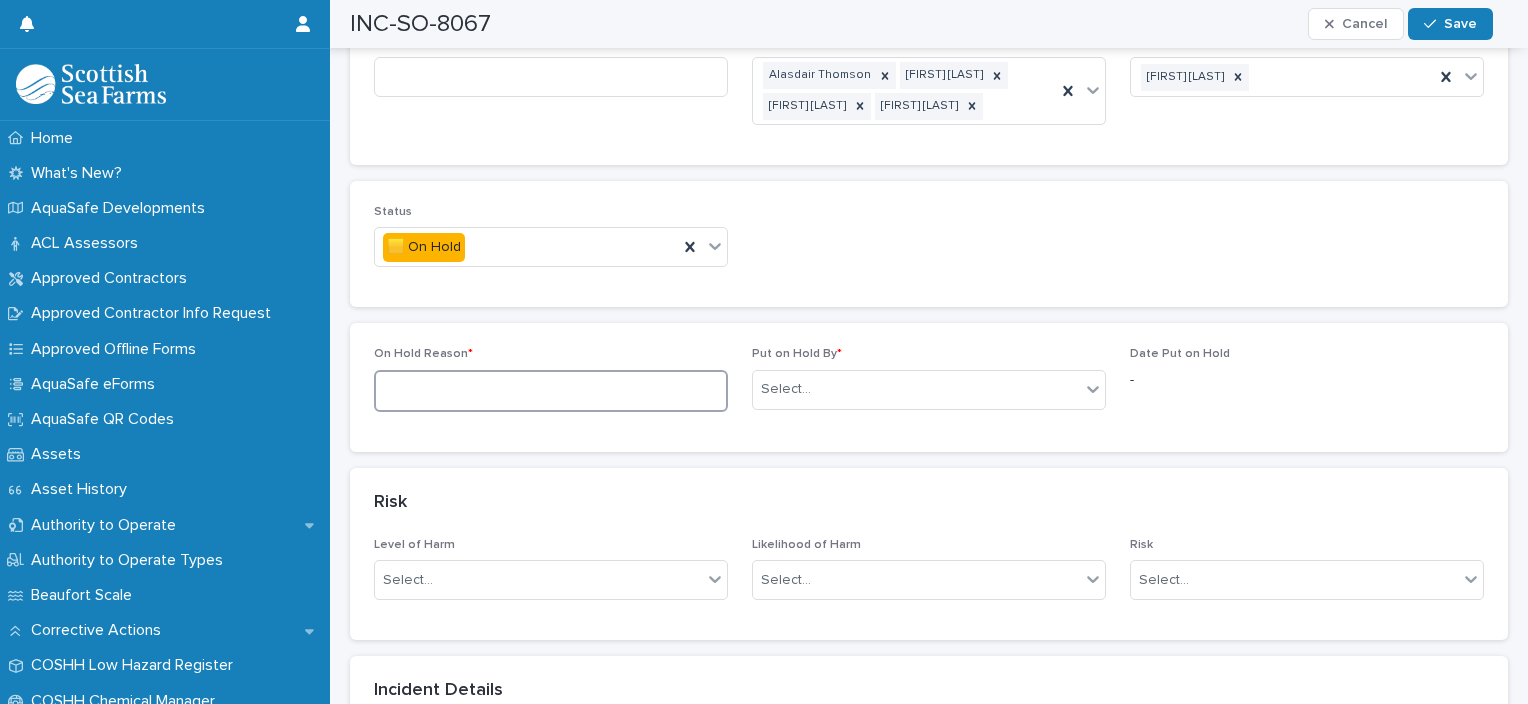 click at bounding box center (551, 391) 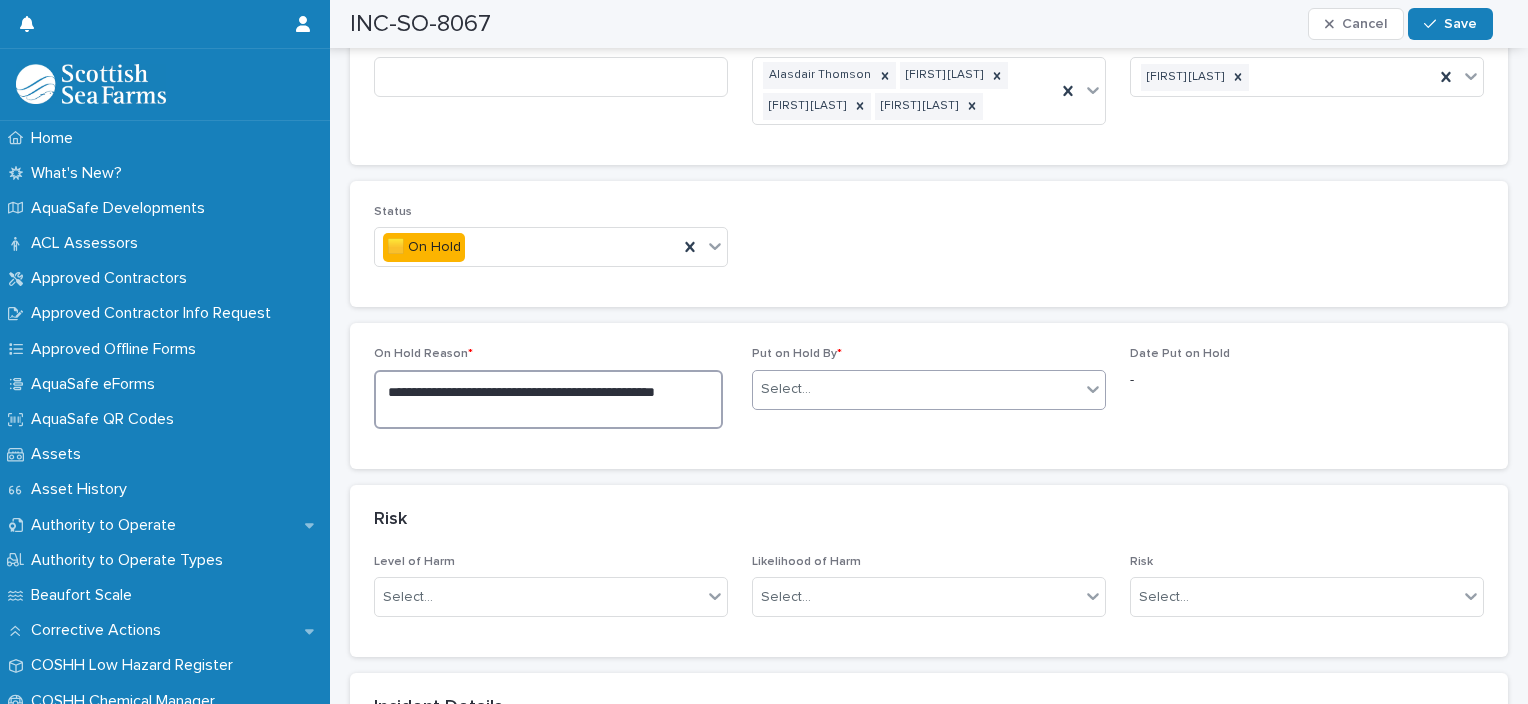 type on "**********" 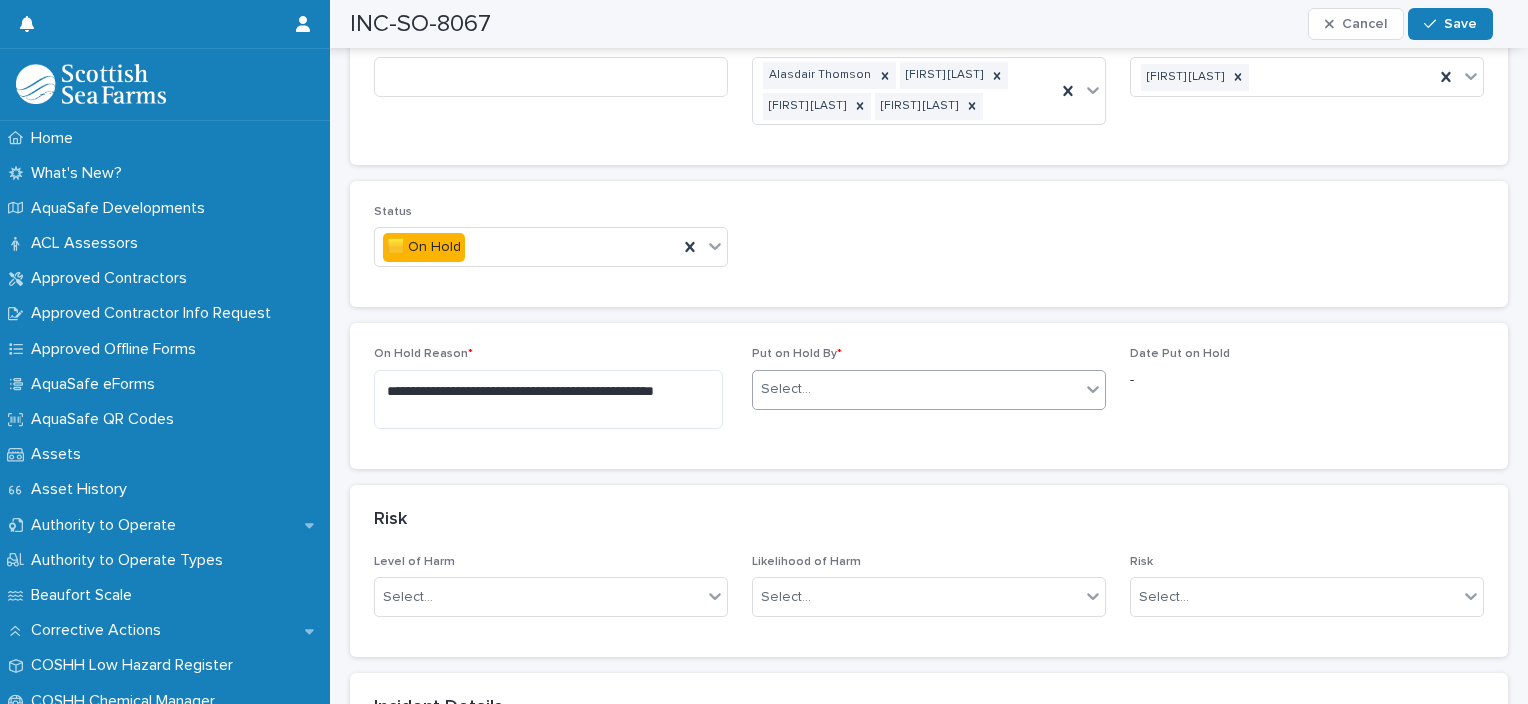 click on "Select..." at bounding box center [916, 389] 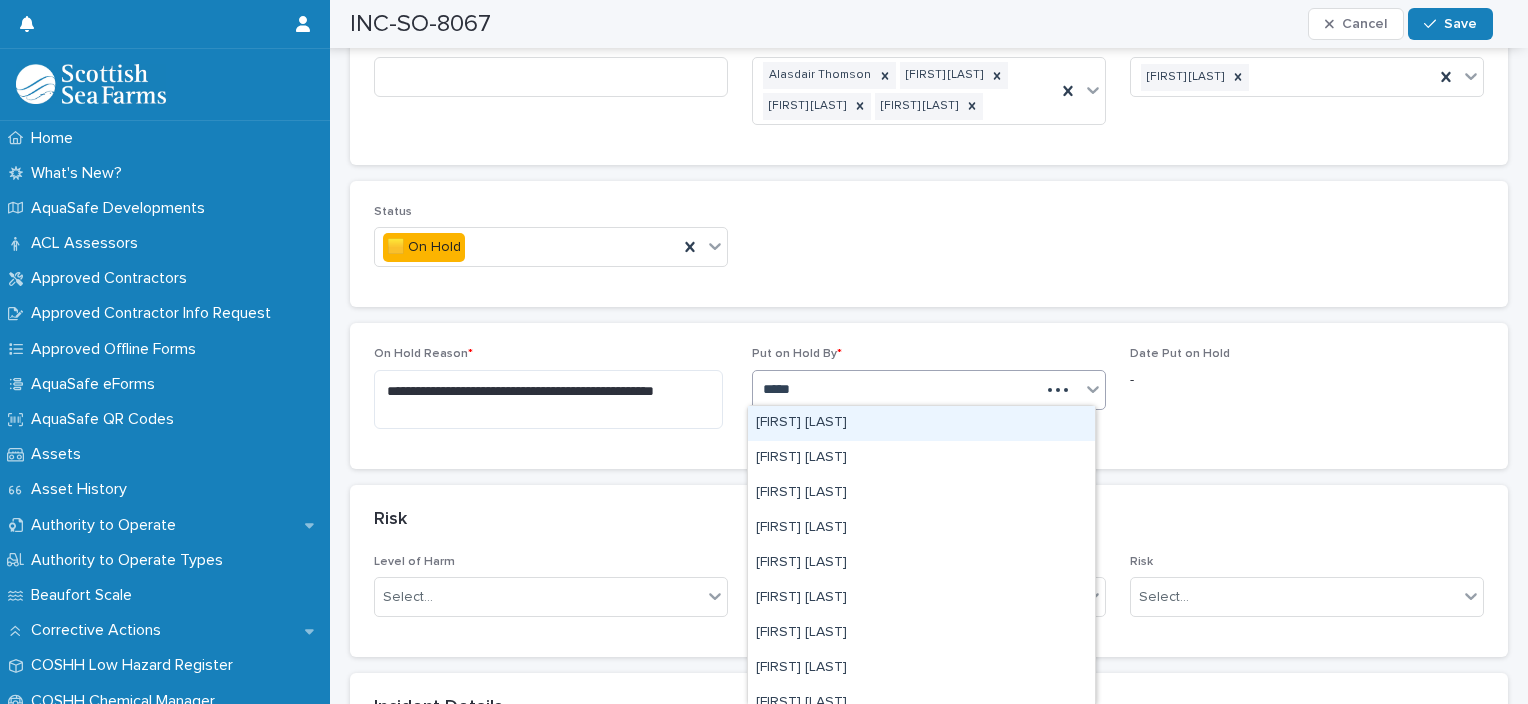 type on "******" 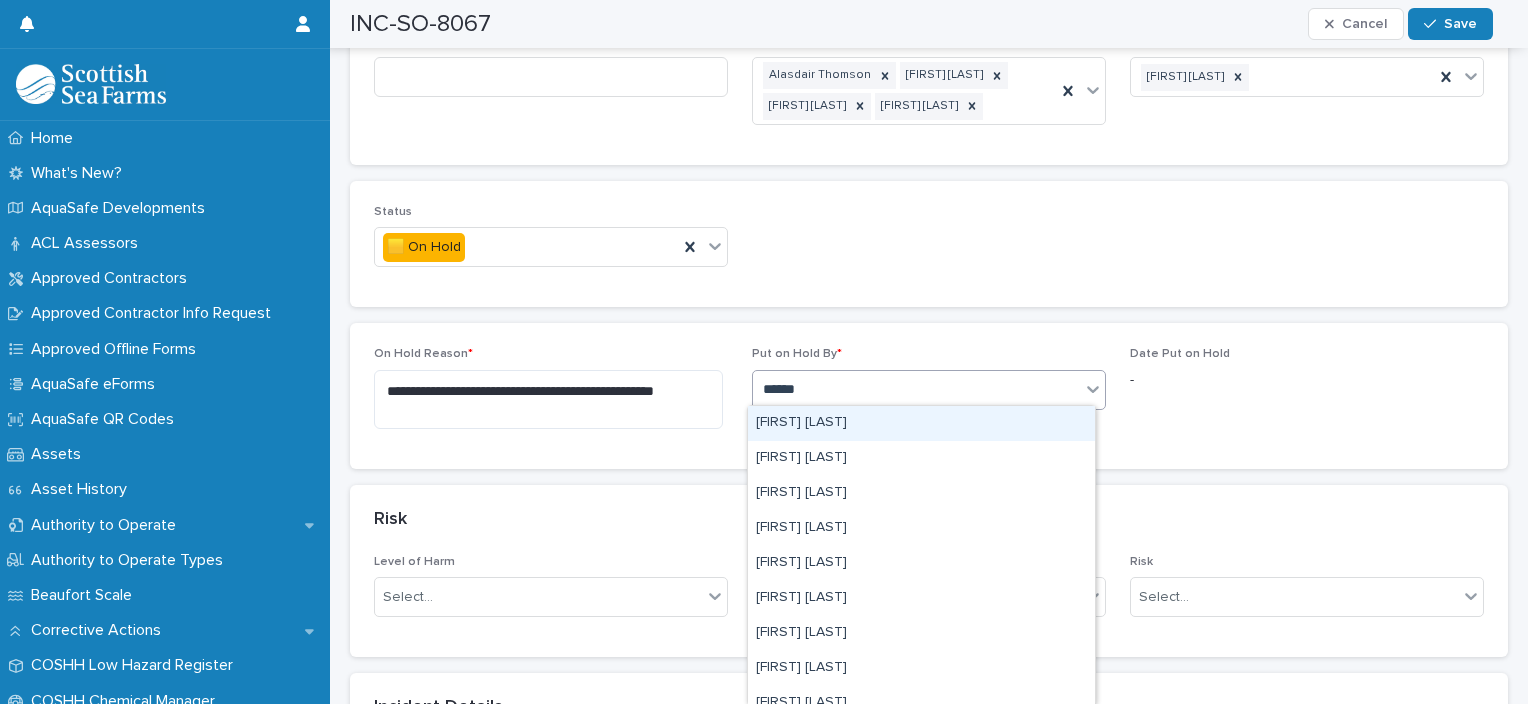 click on "[FIRST] [LAST]" at bounding box center [921, 423] 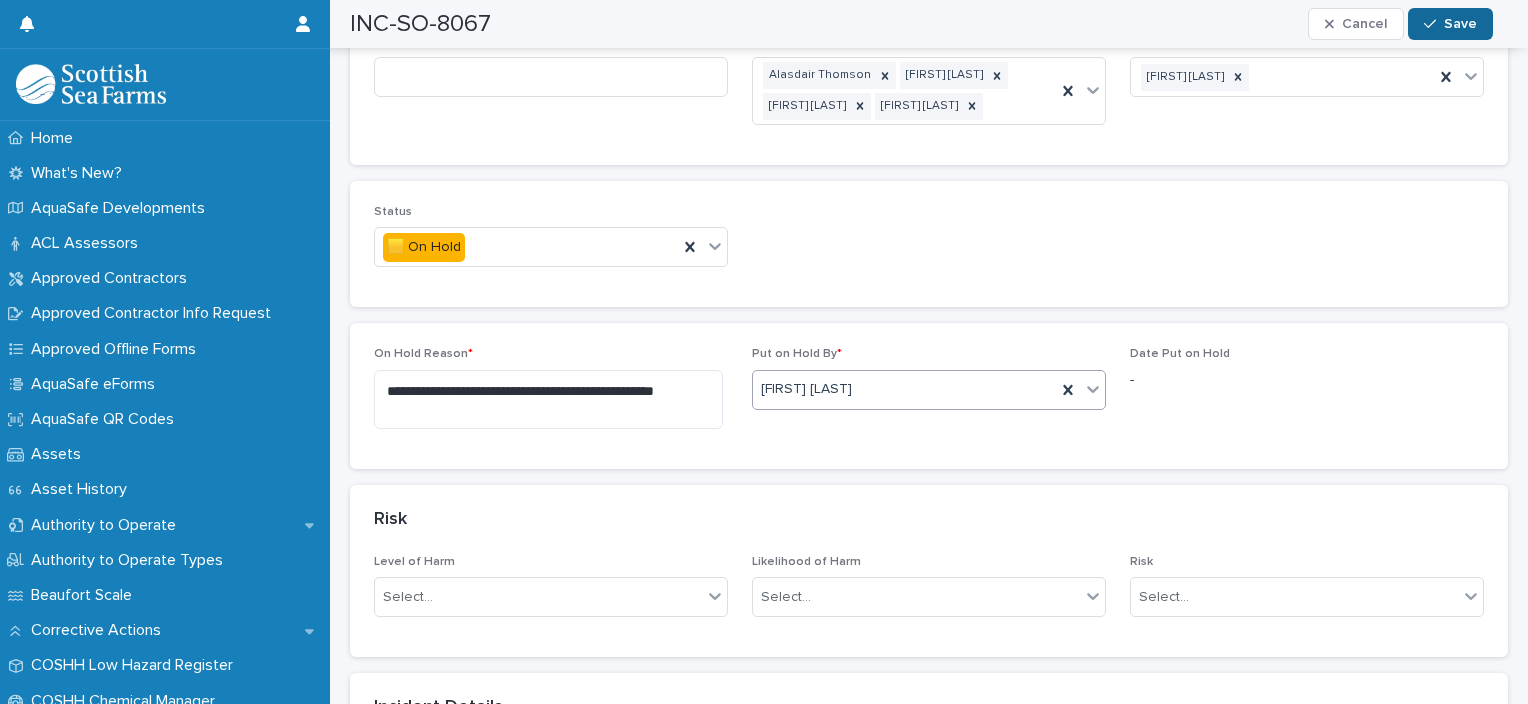 click on "Save" at bounding box center (1460, 24) 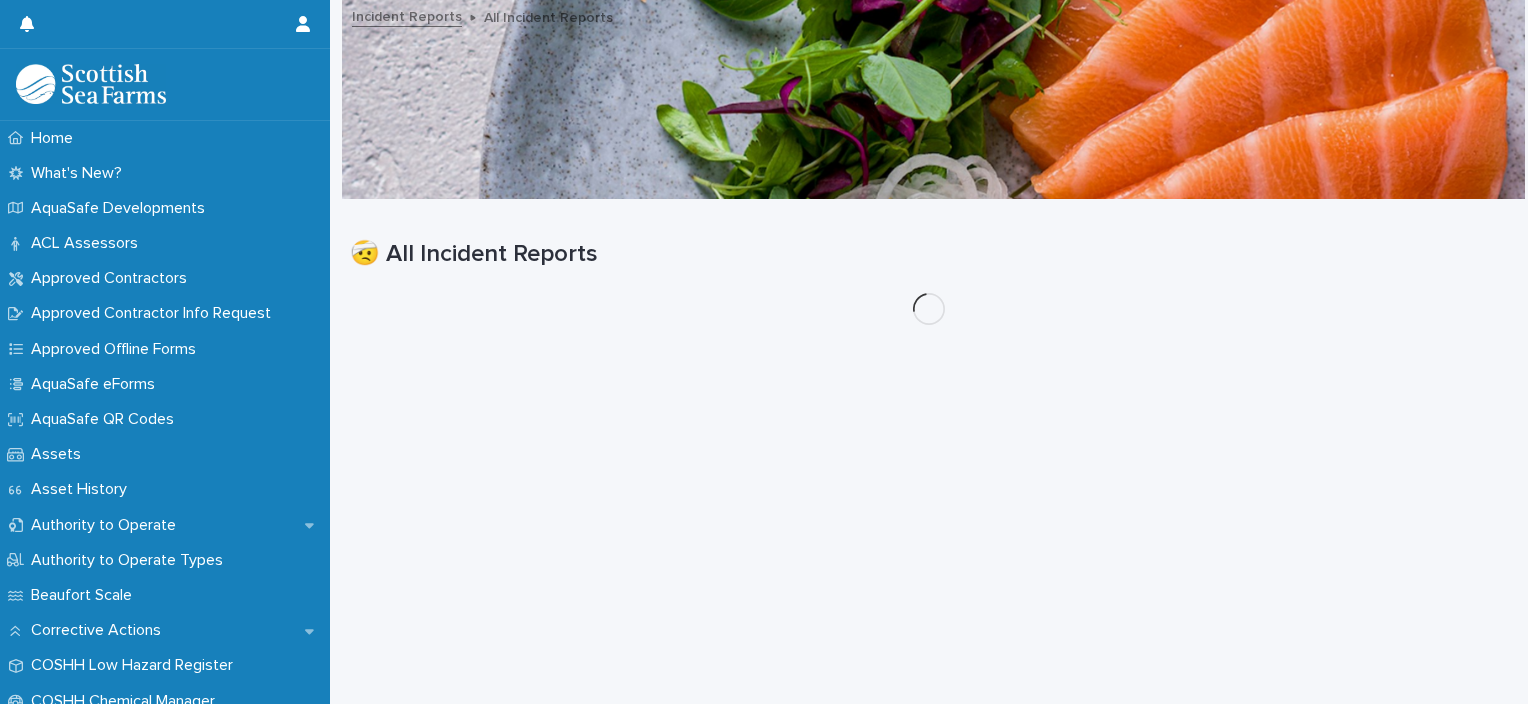 scroll, scrollTop: 15, scrollLeft: 0, axis: vertical 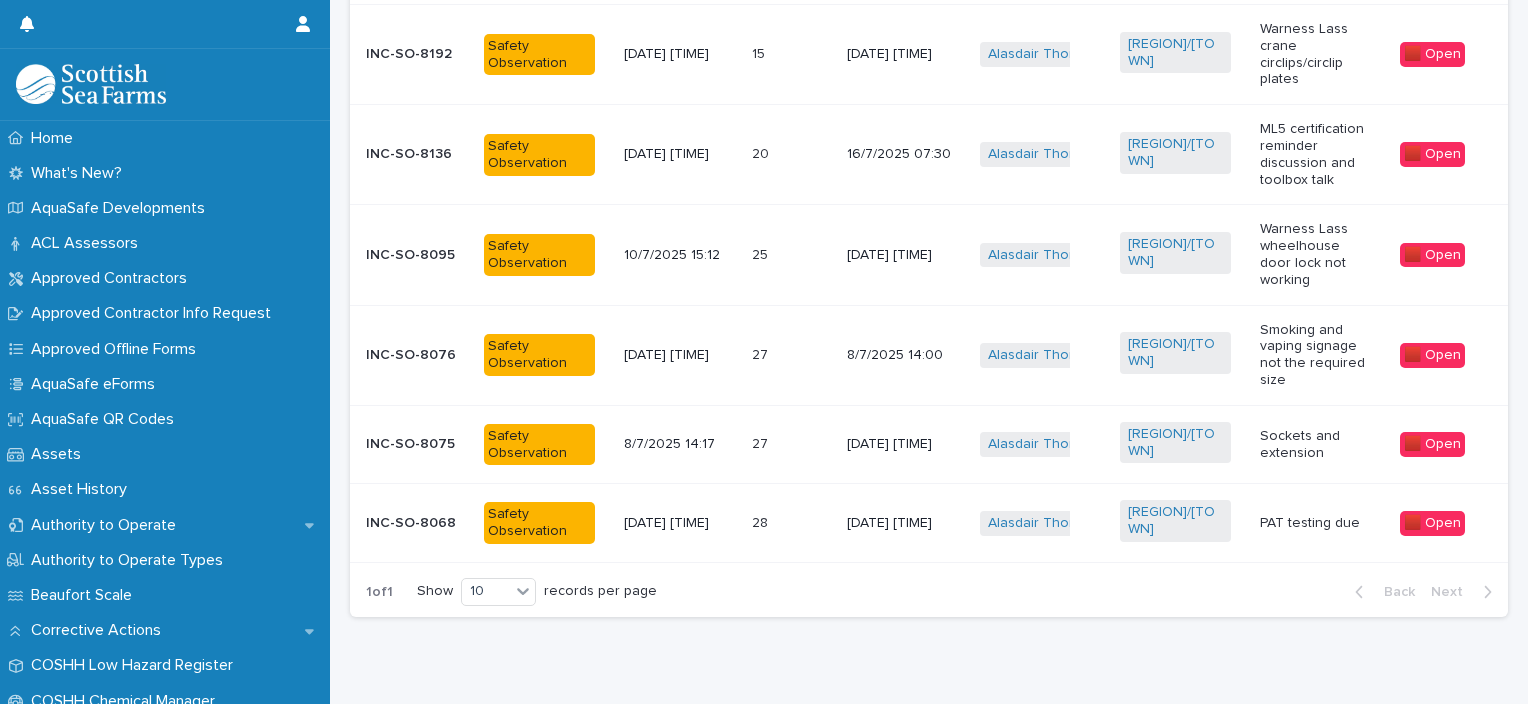 click on "INC-SO-8068" at bounding box center (417, 523) 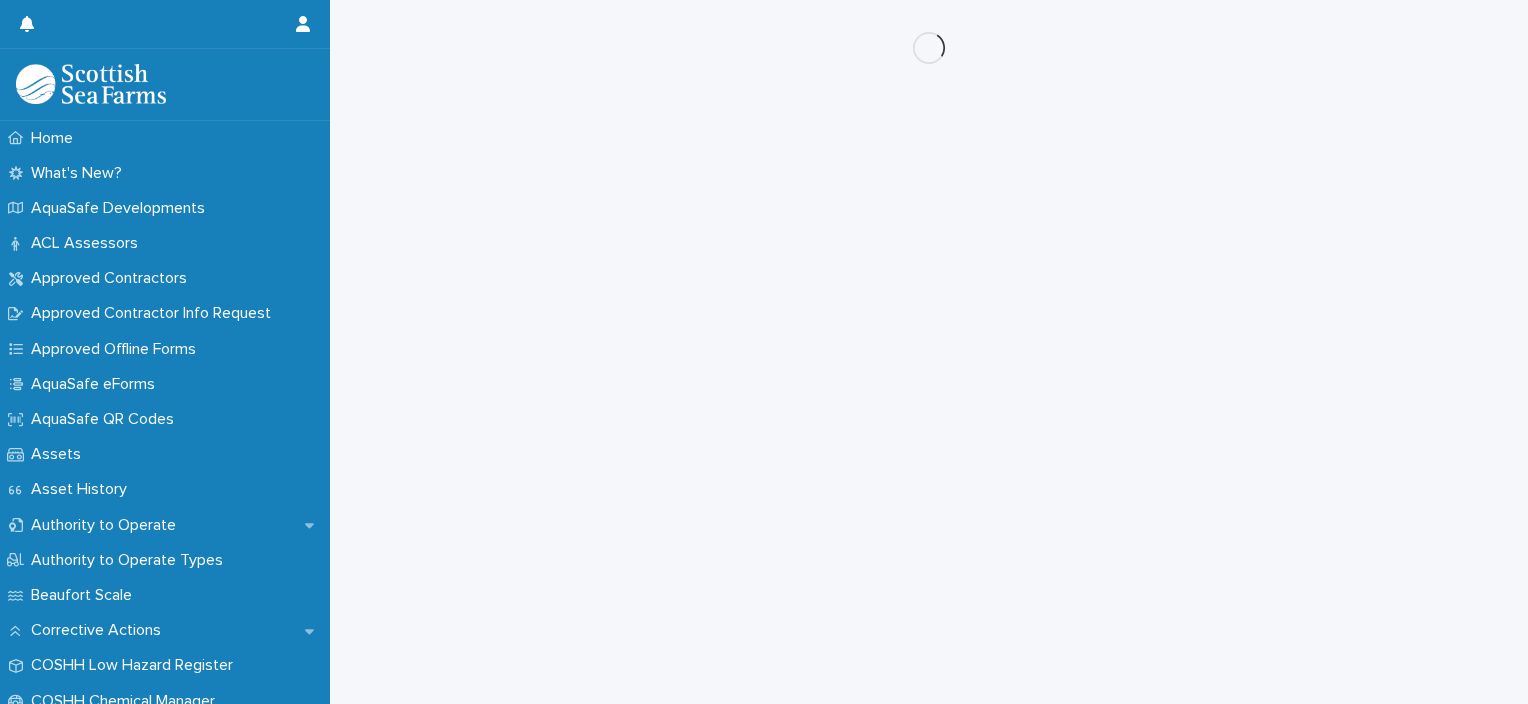 scroll, scrollTop: 0, scrollLeft: 0, axis: both 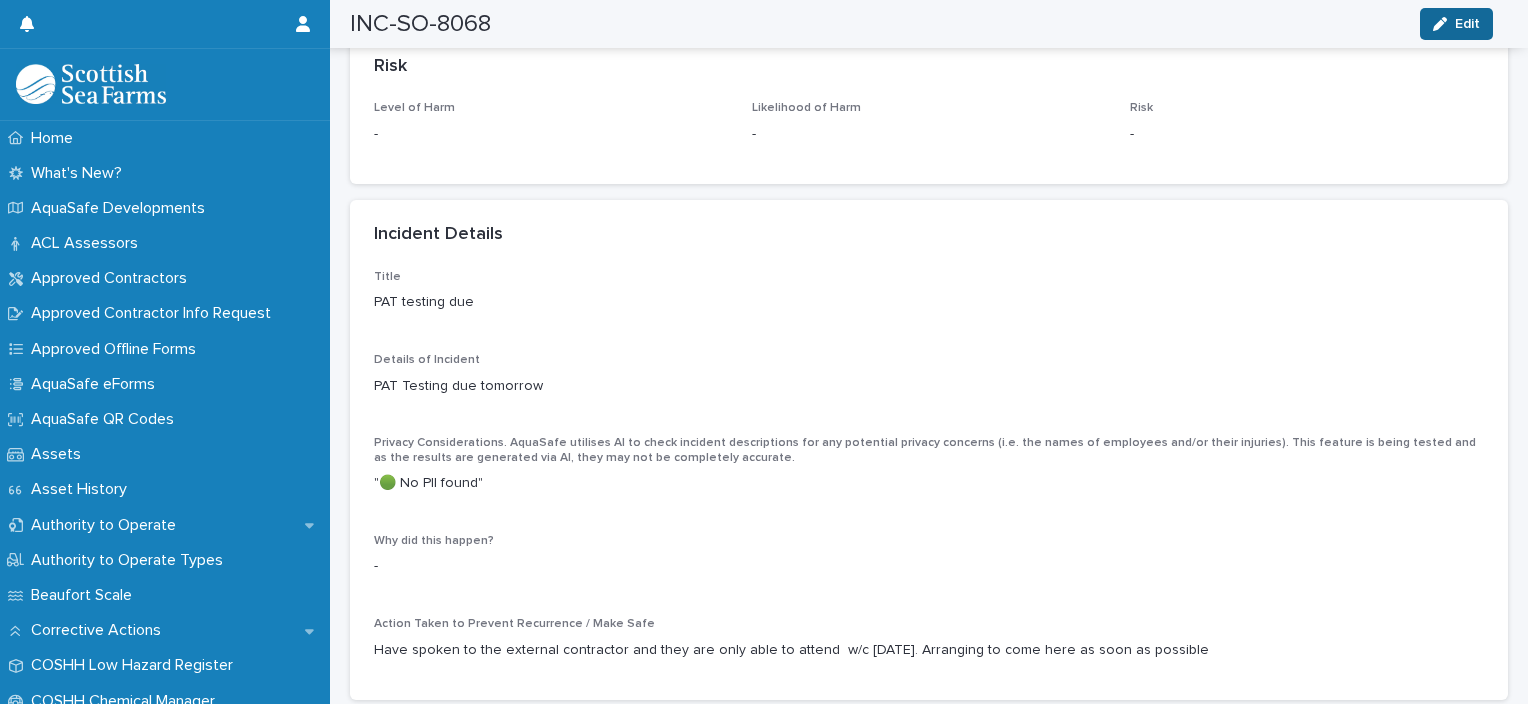 click on "Edit" at bounding box center (1467, 24) 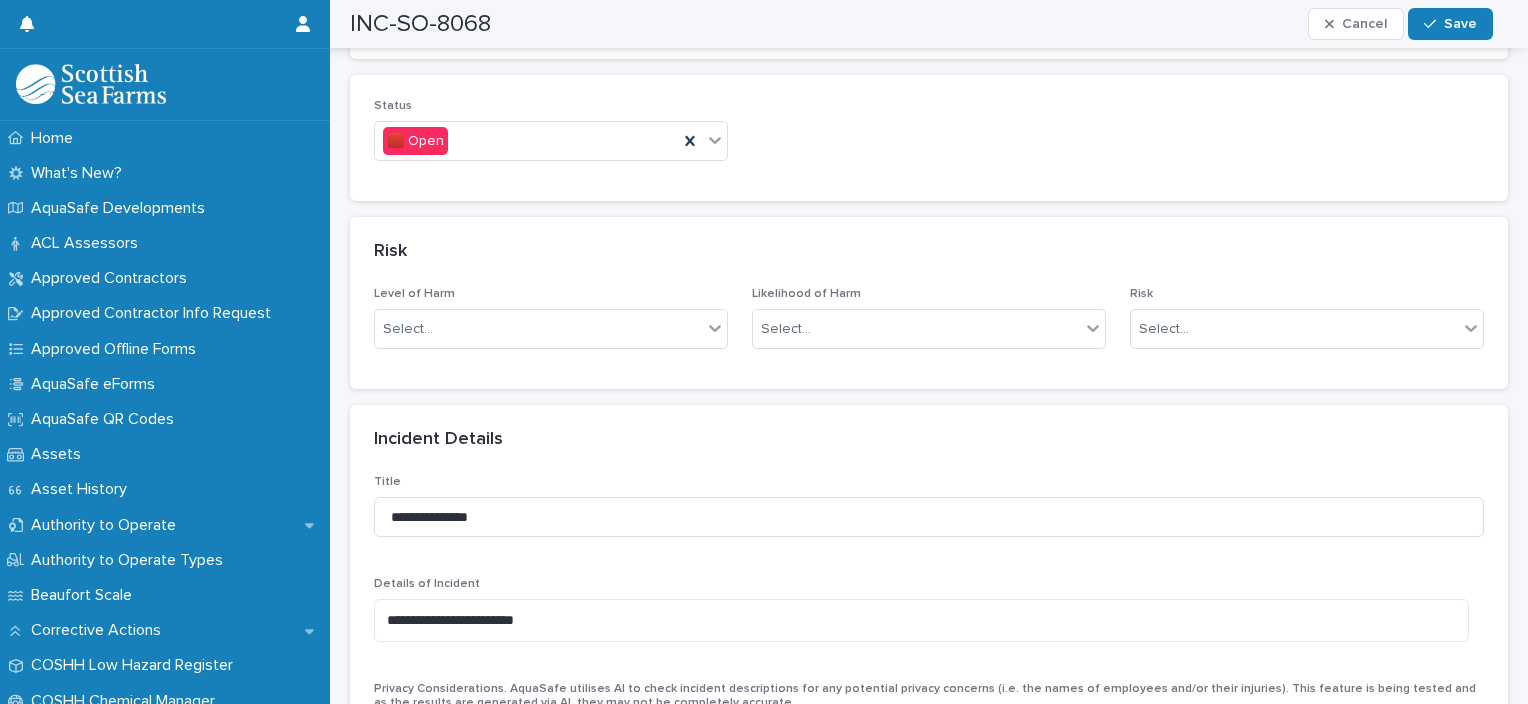 scroll, scrollTop: 1344, scrollLeft: 0, axis: vertical 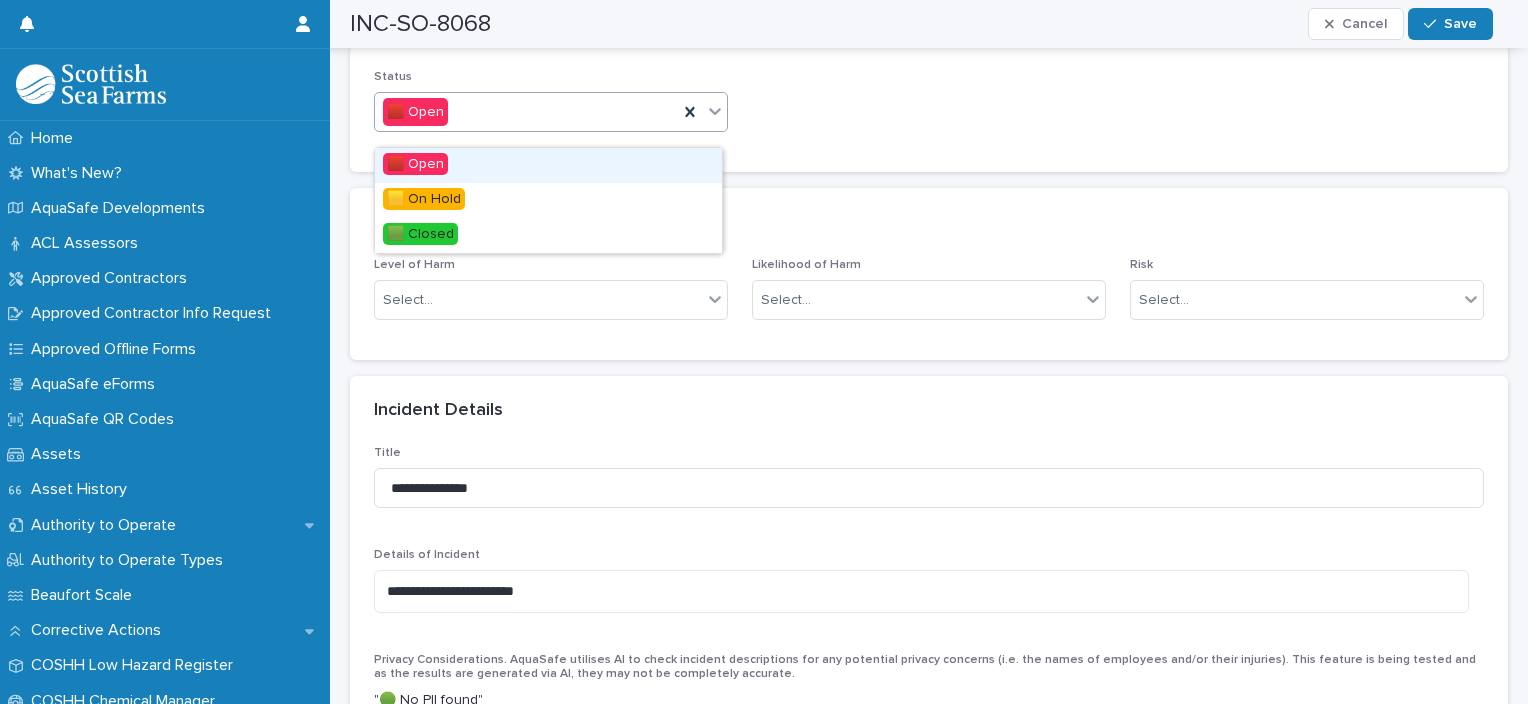 click 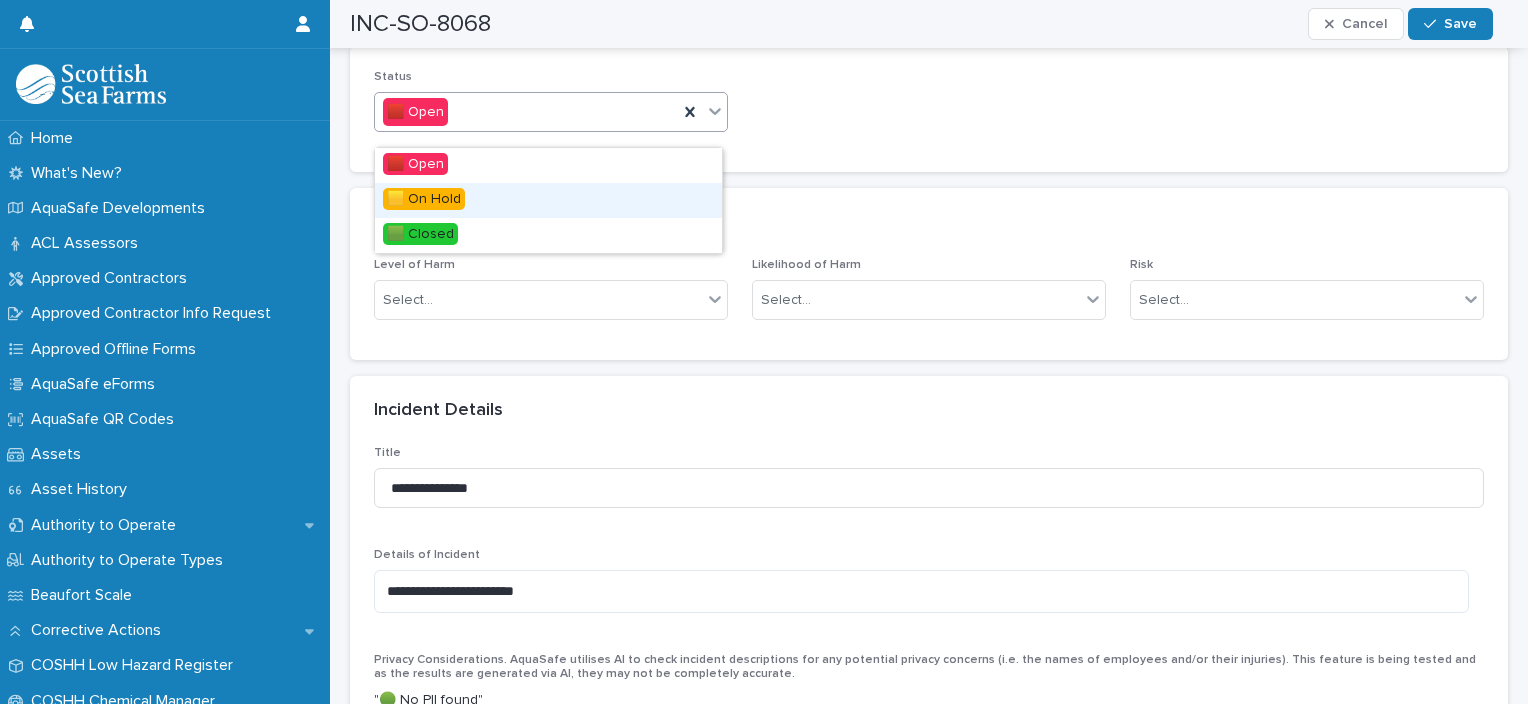 click on "🟨 On Hold" at bounding box center [424, 199] 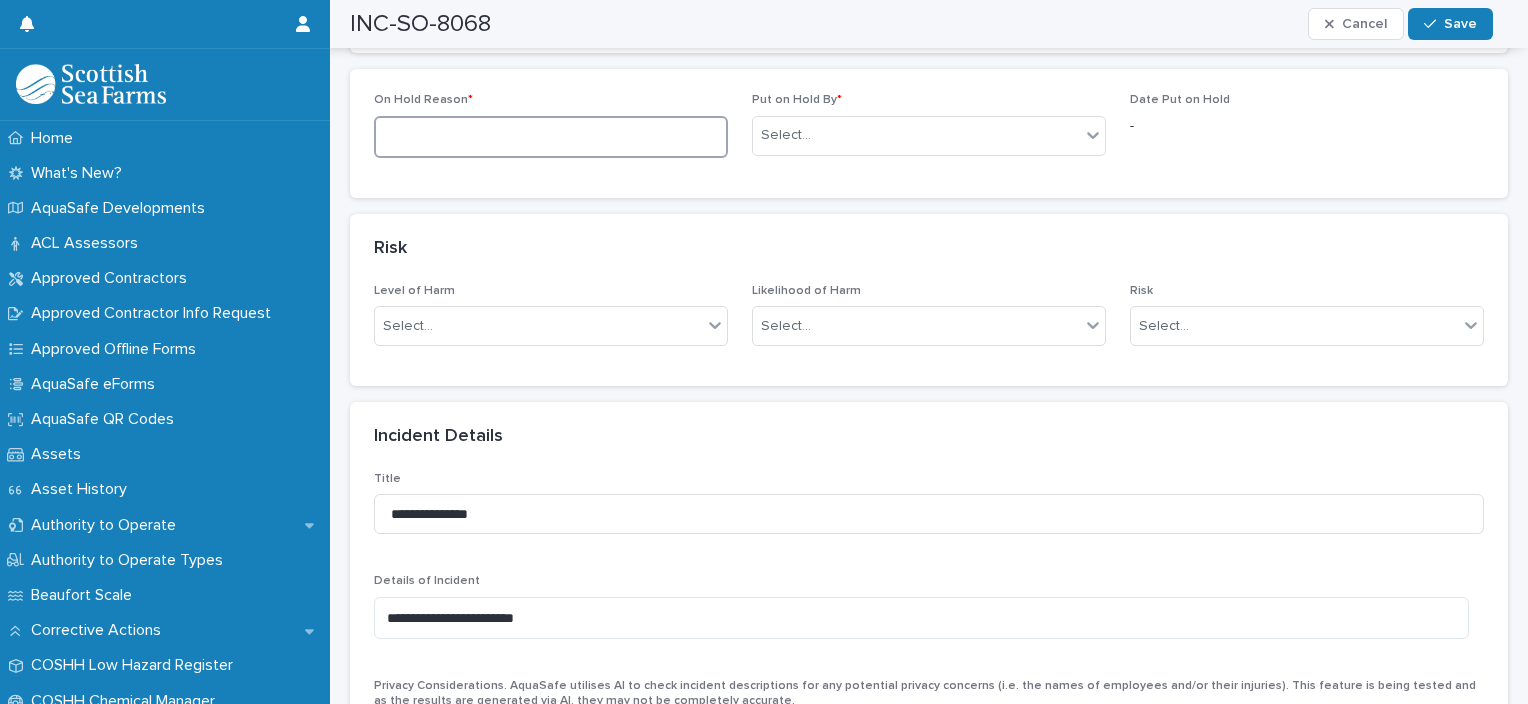 click at bounding box center [551, 137] 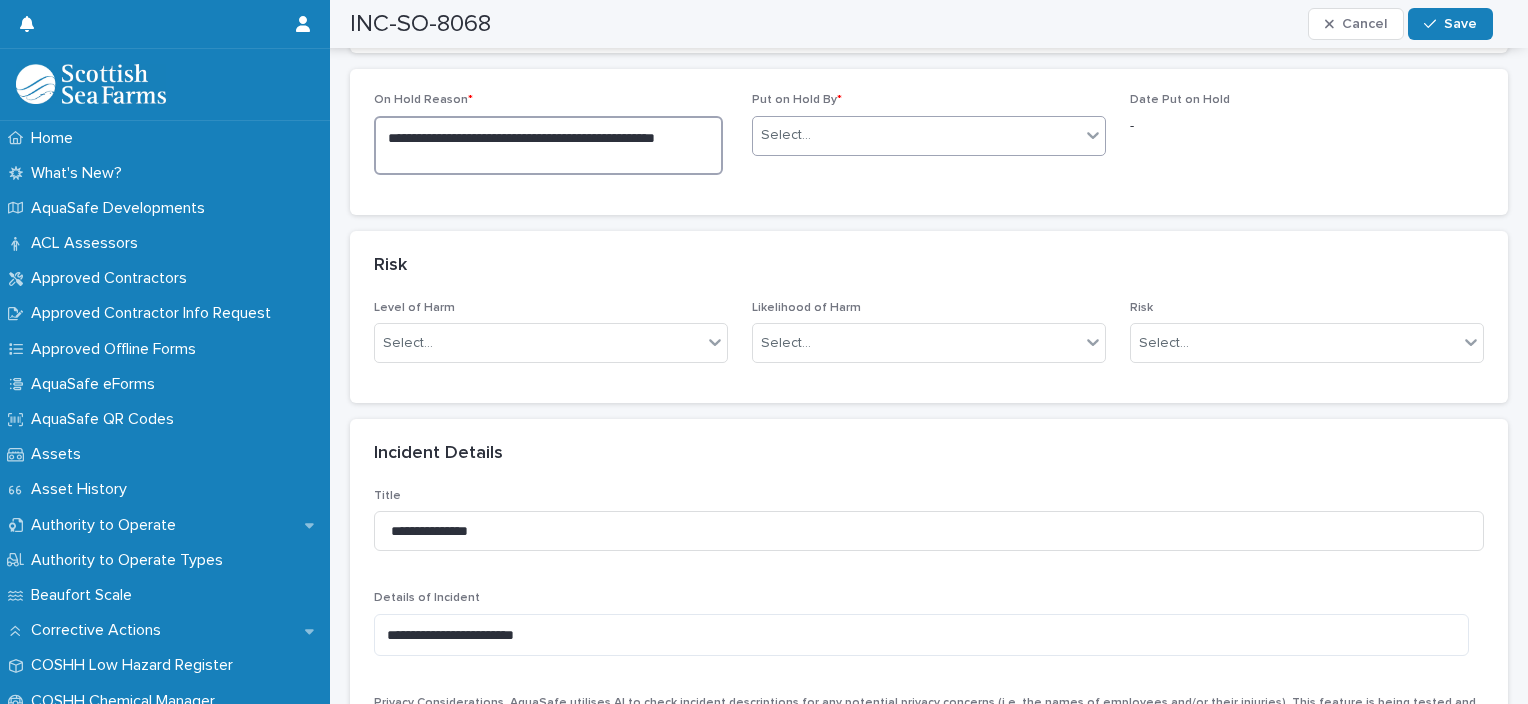 type on "**********" 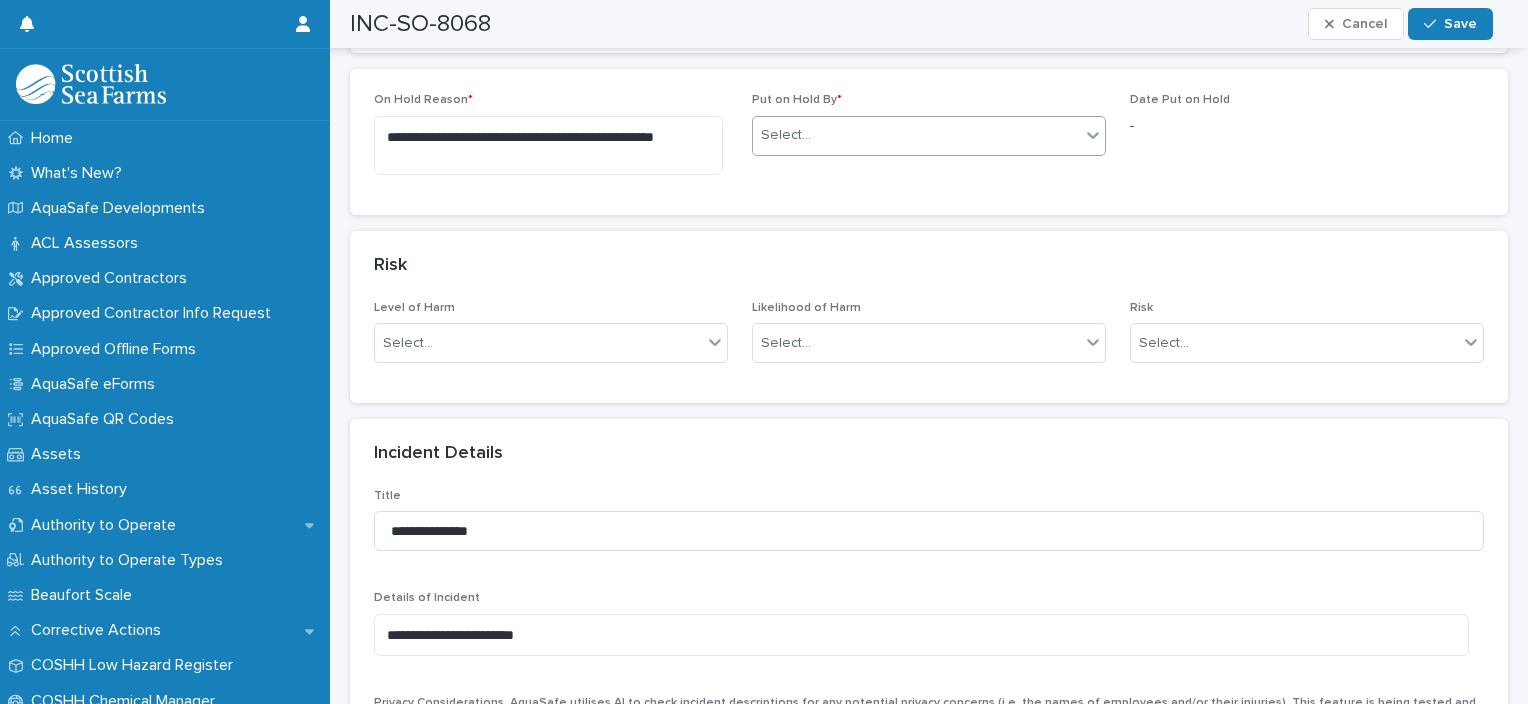 click 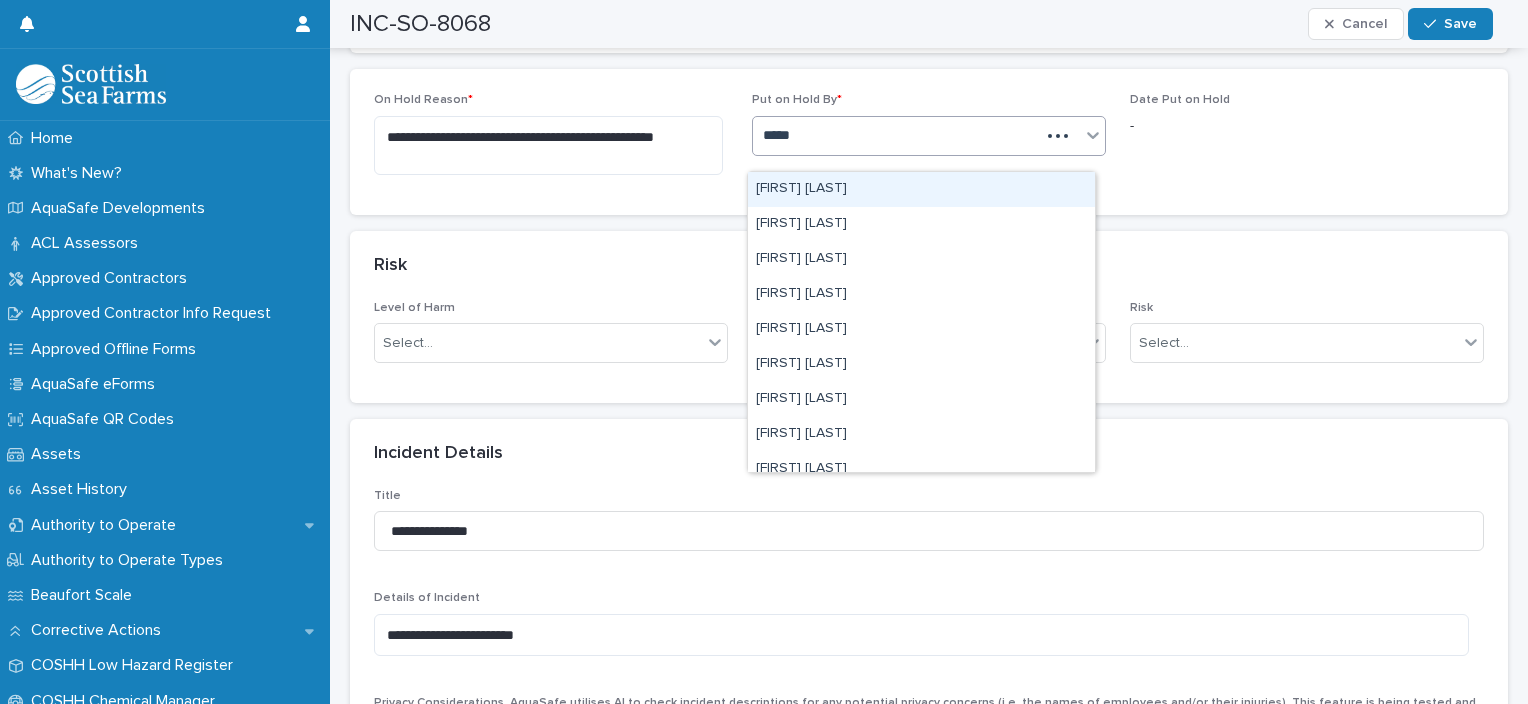 type on "******" 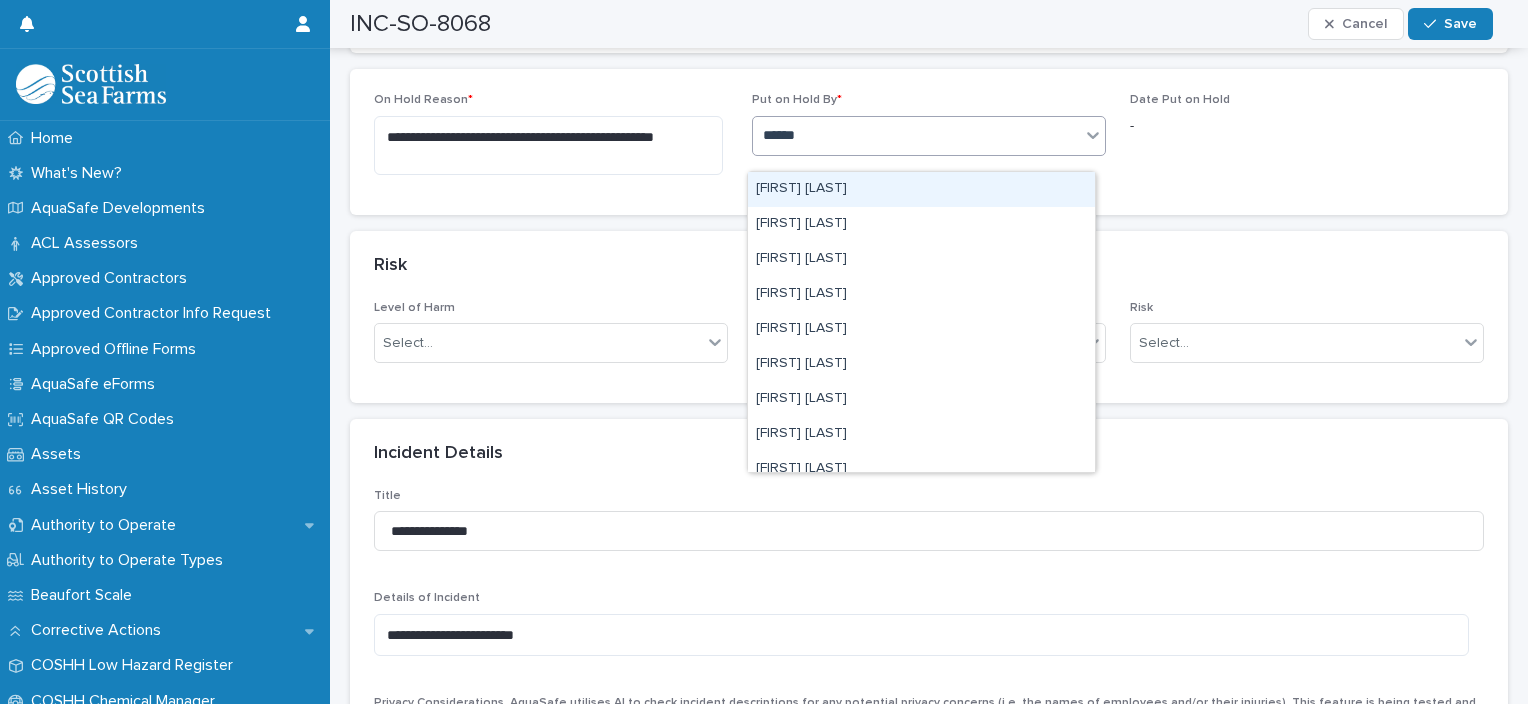 click on "[FIRST] [LAST]" at bounding box center [921, 189] 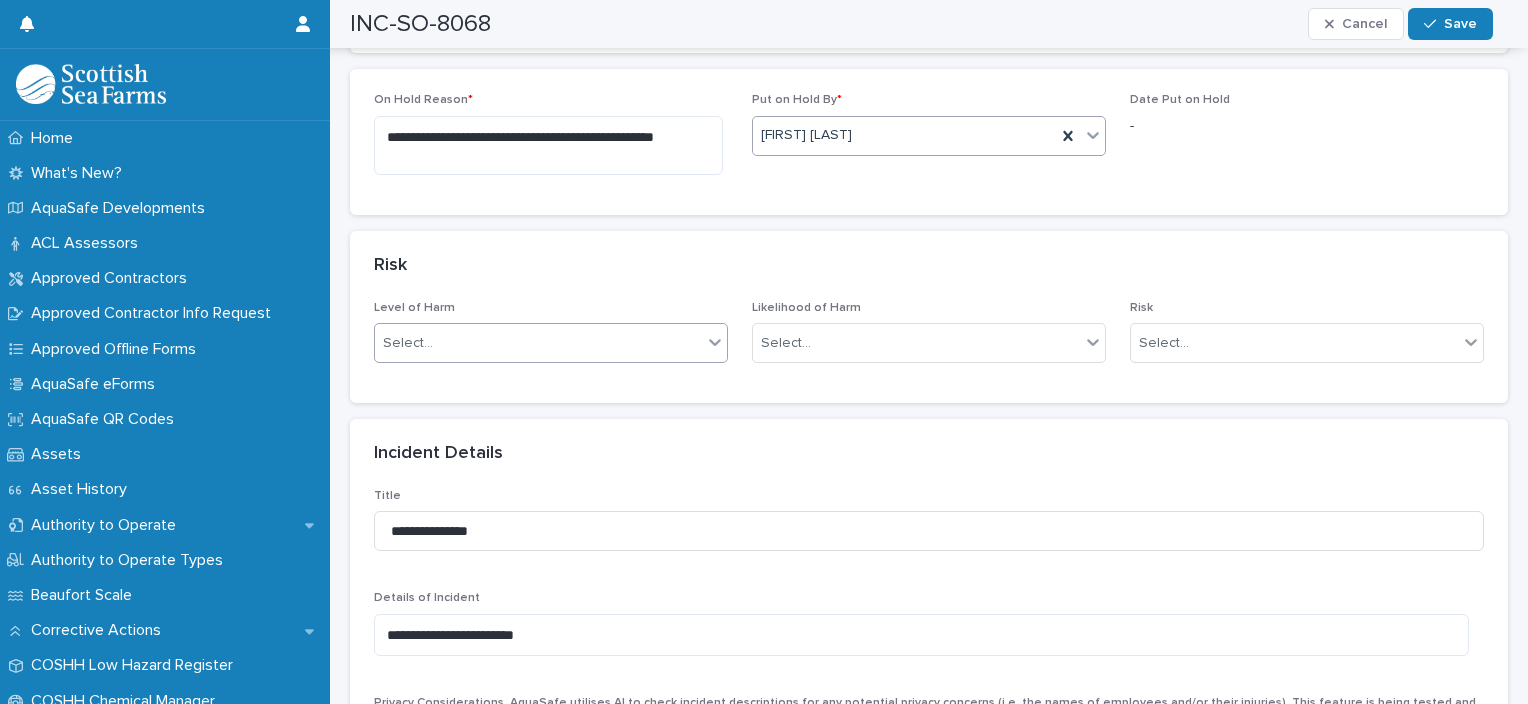 click 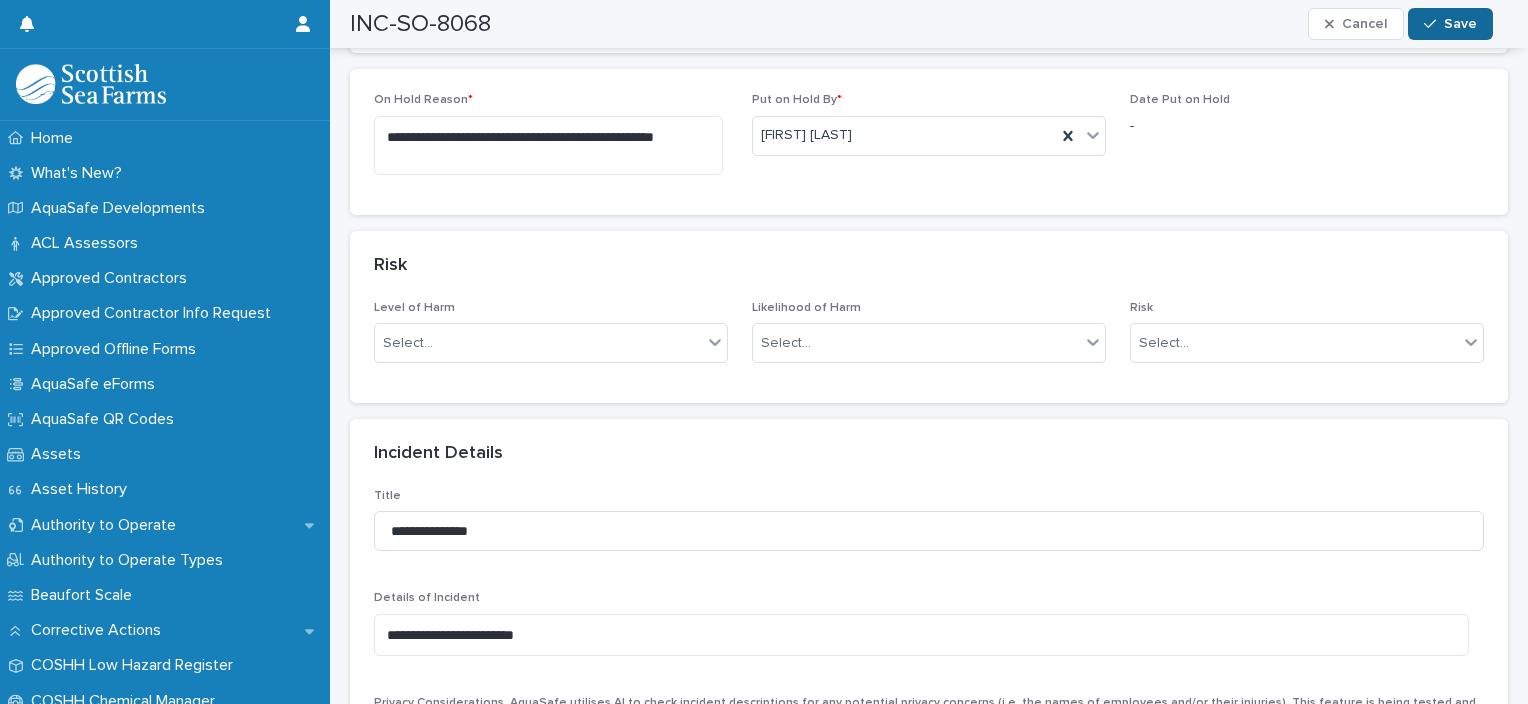 click on "Save" at bounding box center (1460, 24) 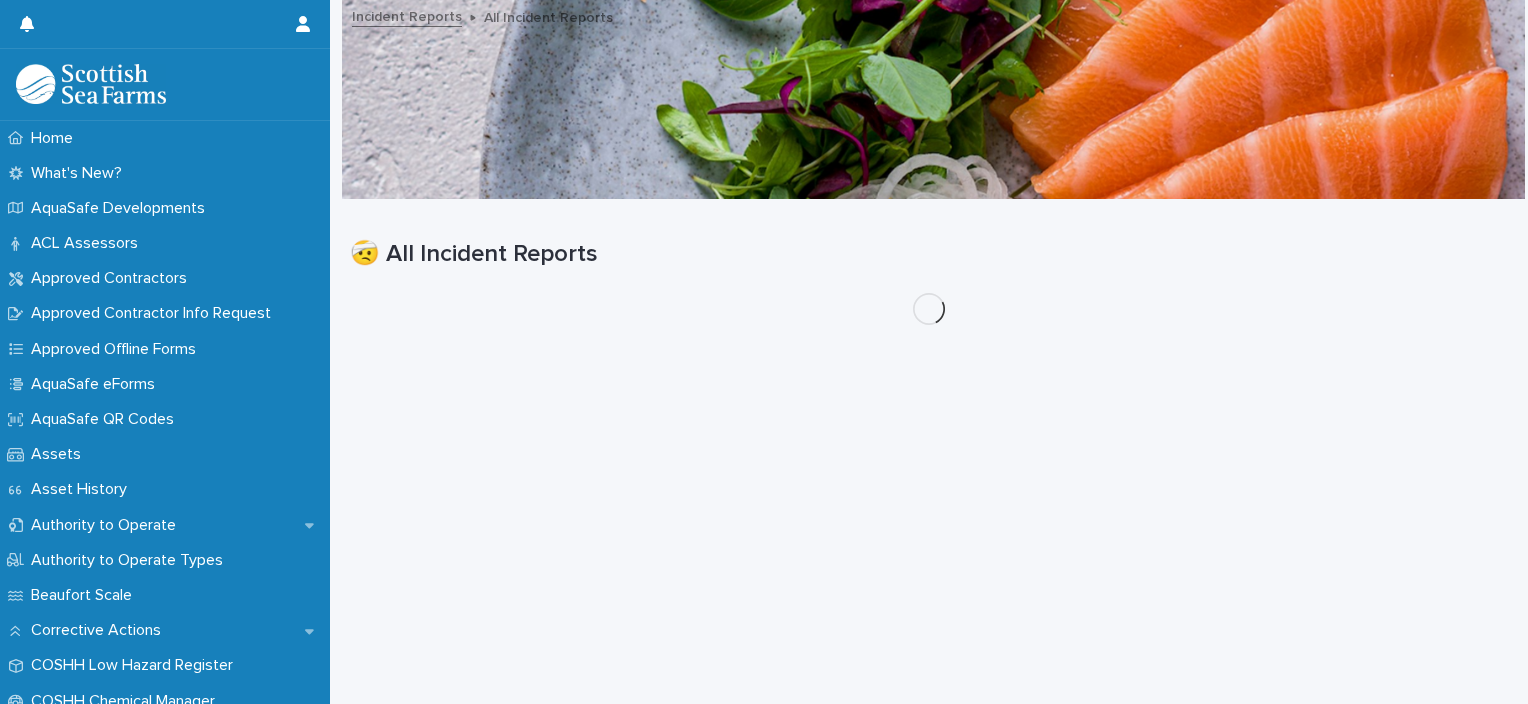 scroll, scrollTop: 15, scrollLeft: 0, axis: vertical 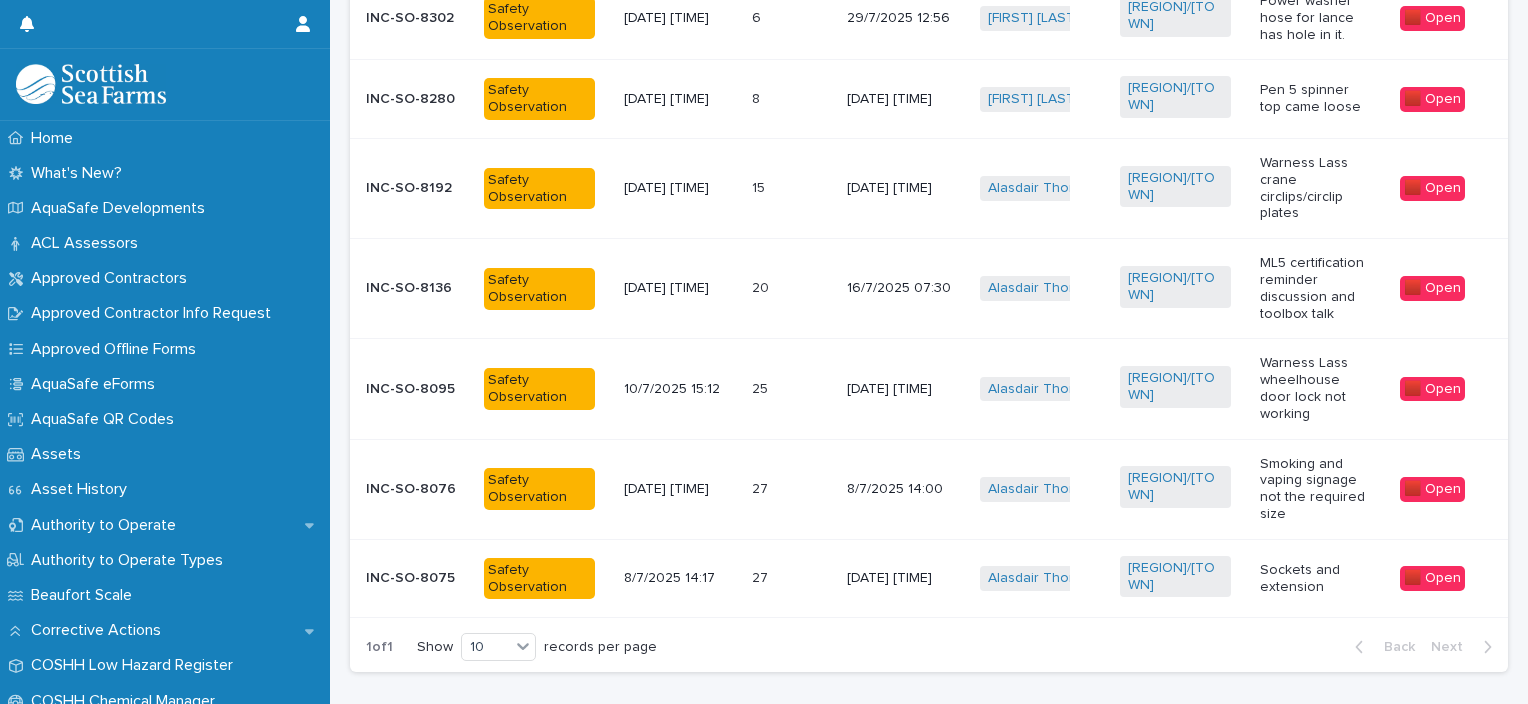 click on "INC-SO-8075" at bounding box center [417, 578] 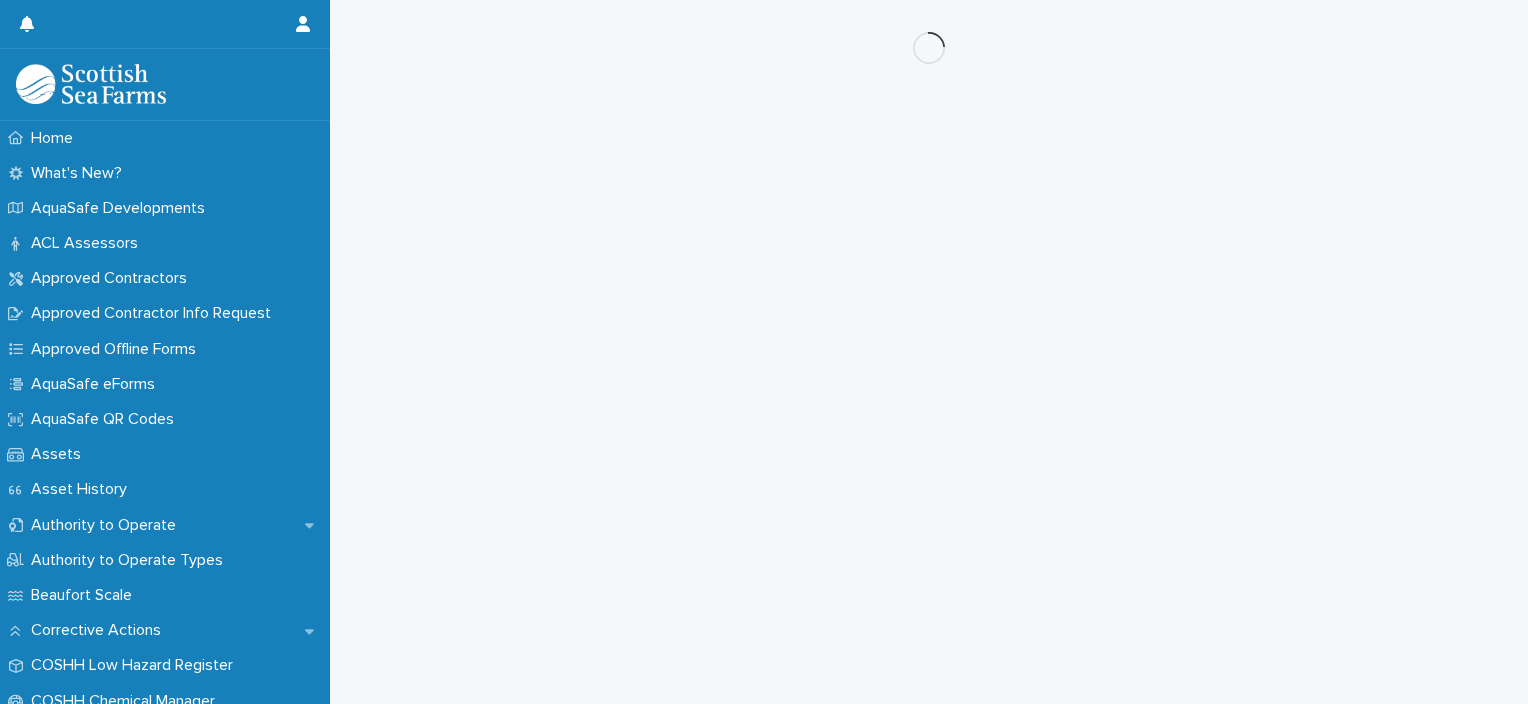 scroll, scrollTop: 0, scrollLeft: 0, axis: both 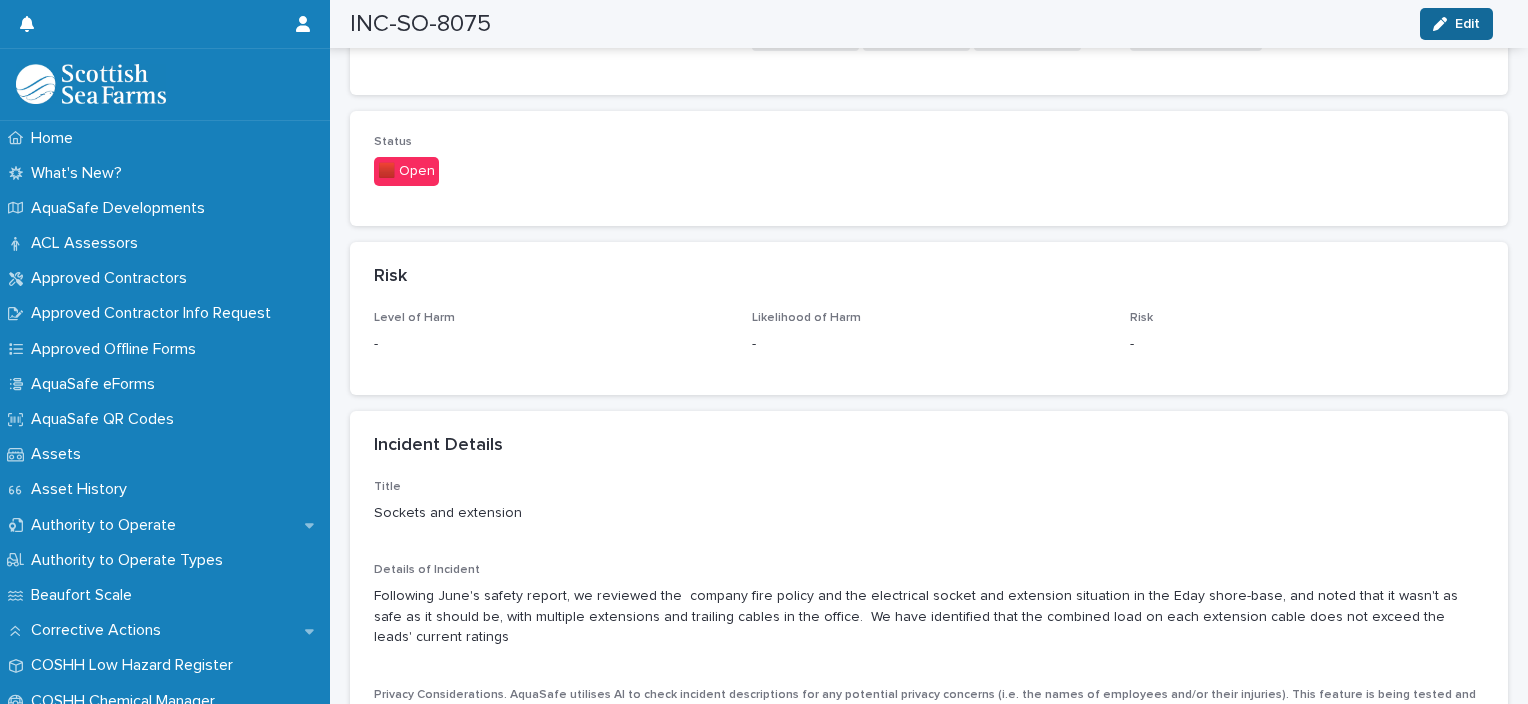 click 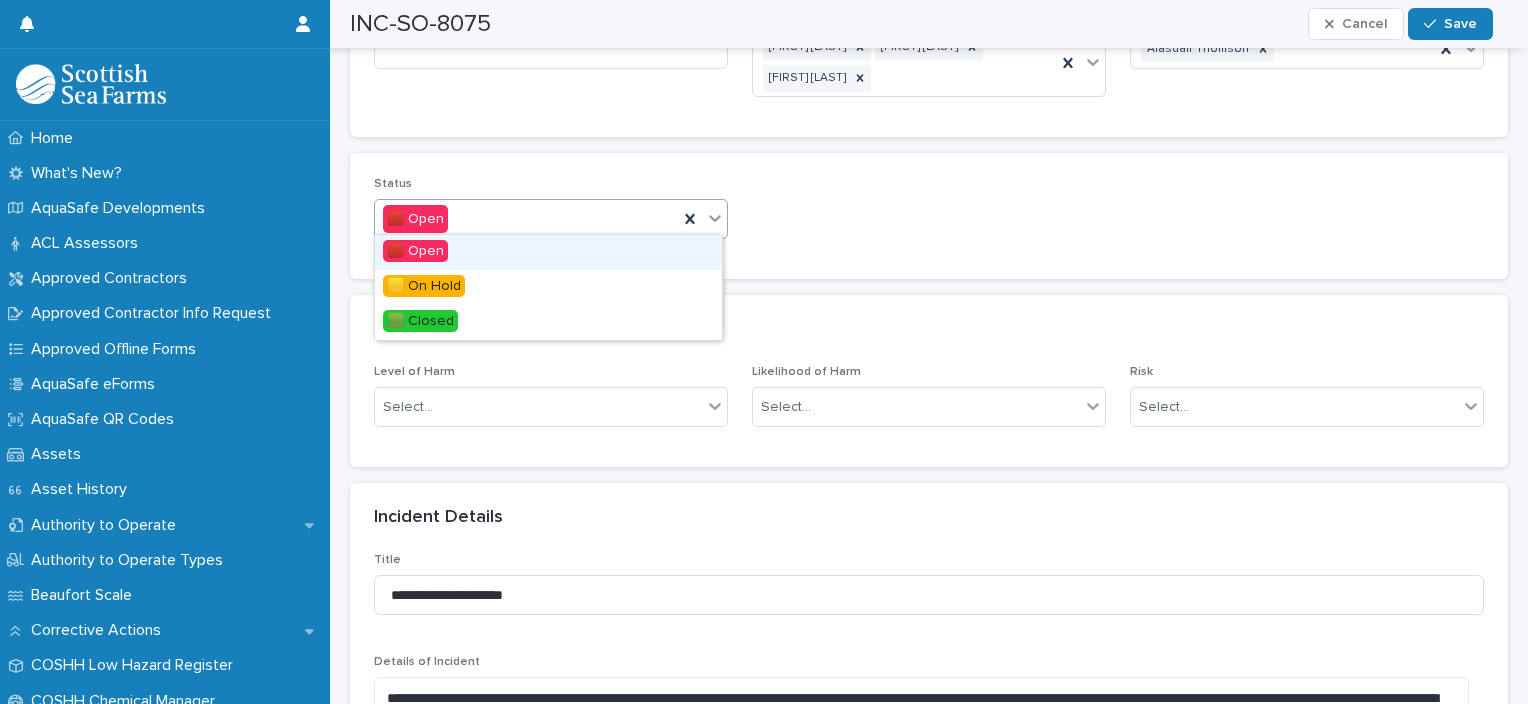 click 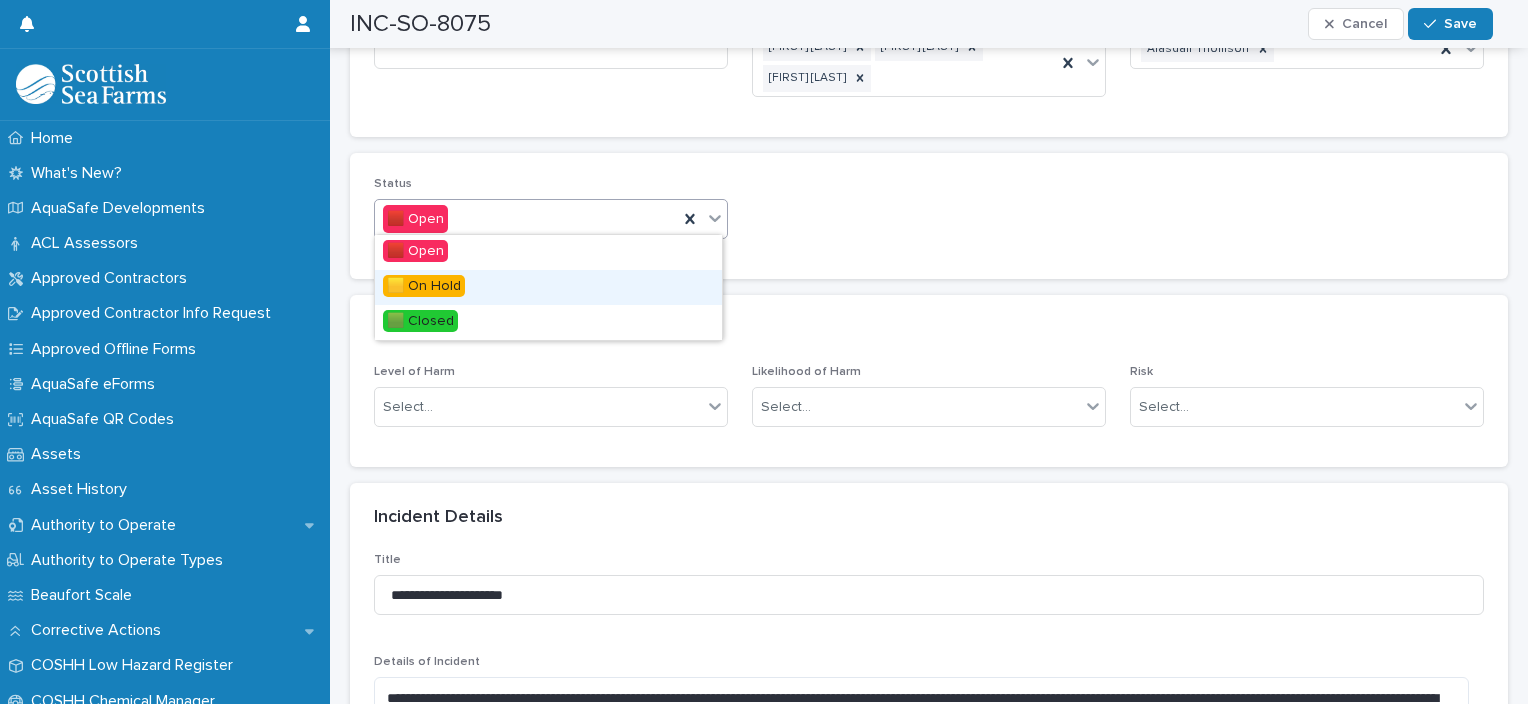 click on "🟨 On Hold" at bounding box center (424, 286) 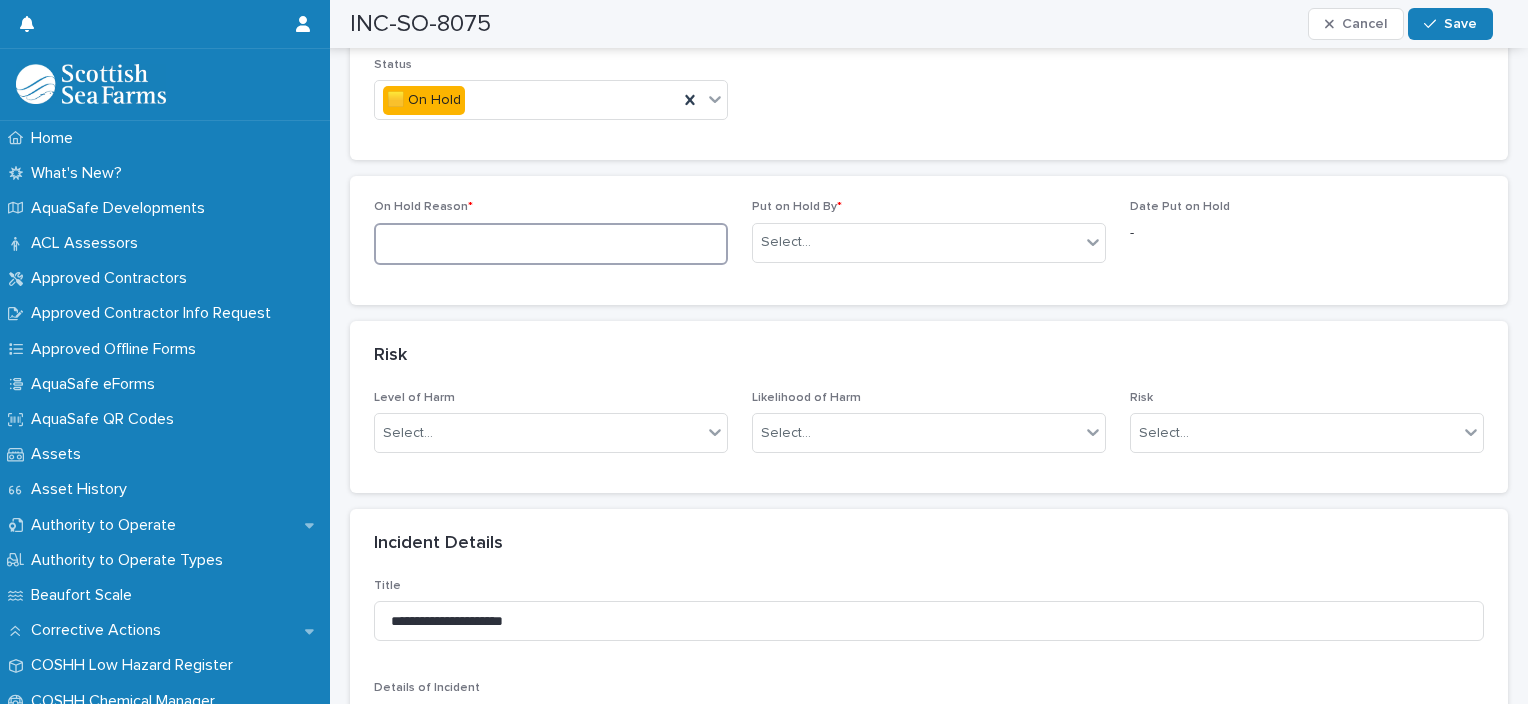 click at bounding box center [551, 244] 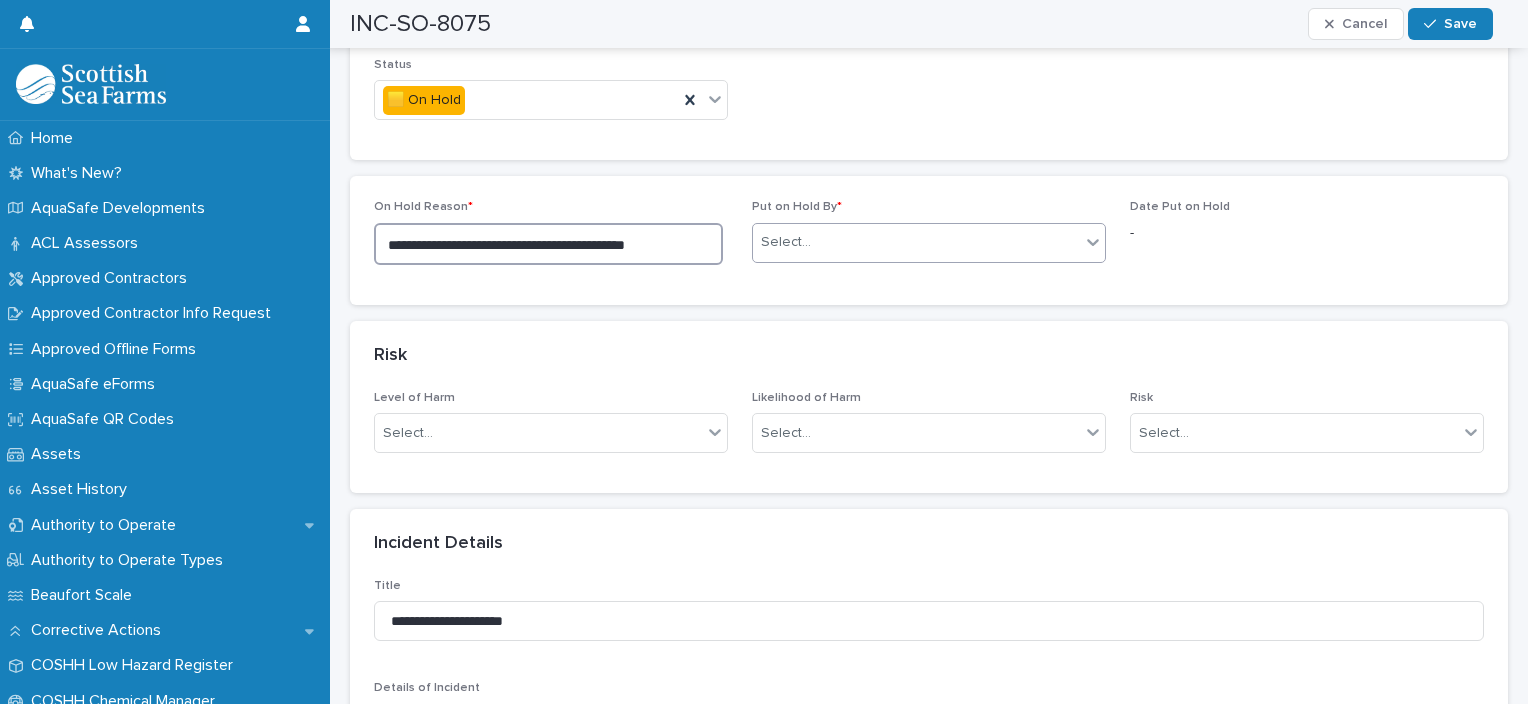 type on "**********" 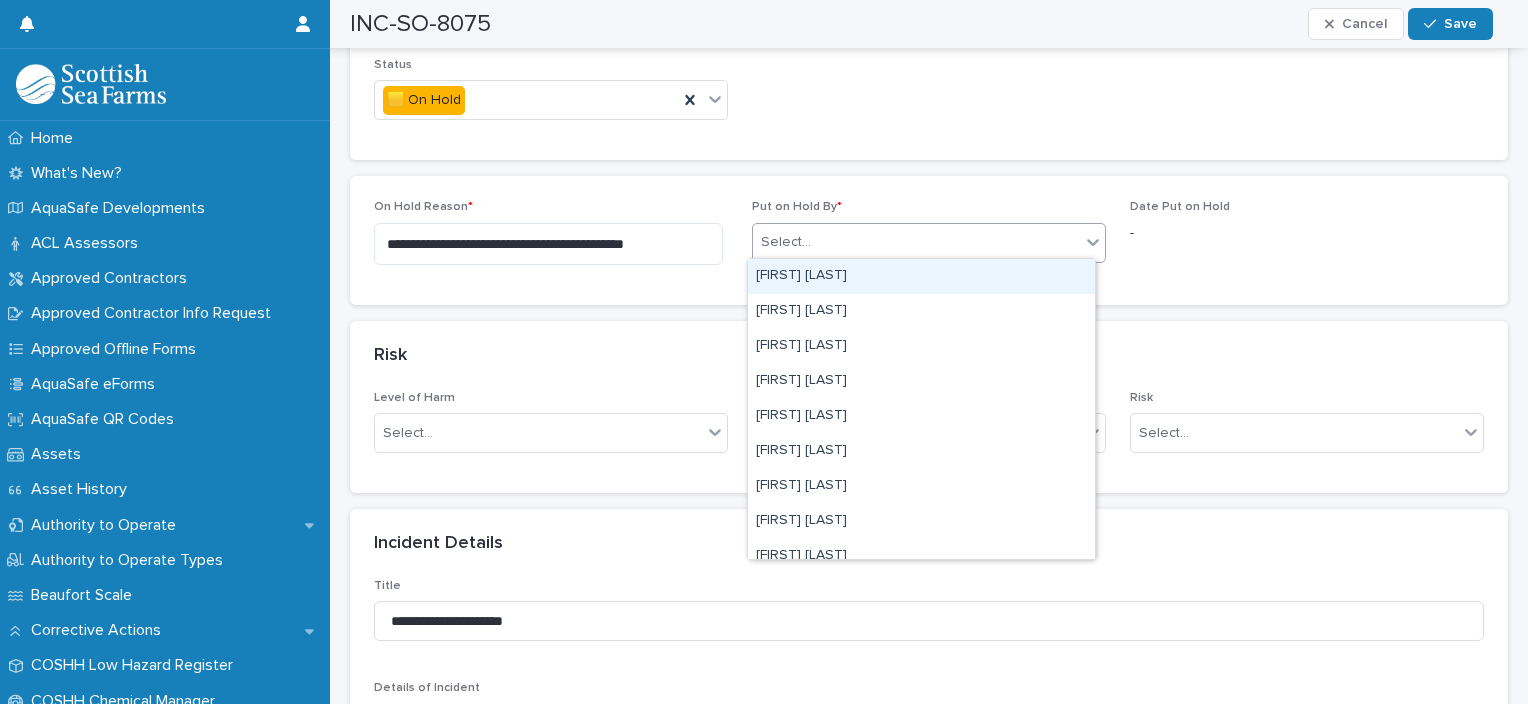 click on "Select..." at bounding box center [916, 242] 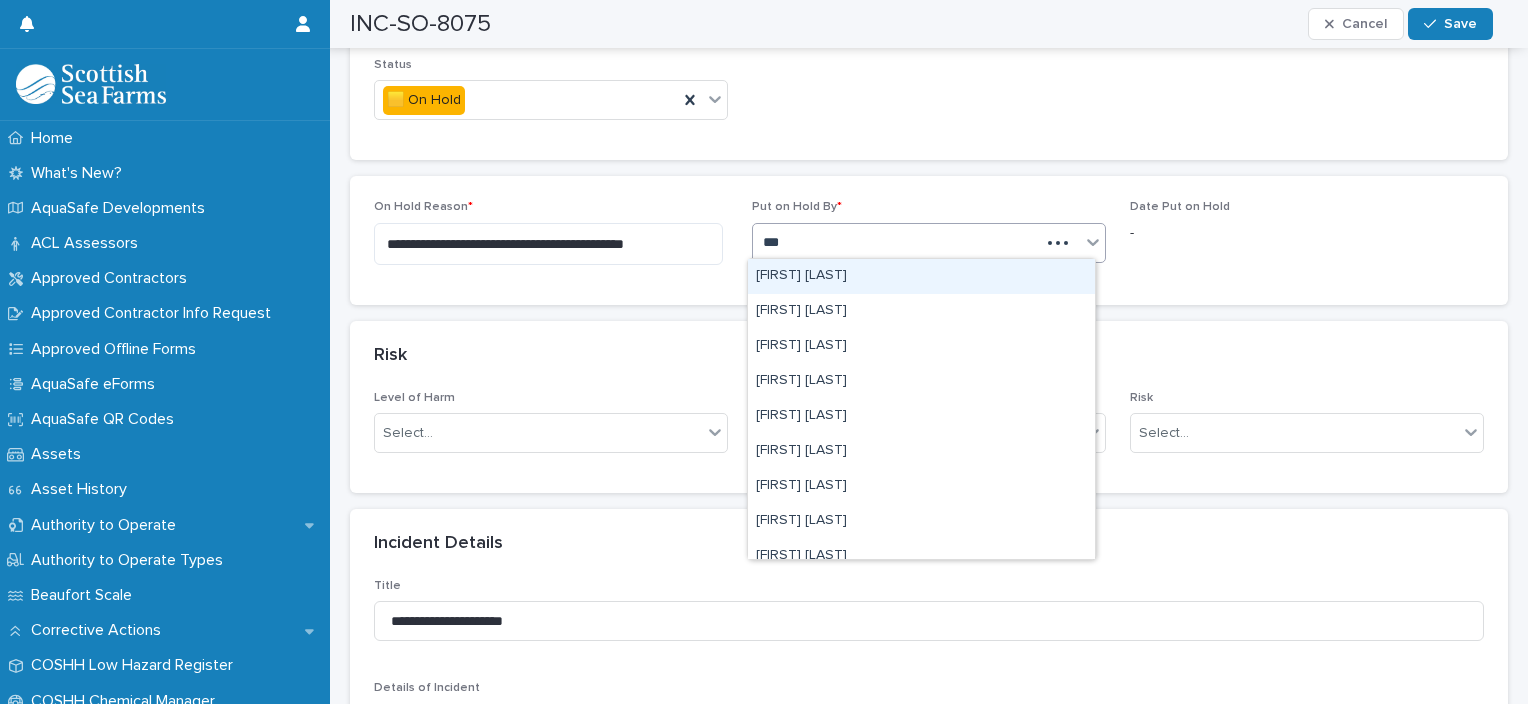 type on "****" 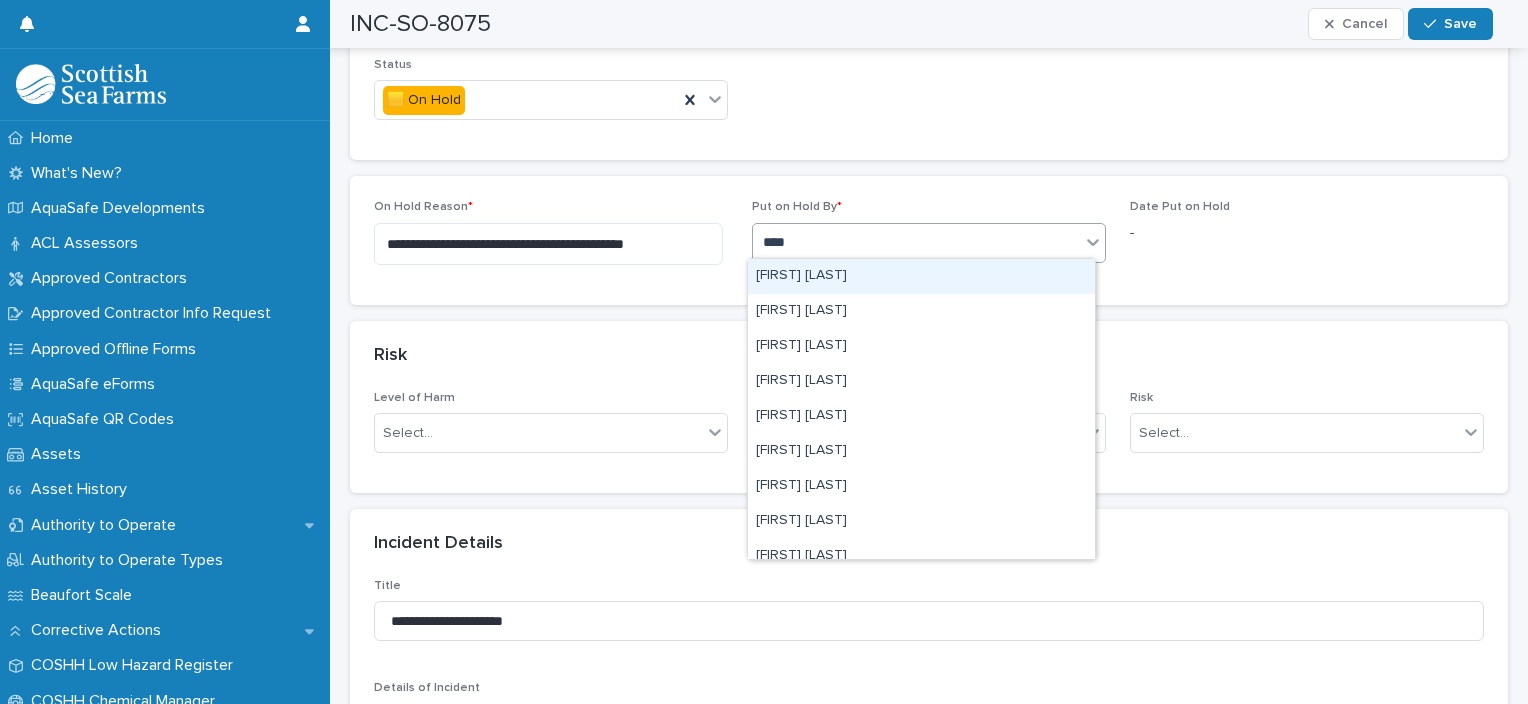 click on "[FIRST] [LAST]" at bounding box center (921, 276) 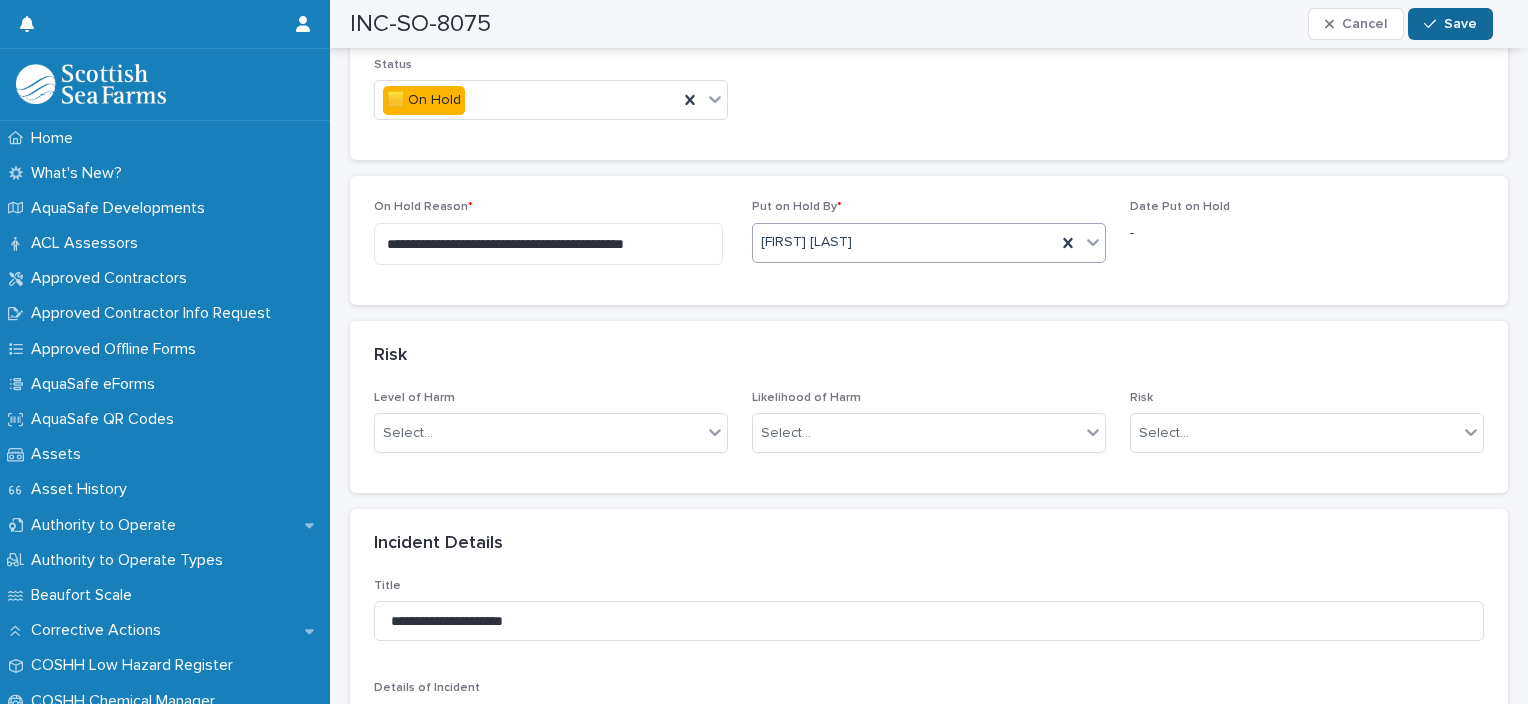 click on "Save" at bounding box center (1460, 24) 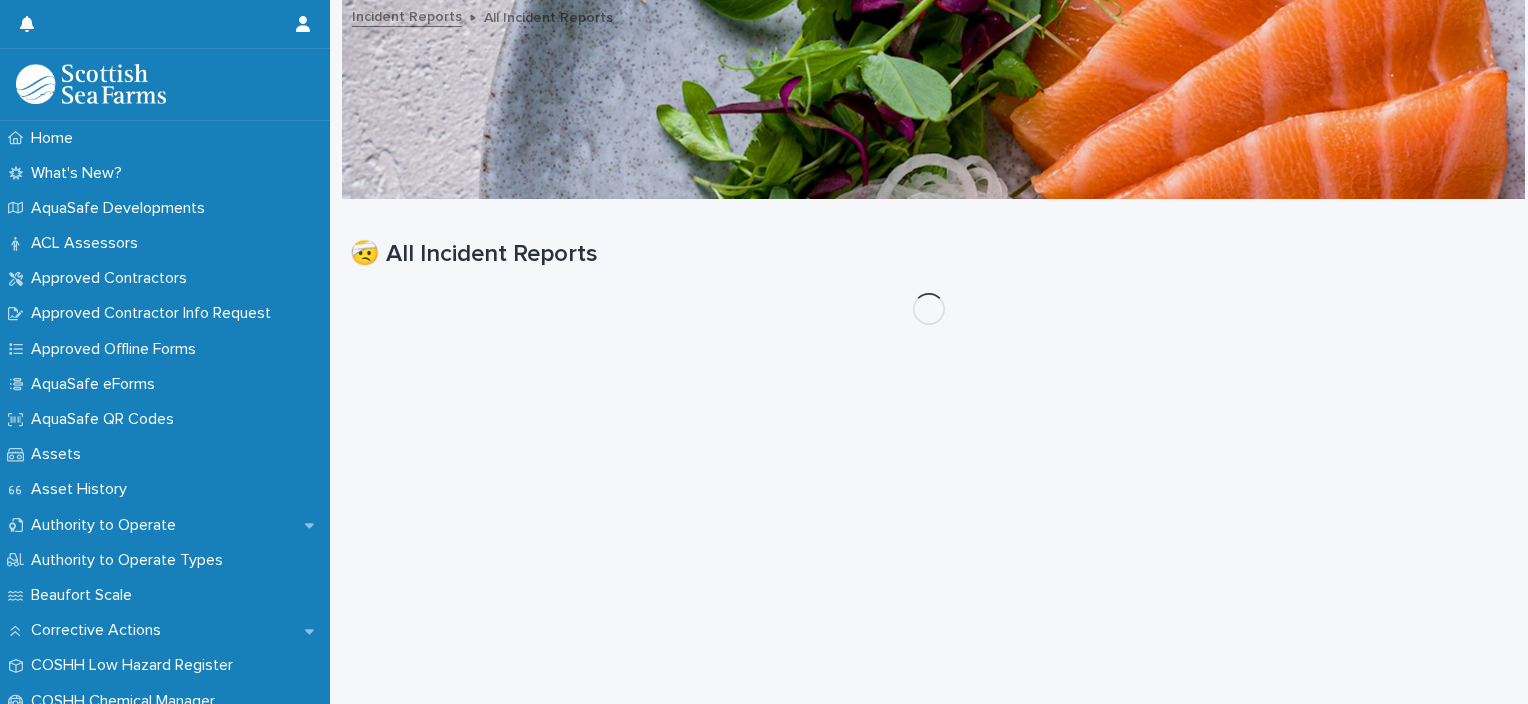scroll, scrollTop: 15, scrollLeft: 0, axis: vertical 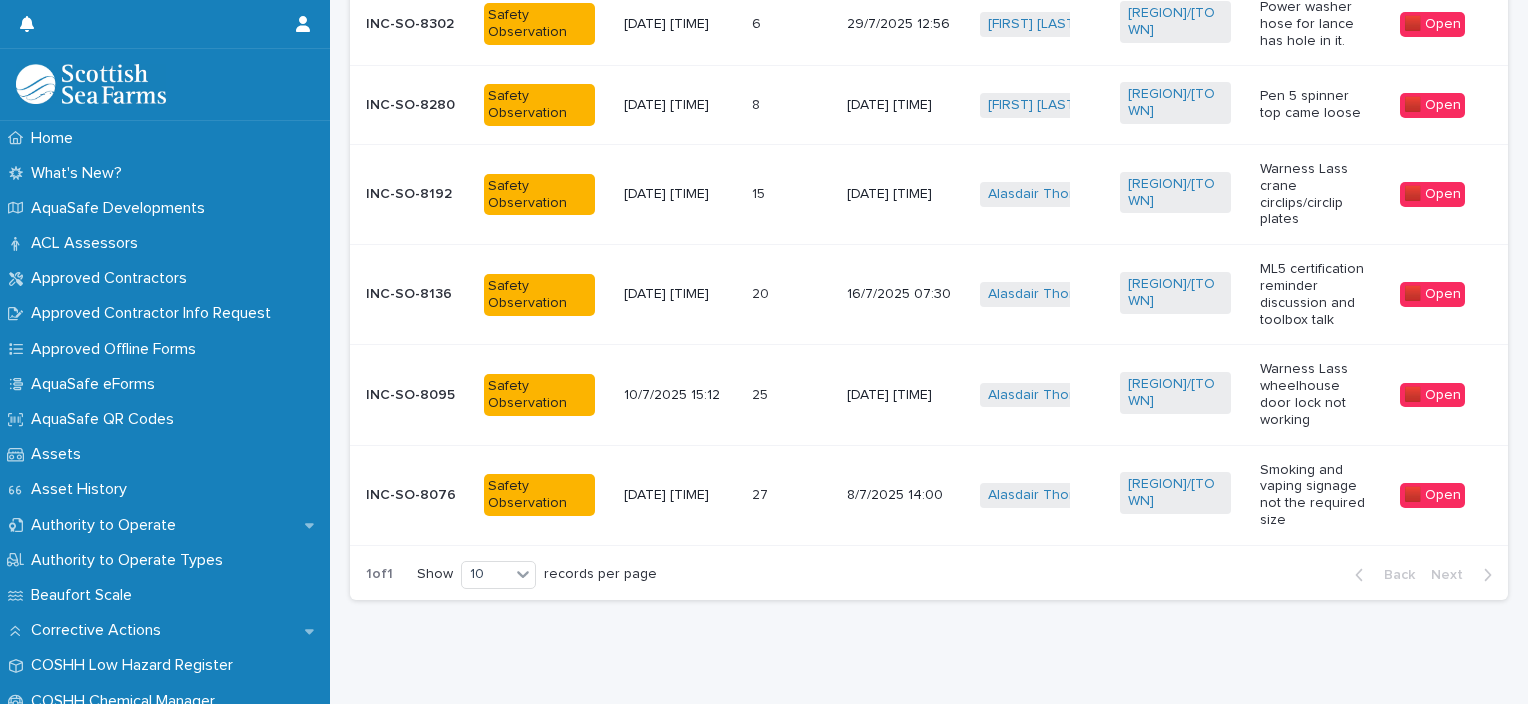 click on "INC-SO-8076" at bounding box center [417, 495] 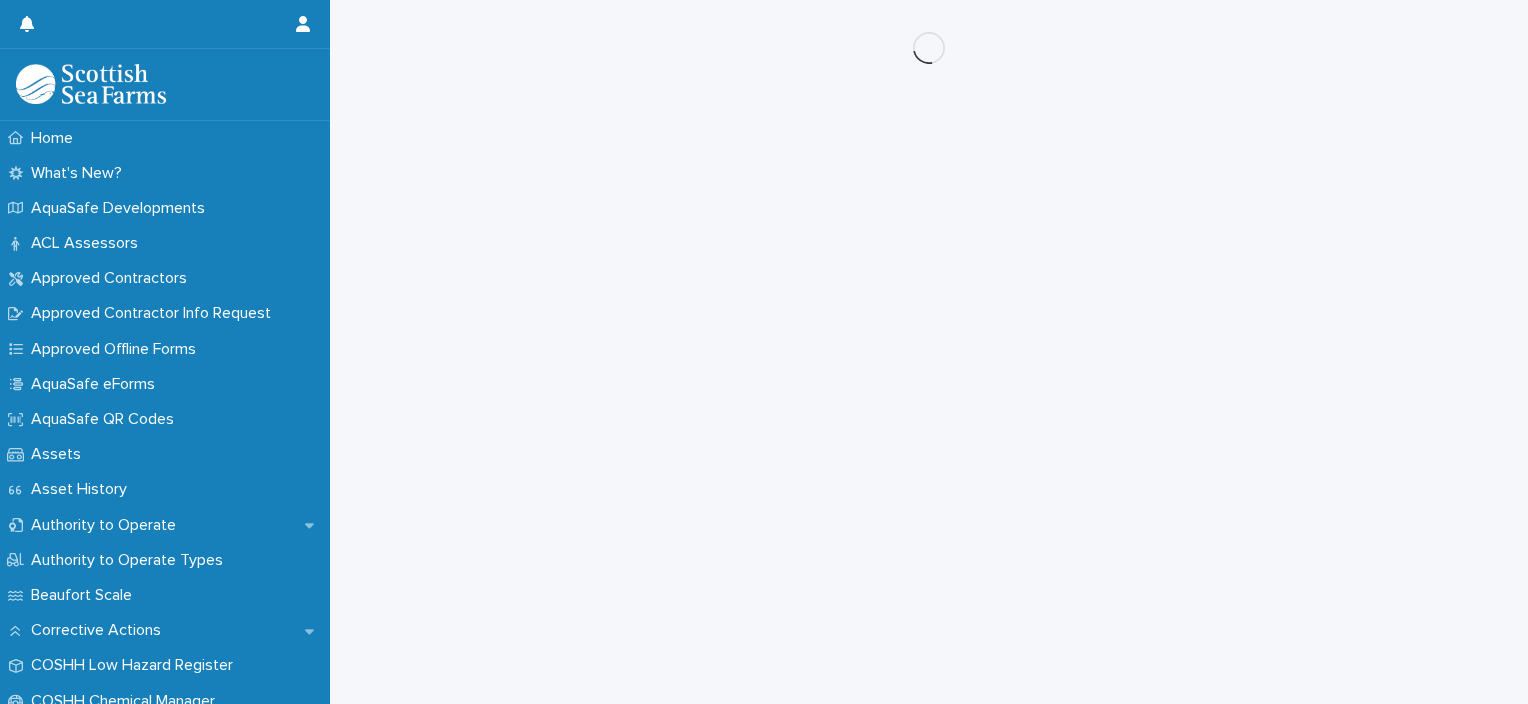 scroll, scrollTop: 0, scrollLeft: 0, axis: both 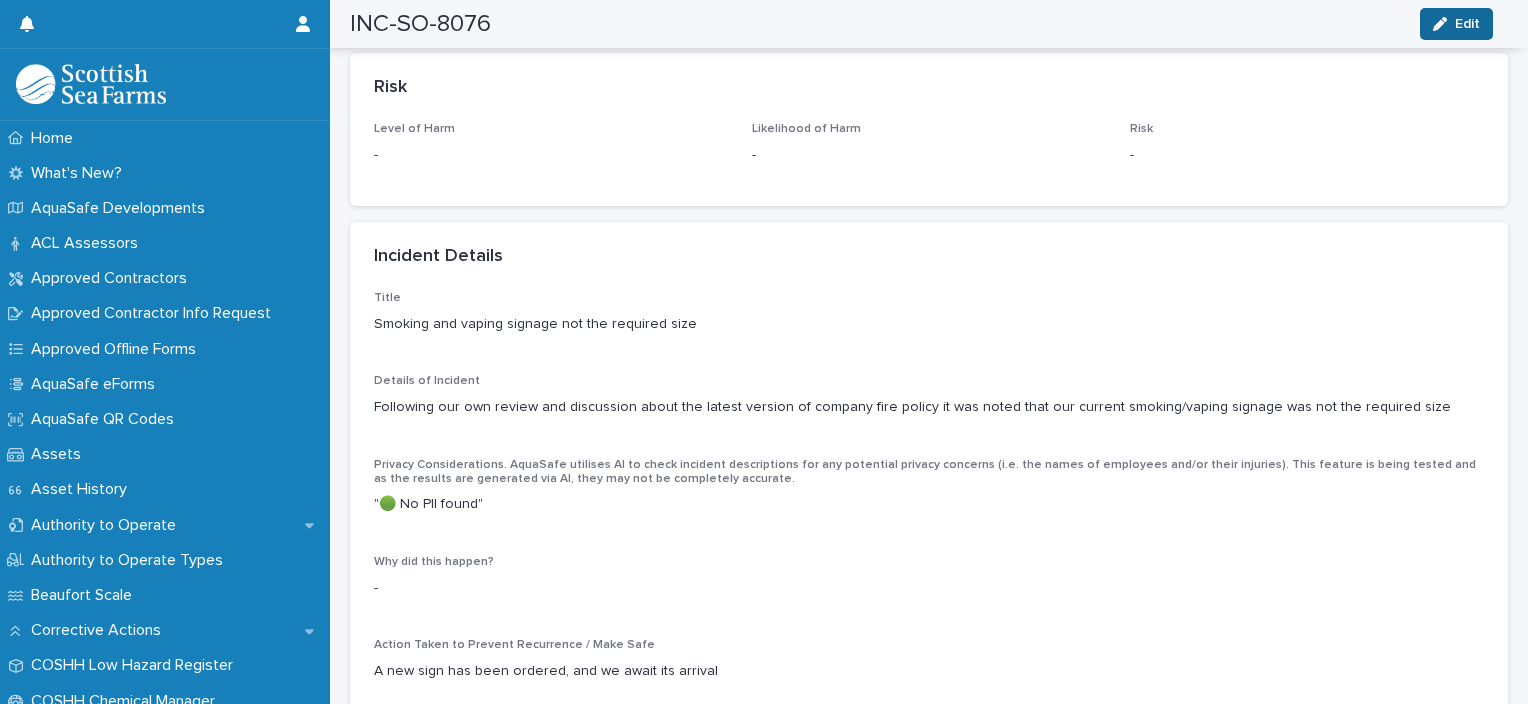 click on "Edit" at bounding box center [1467, 24] 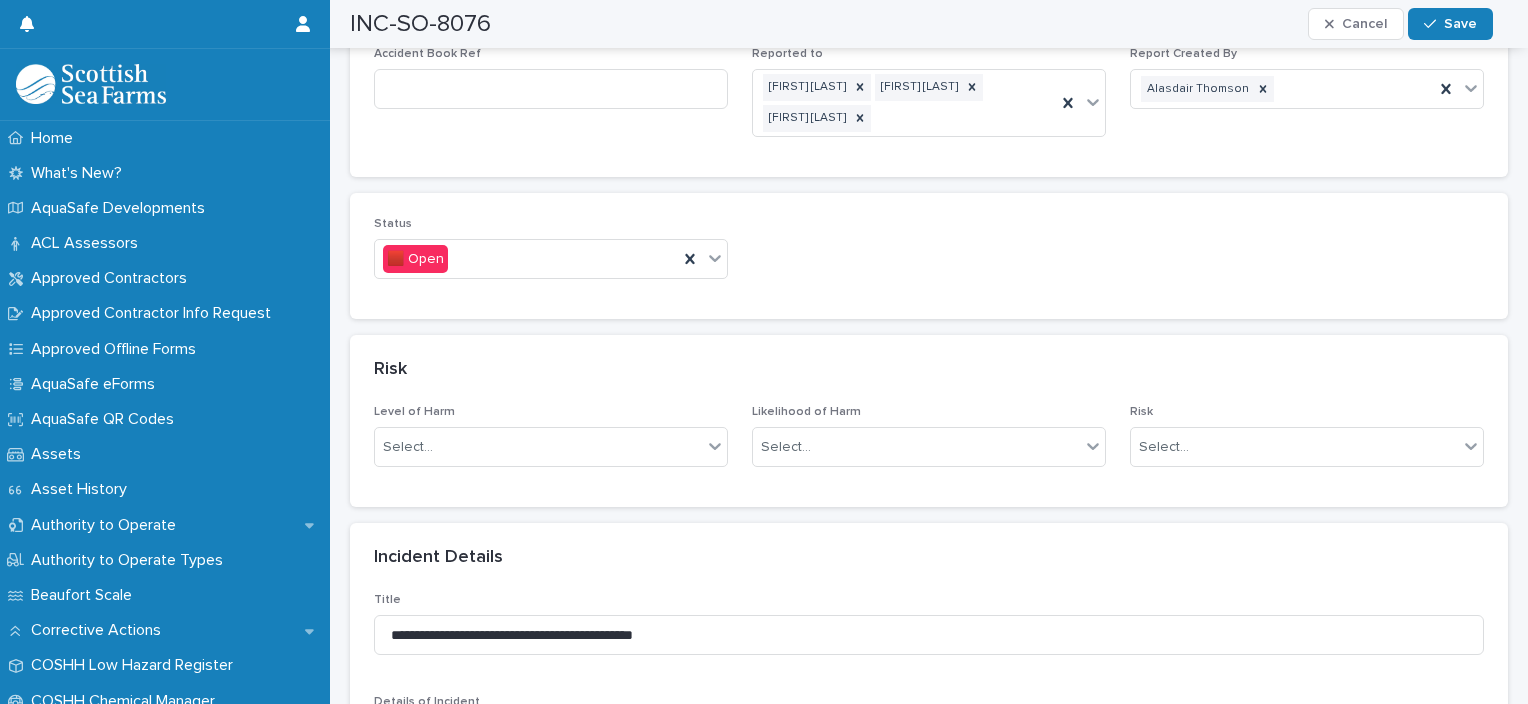 scroll, scrollTop: 1190, scrollLeft: 0, axis: vertical 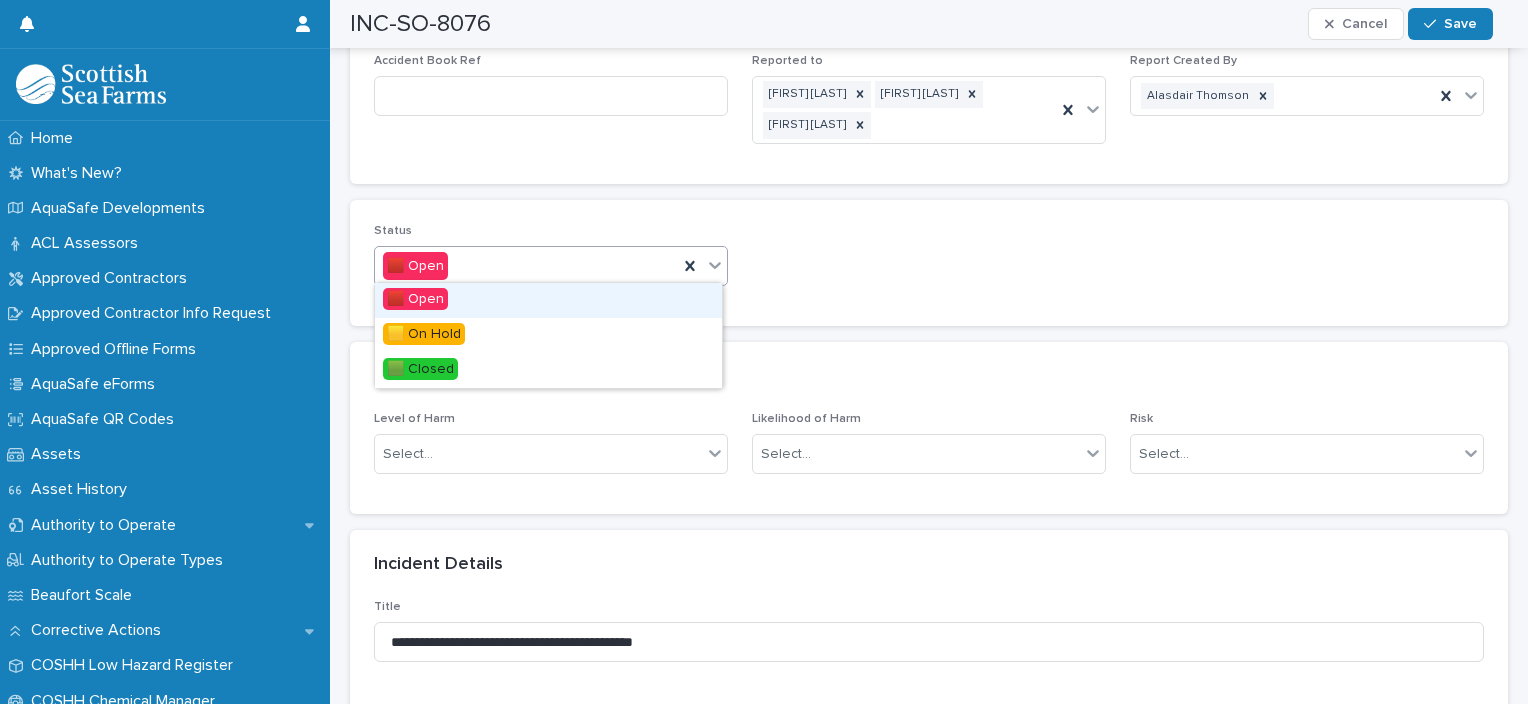 click 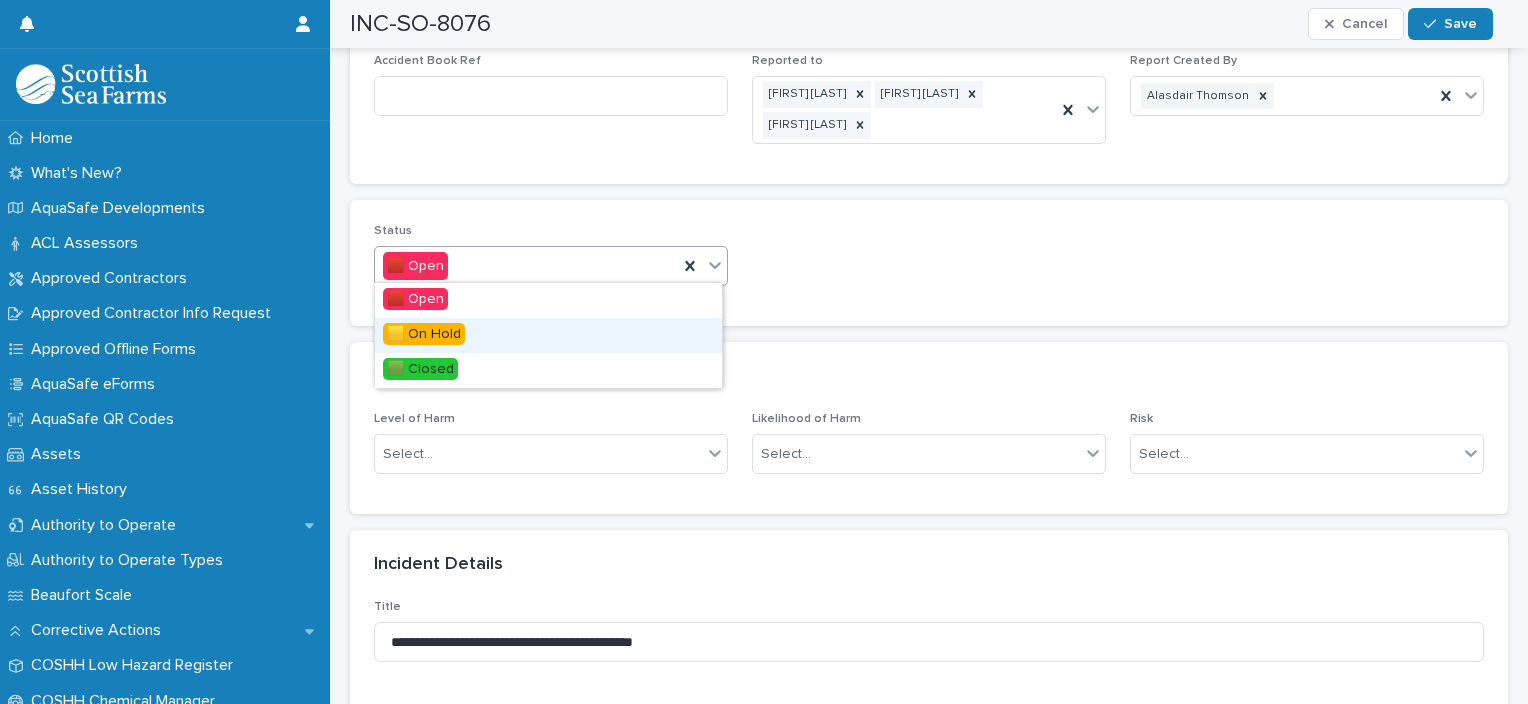 click on "🟨 On Hold" at bounding box center [424, 334] 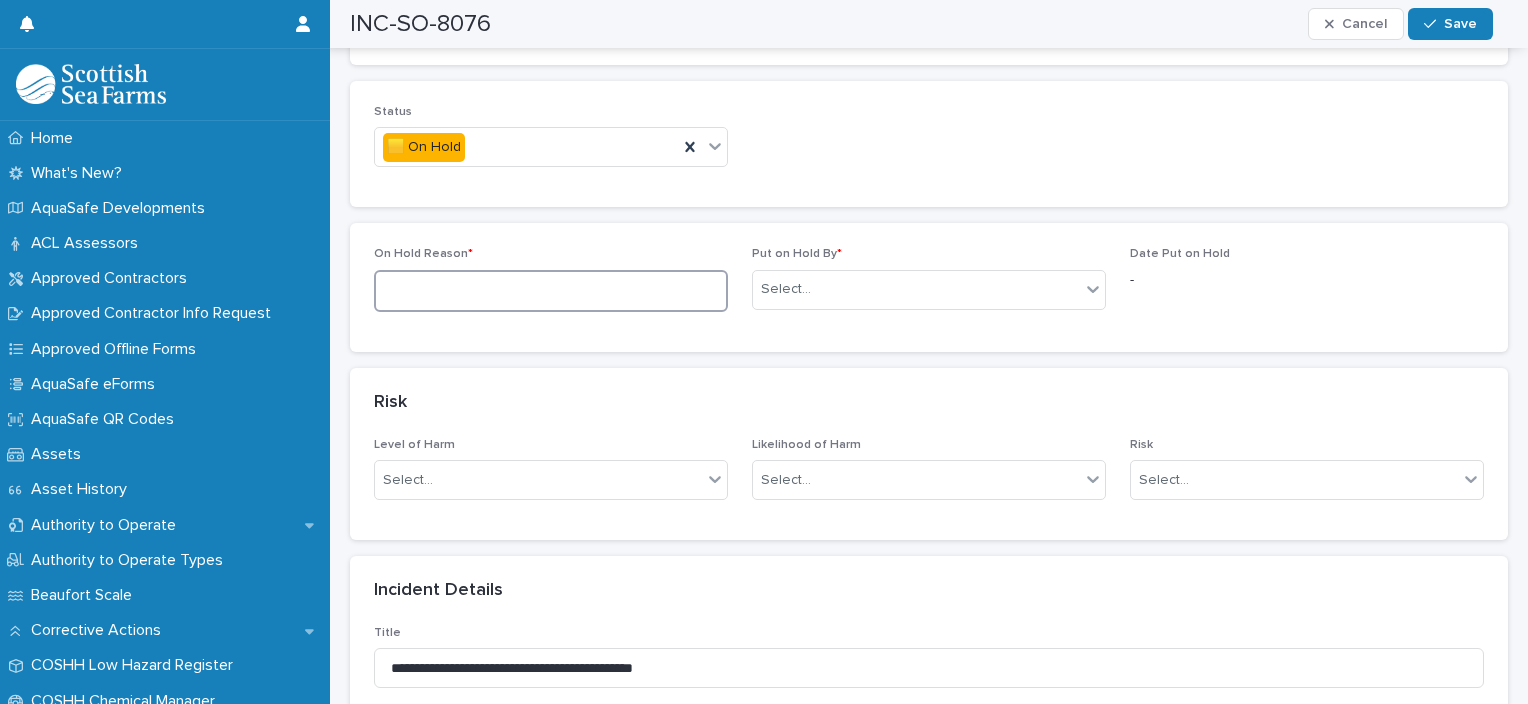 click at bounding box center [551, 291] 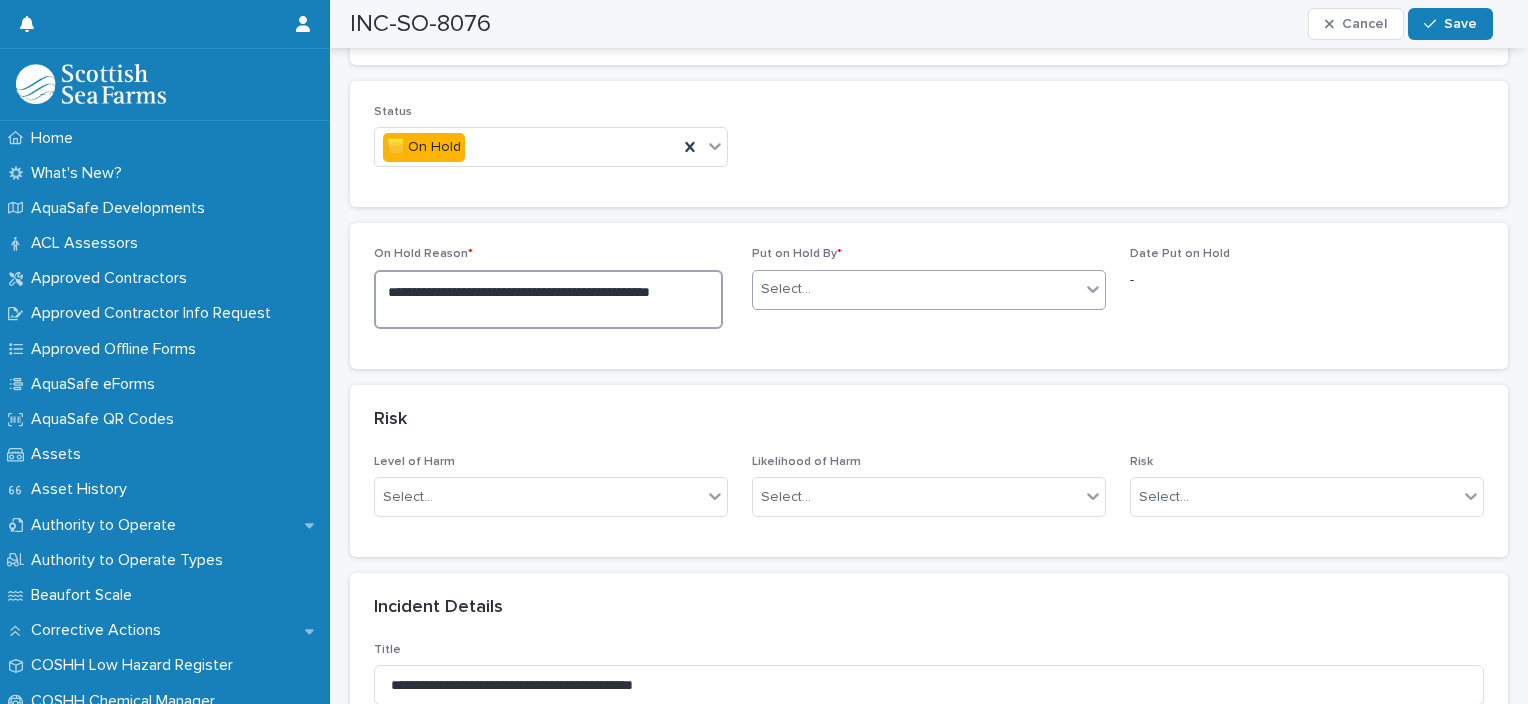 type on "**********" 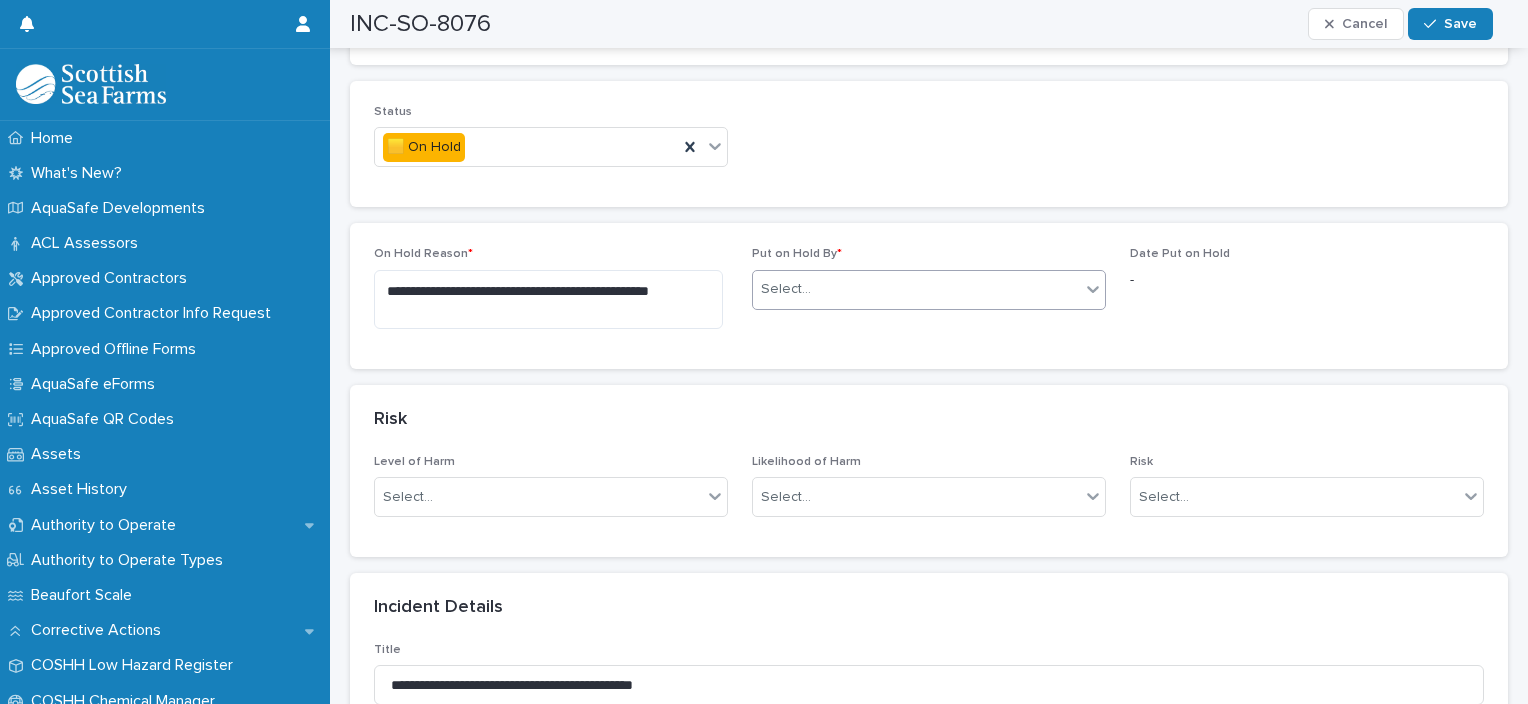 click on "Select..." at bounding box center [916, 289] 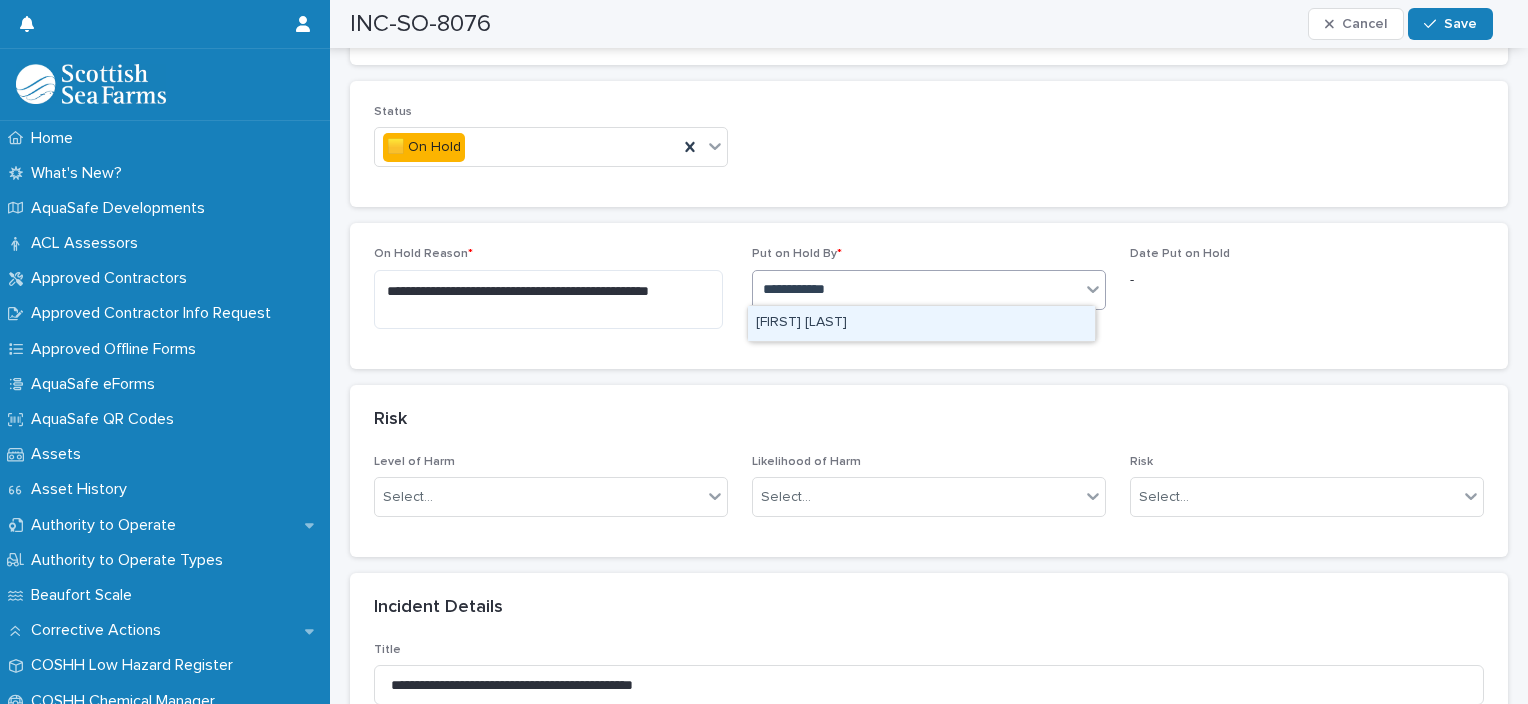 type on "**********" 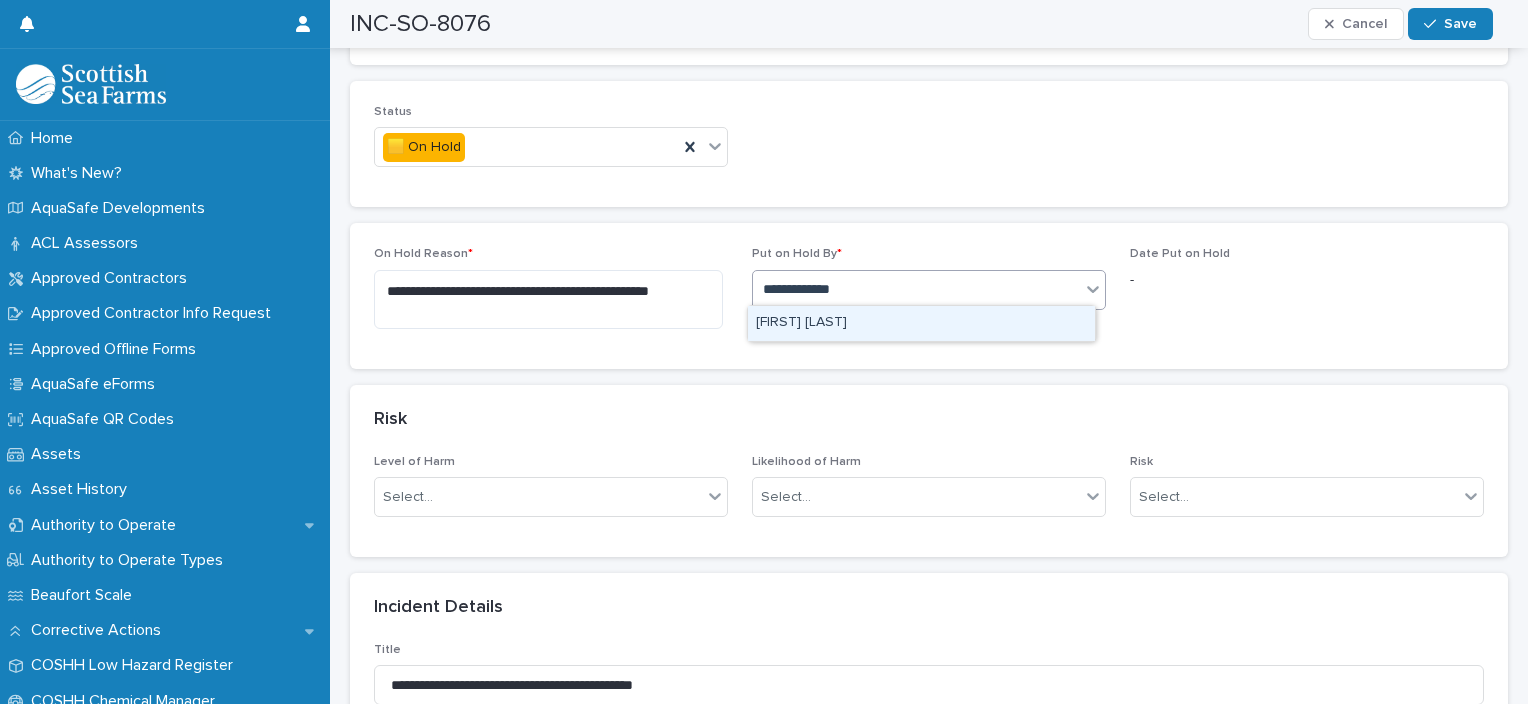 click on "[FIRST] [LAST]" at bounding box center [921, 323] 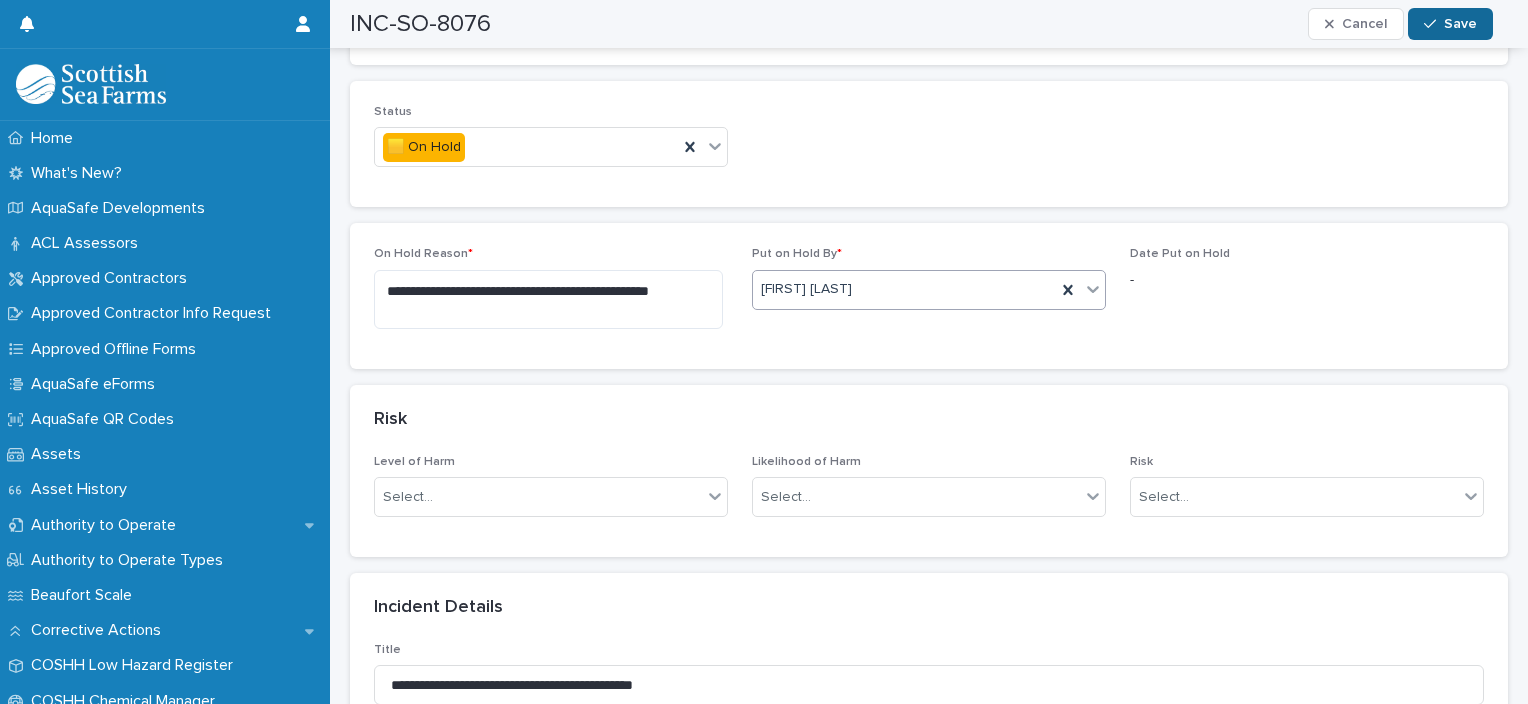 click on "Save" at bounding box center [1460, 24] 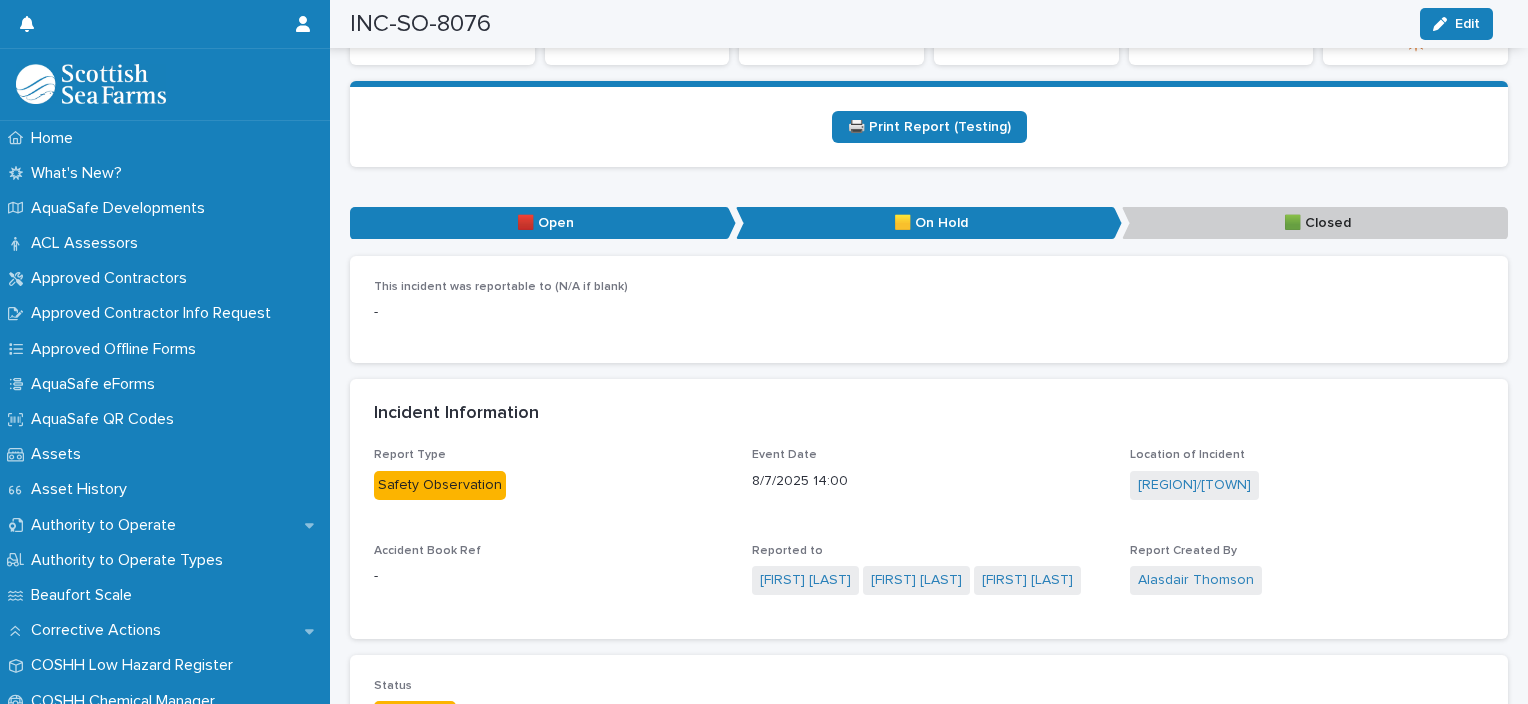 scroll, scrollTop: 369, scrollLeft: 0, axis: vertical 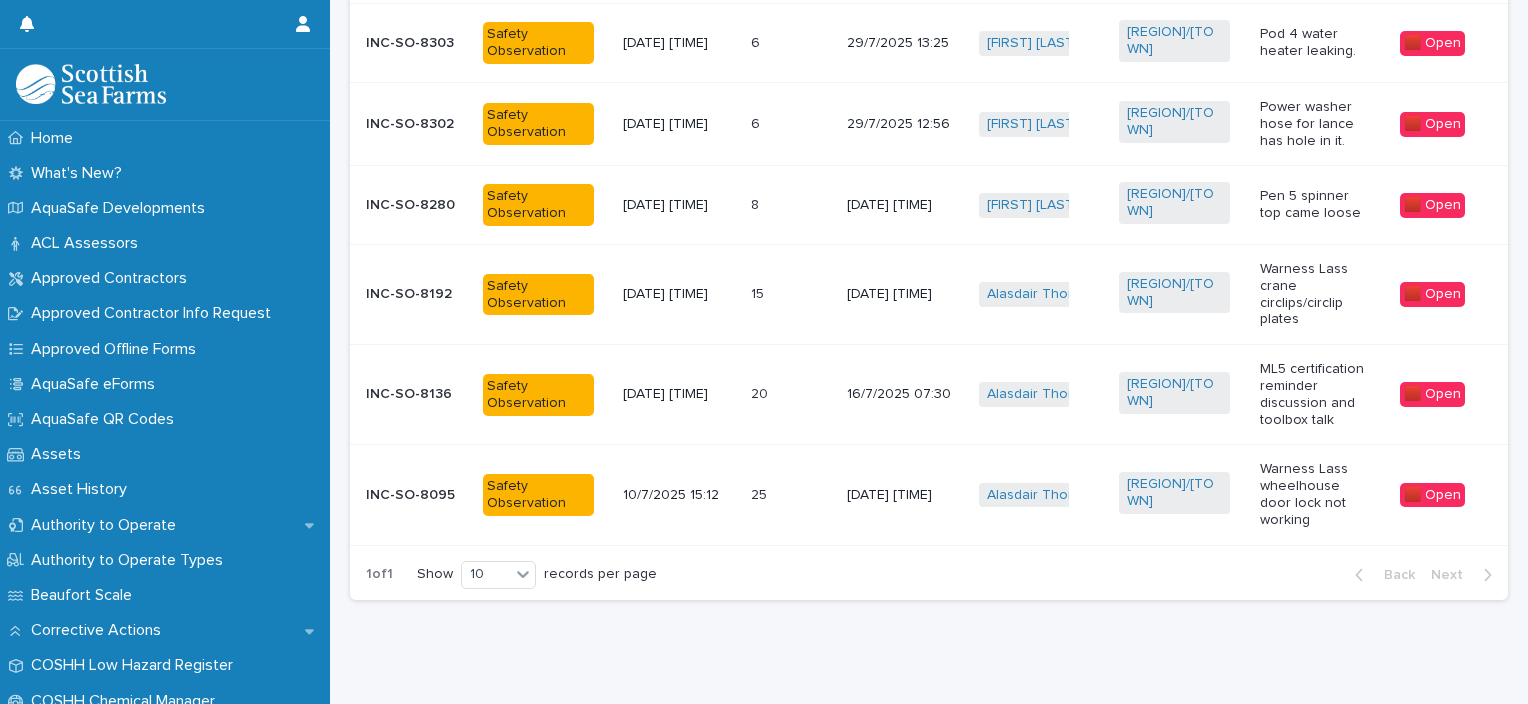 click on "INC-SO-8095" at bounding box center [416, 495] 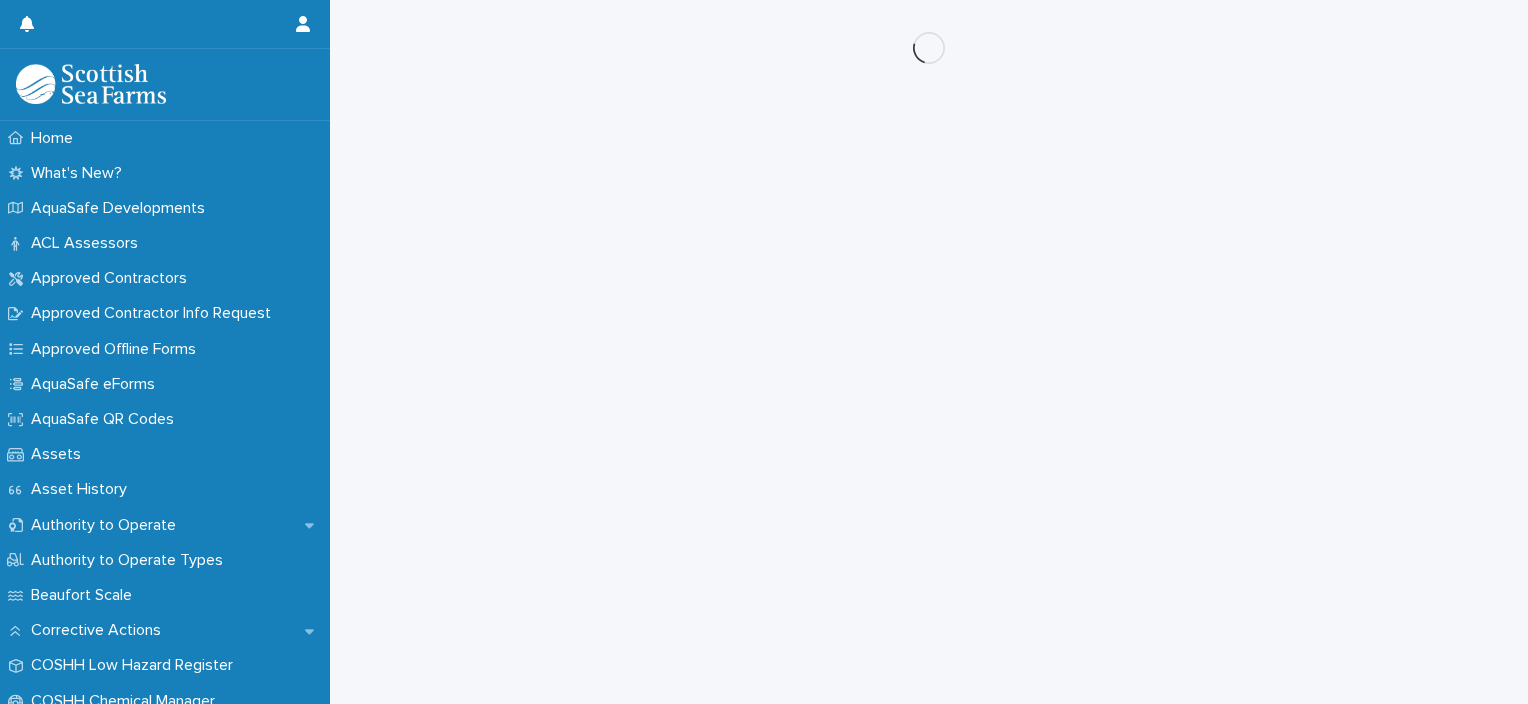 scroll, scrollTop: 0, scrollLeft: 0, axis: both 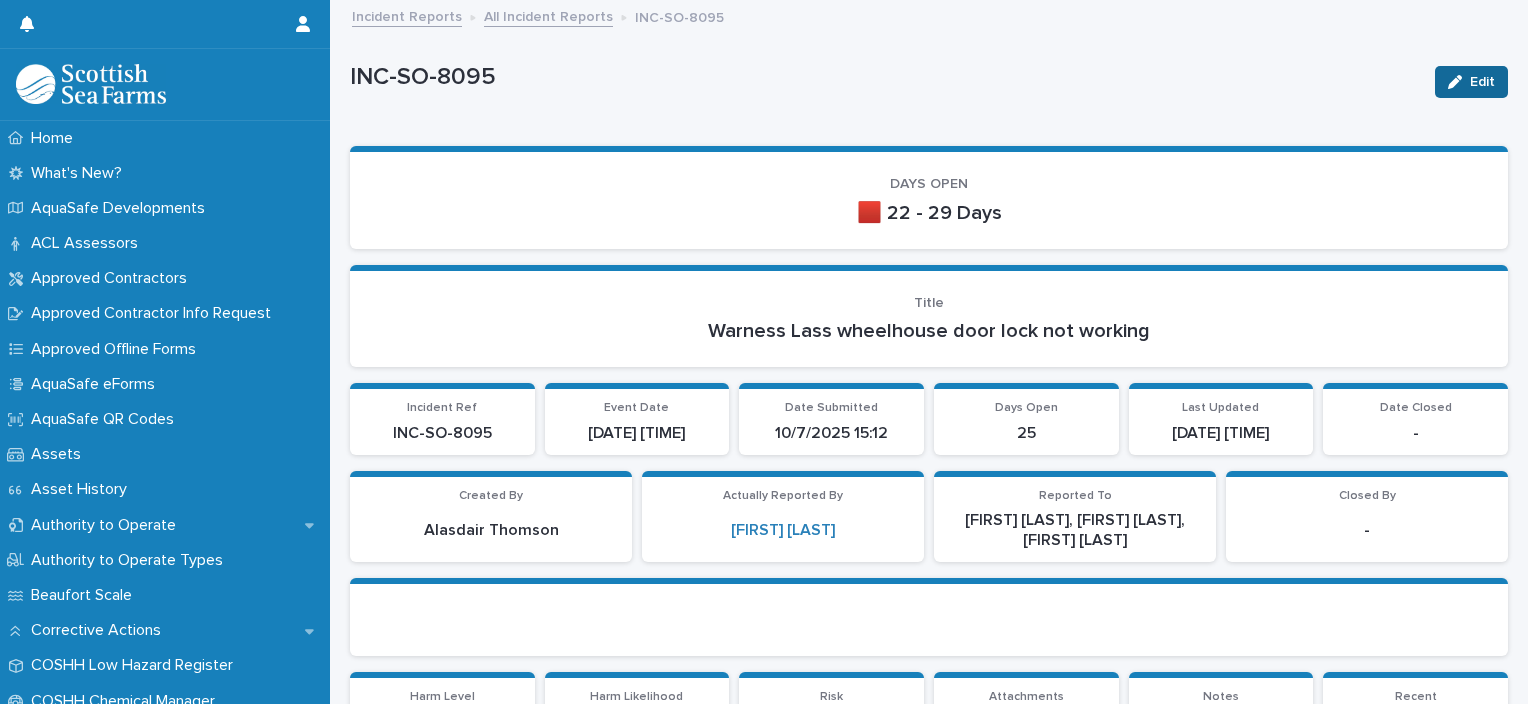 click 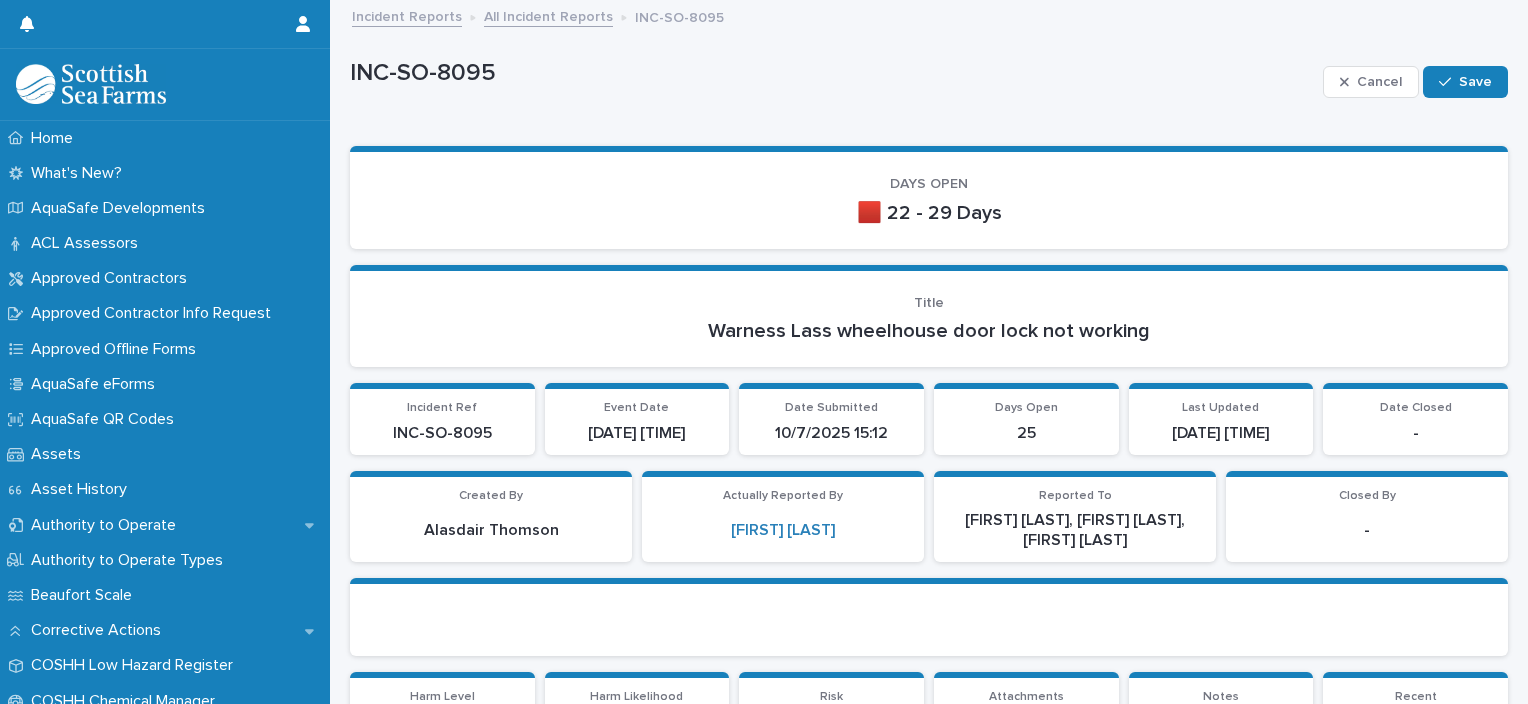 scroll, scrollTop: 616, scrollLeft: 0, axis: vertical 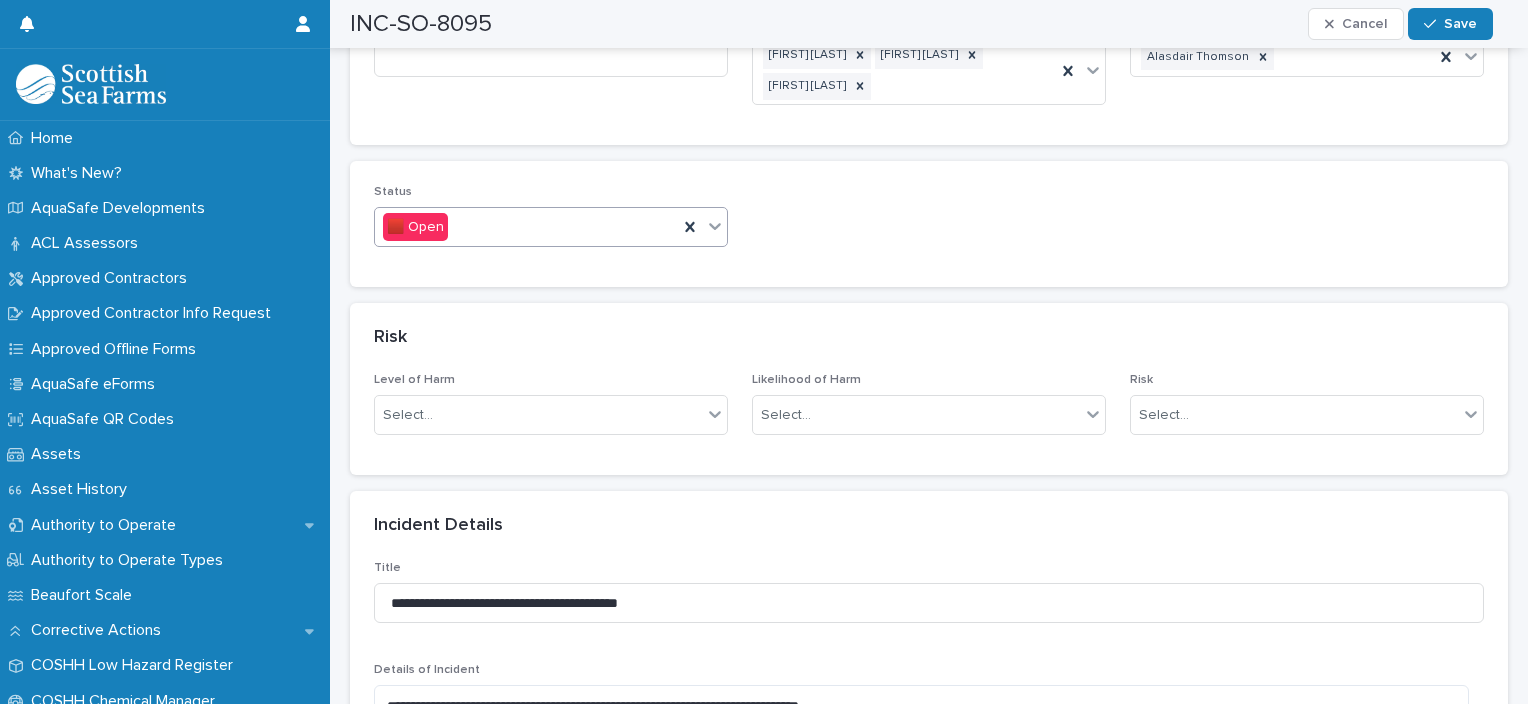 click 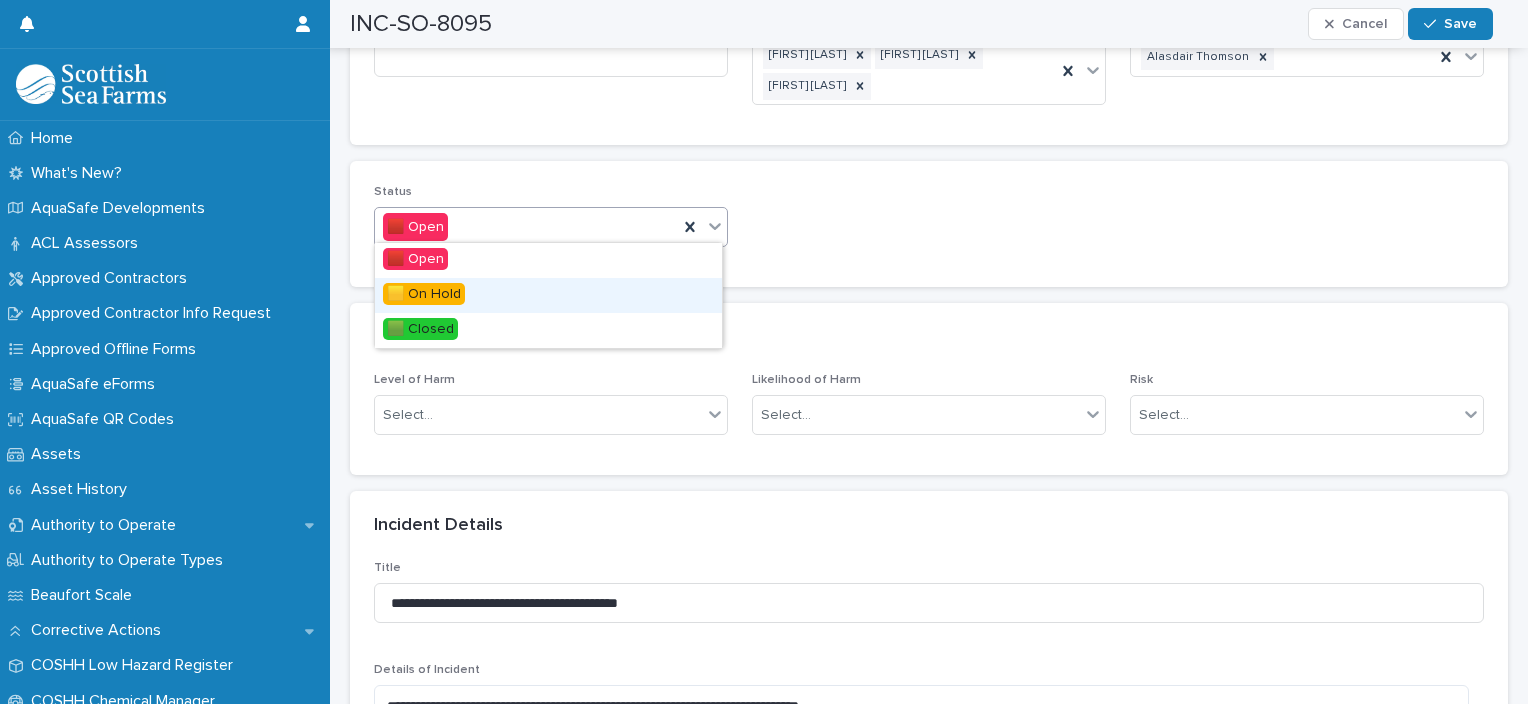 click on "🟨 On Hold" at bounding box center [424, 294] 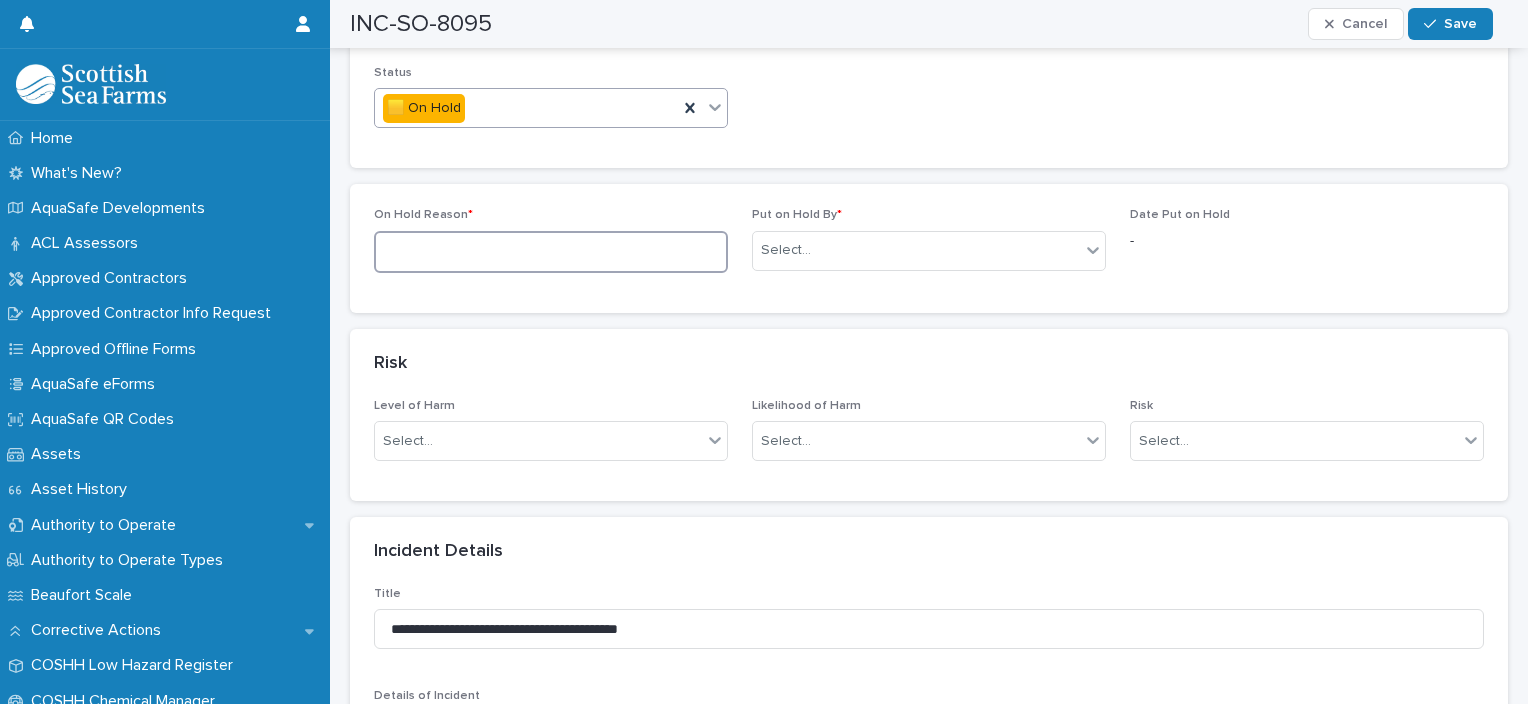 click at bounding box center (551, 252) 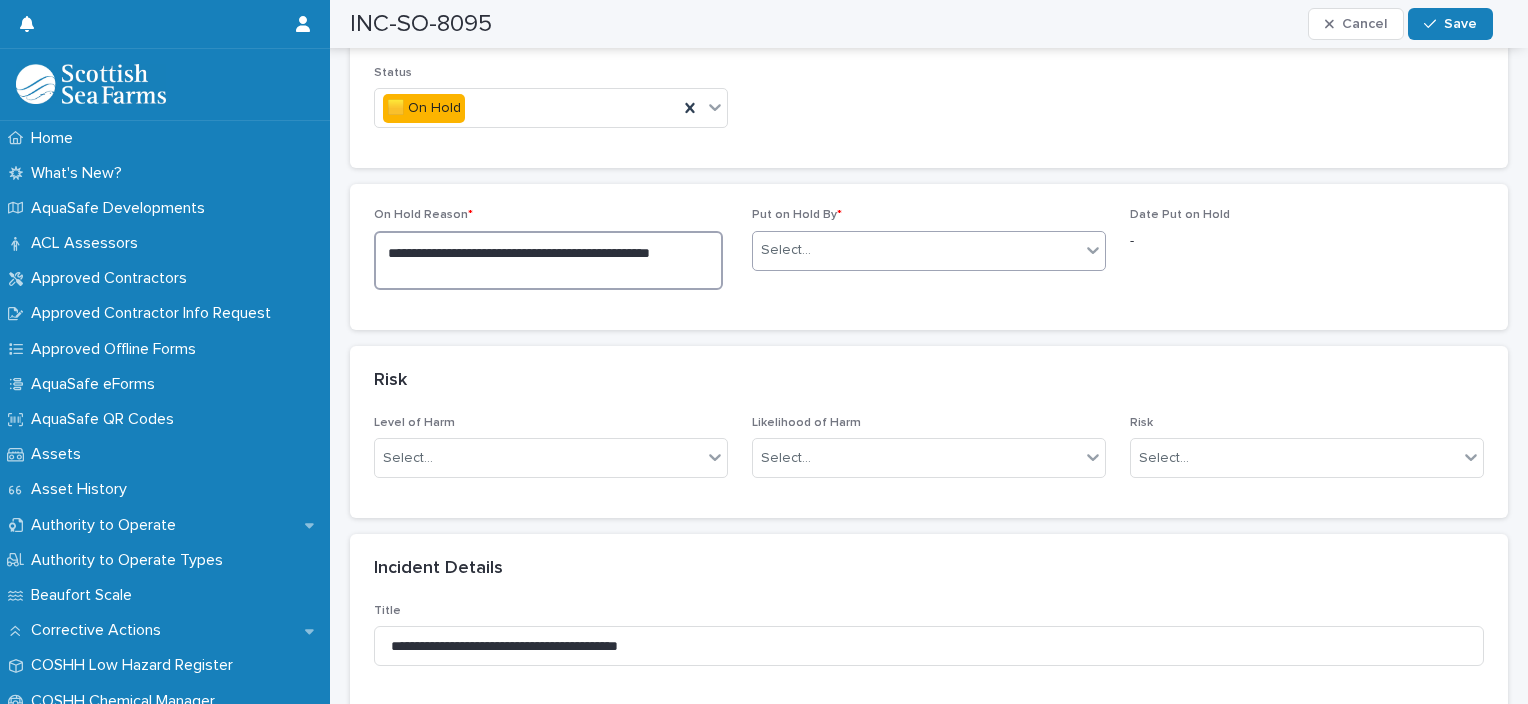 type on "**********" 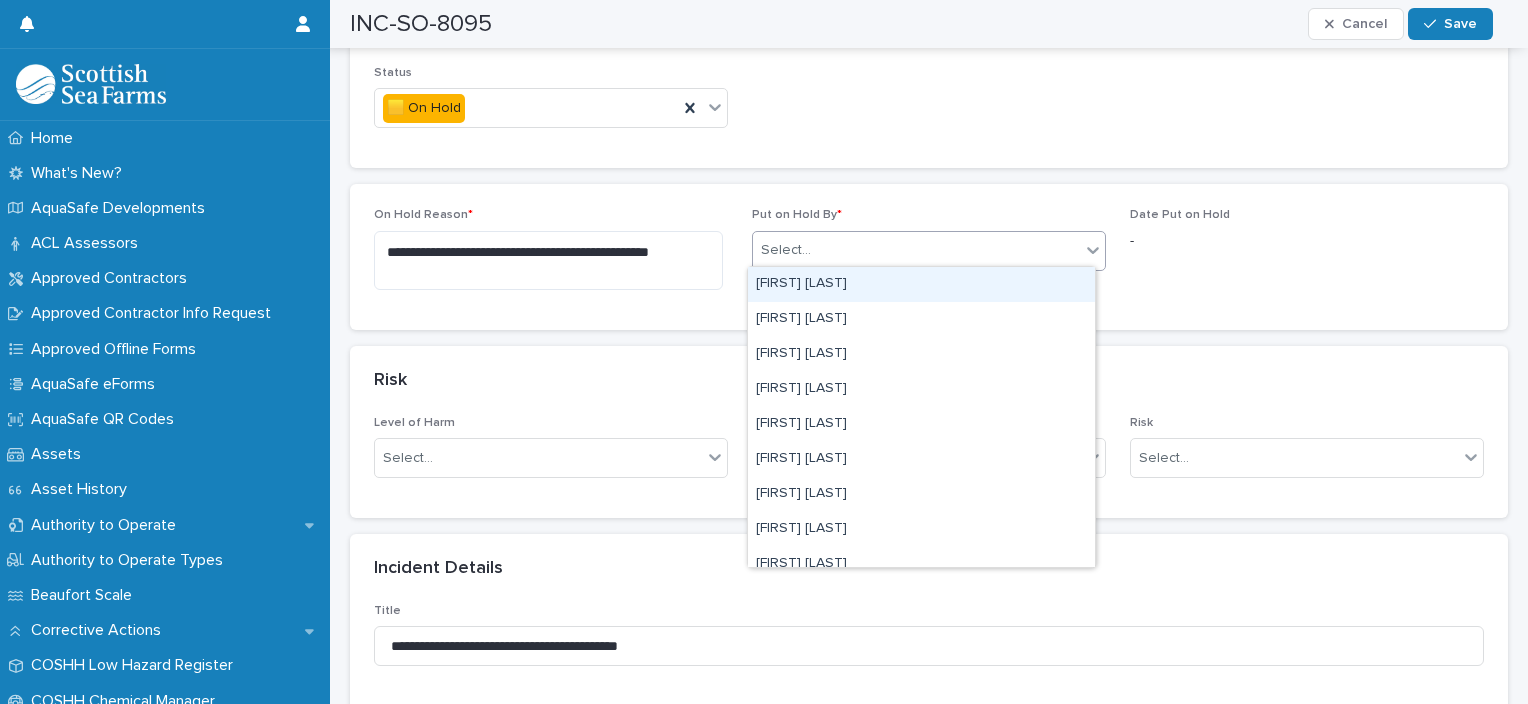 click on "Select..." at bounding box center (916, 250) 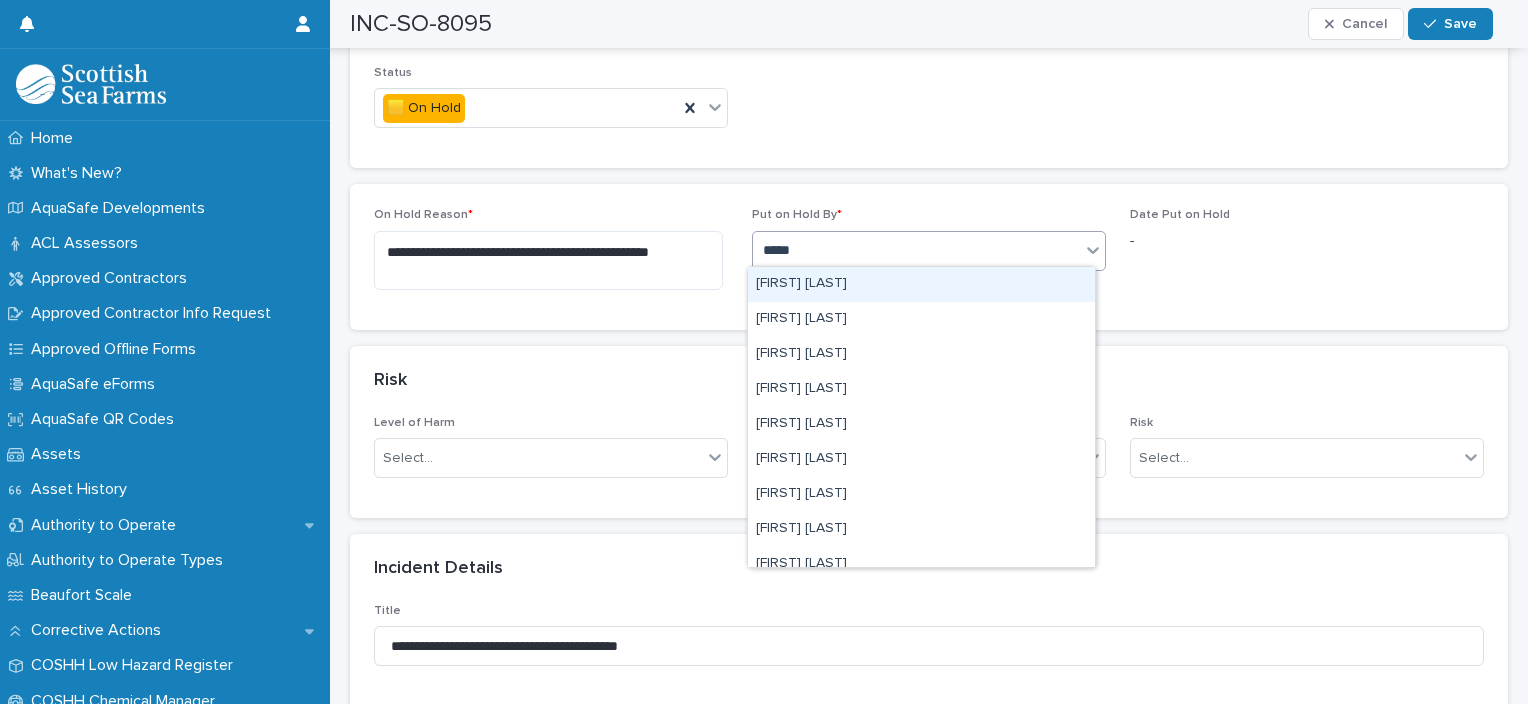 type on "******" 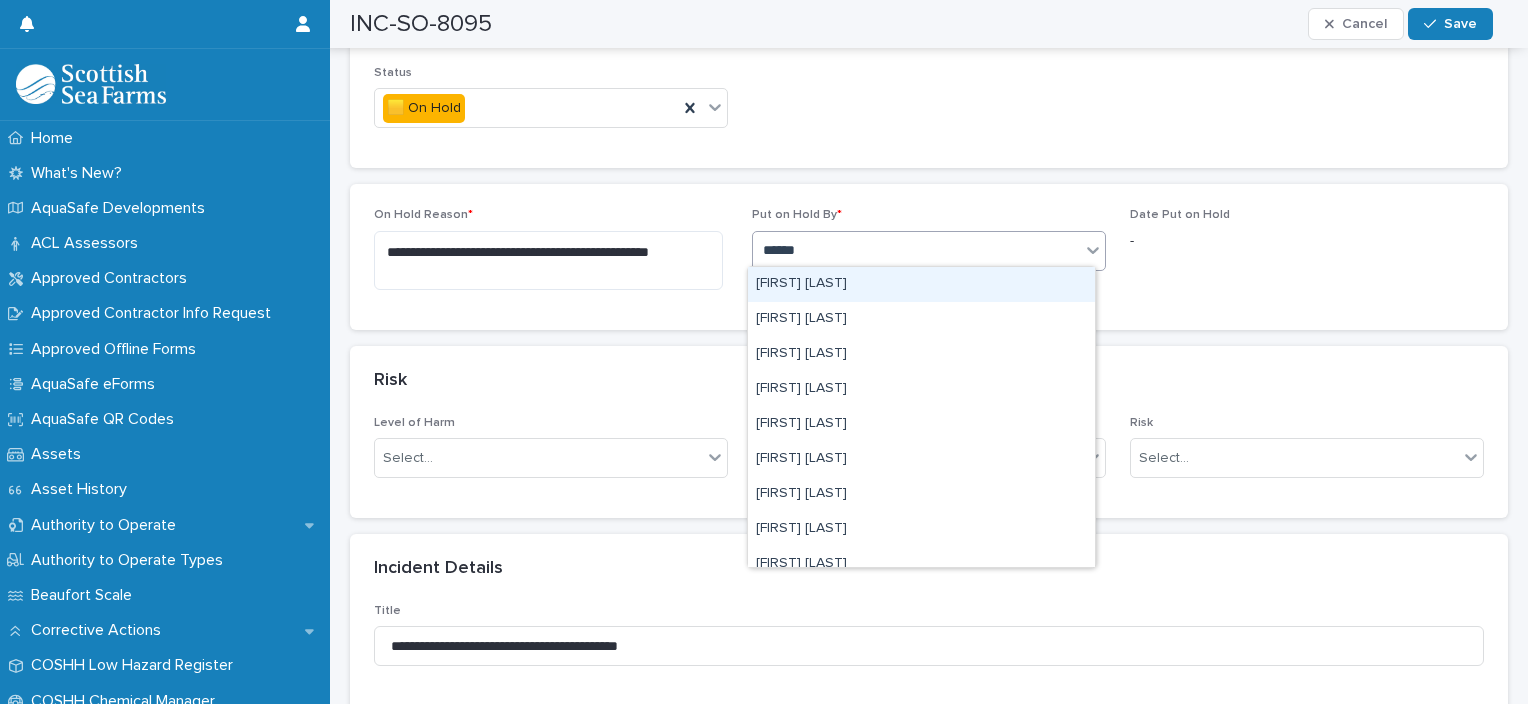 click on "[FIRST] [LAST]" at bounding box center (921, 284) 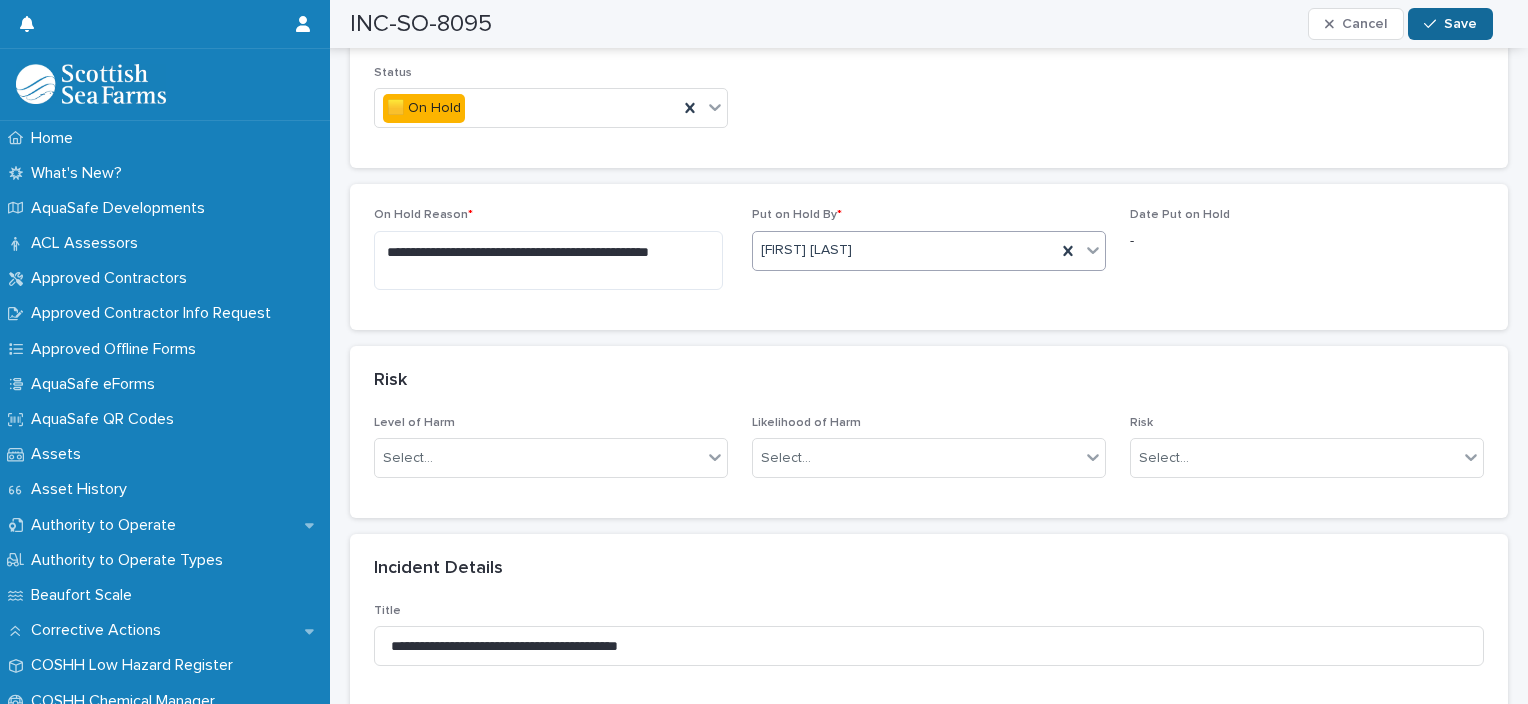 click on "Save" at bounding box center [1460, 24] 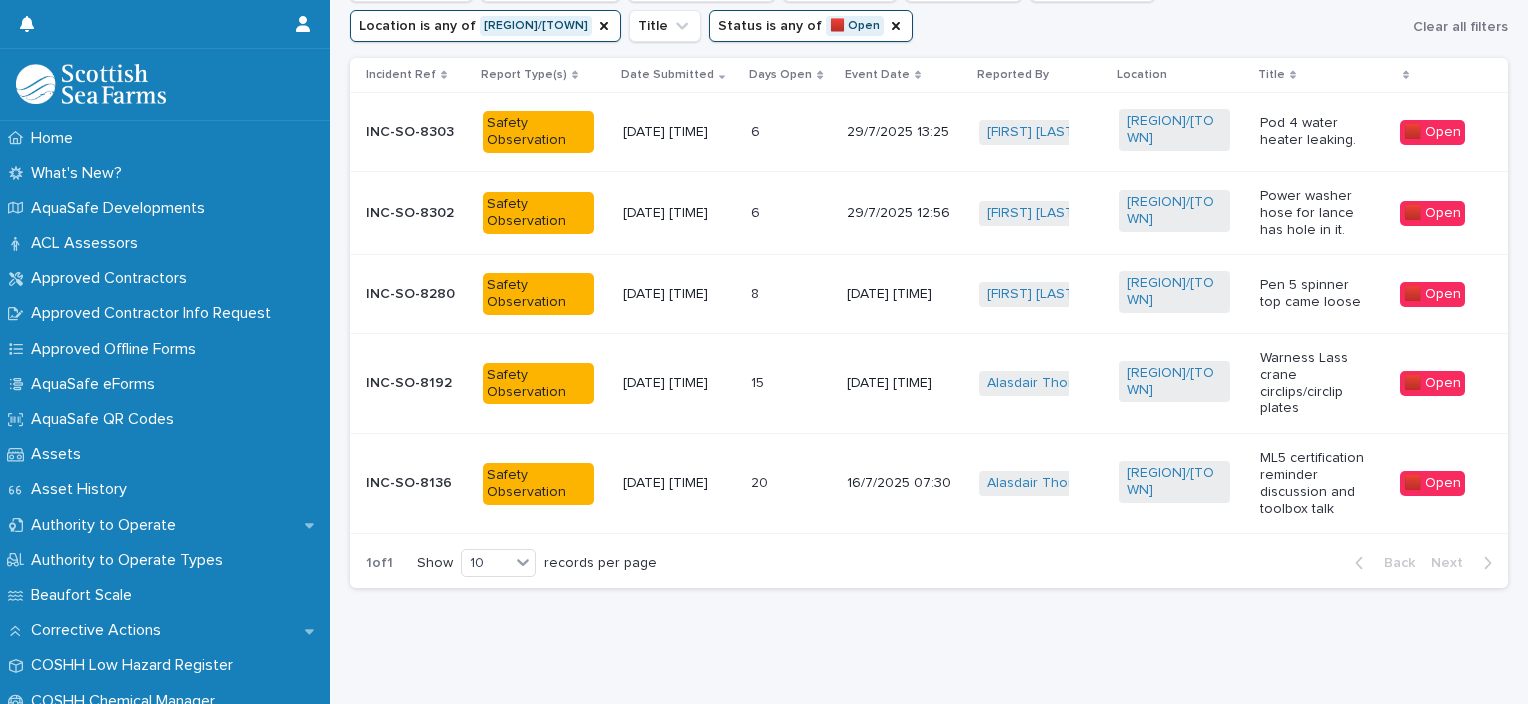 scroll, scrollTop: 15, scrollLeft: 0, axis: vertical 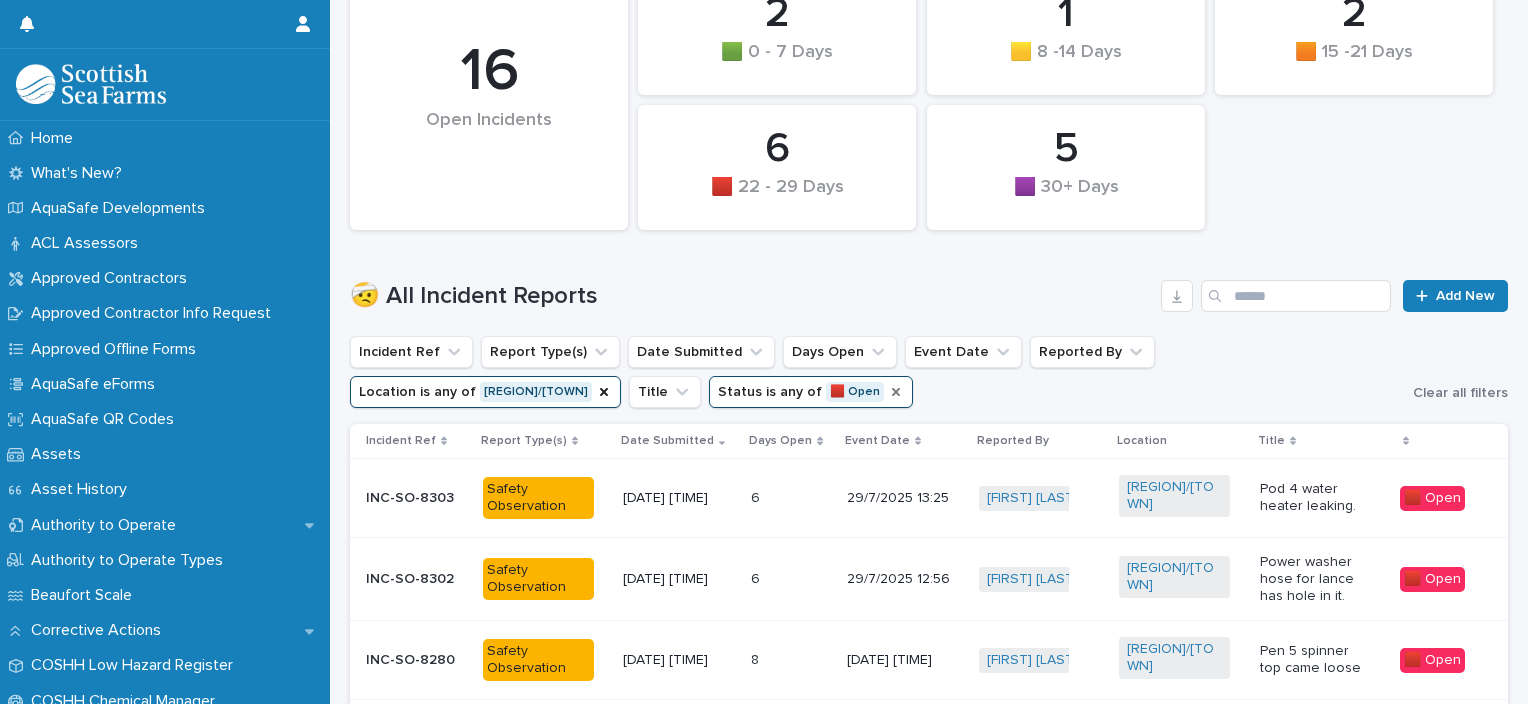 click 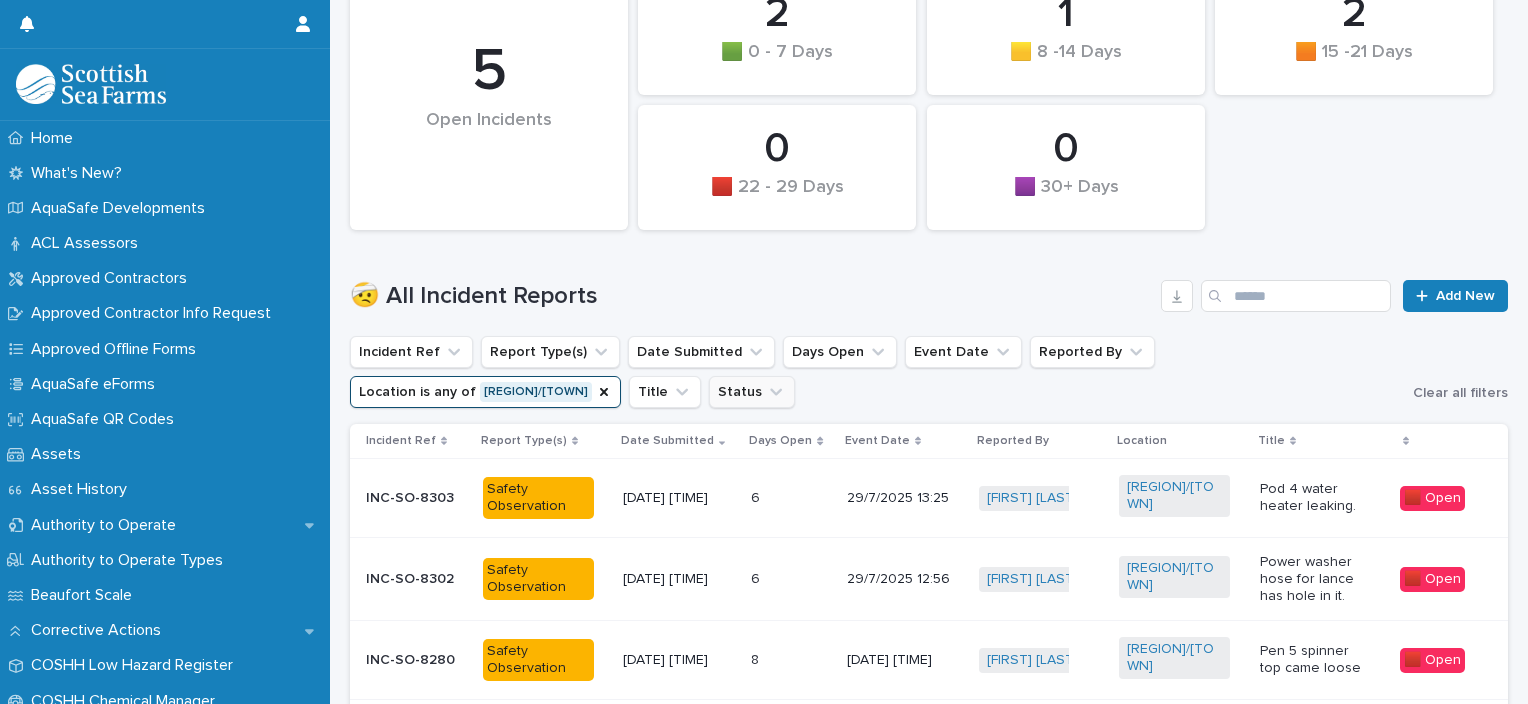 click on "INC-SO-8303 Safety Observation 29/7/2025 13:35 6 6   29/7/2025 13:25 [FIRST] [LAST]   + 0 [STATE]/[CITY]   Pod 4 water heater leaking. 🟥 Open INC-SO-8302 Safety Observation 29/7/2025 12:59 6 6   29/7/2025 12:56 [FIRST] [LAST]   + 0 [STATE]/[CITY]   Power washer hose for lance has hole in it. 🟥 Open INC-SO-8280 Safety Observation 27/7/2025 13:38 8 8   27/7/2025 13:35 [FIRST] [LAST]   + 0 [STATE]/[CITY]   Pen 5 spinner top came loose 🟥 Open INC-SO-8192 Safety Observation 21/7/2025 09:18 15 15   19/7/2025 12:00 [FIRST] [LAST]   + 0 [STATE]/[CITY]   🟥 Open 20" at bounding box center [929, 385] 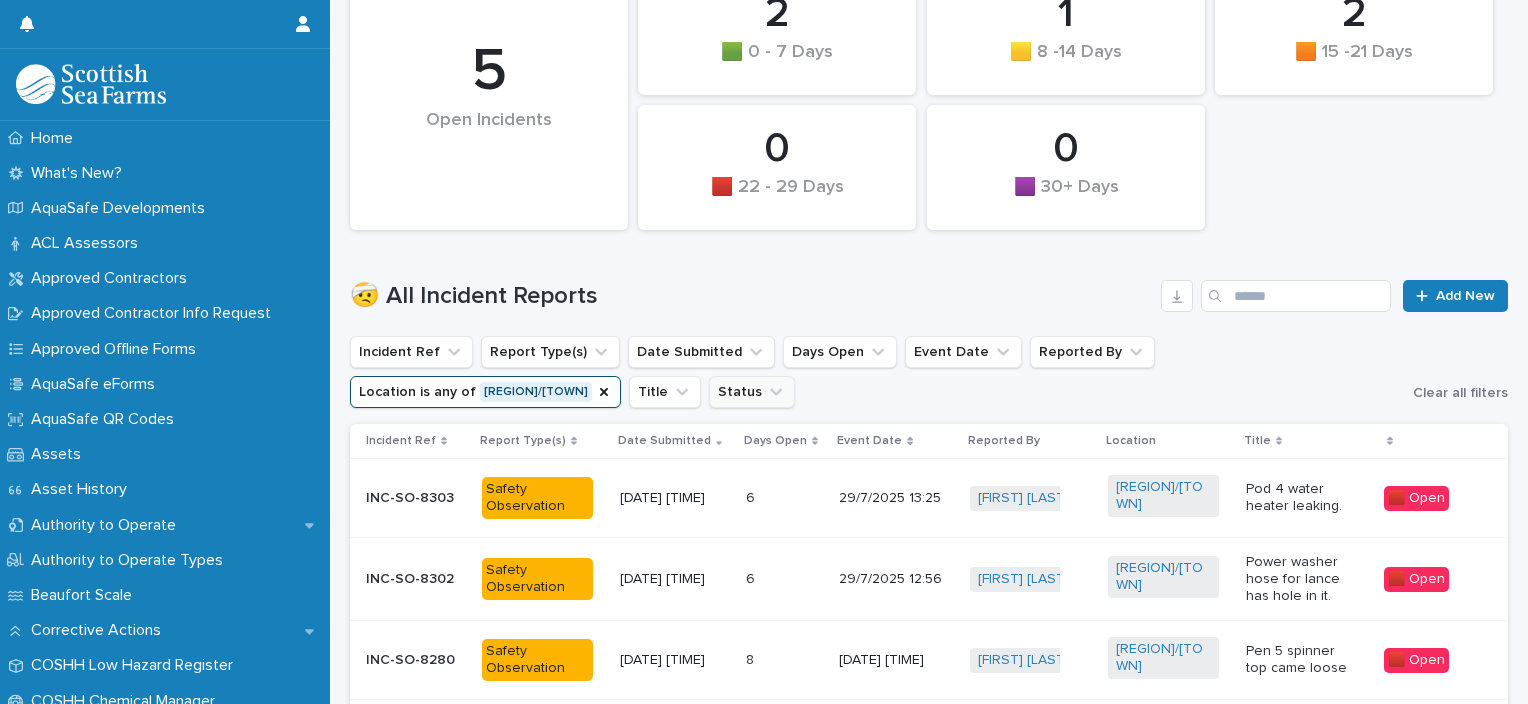 scroll, scrollTop: 616, scrollLeft: 0, axis: vertical 